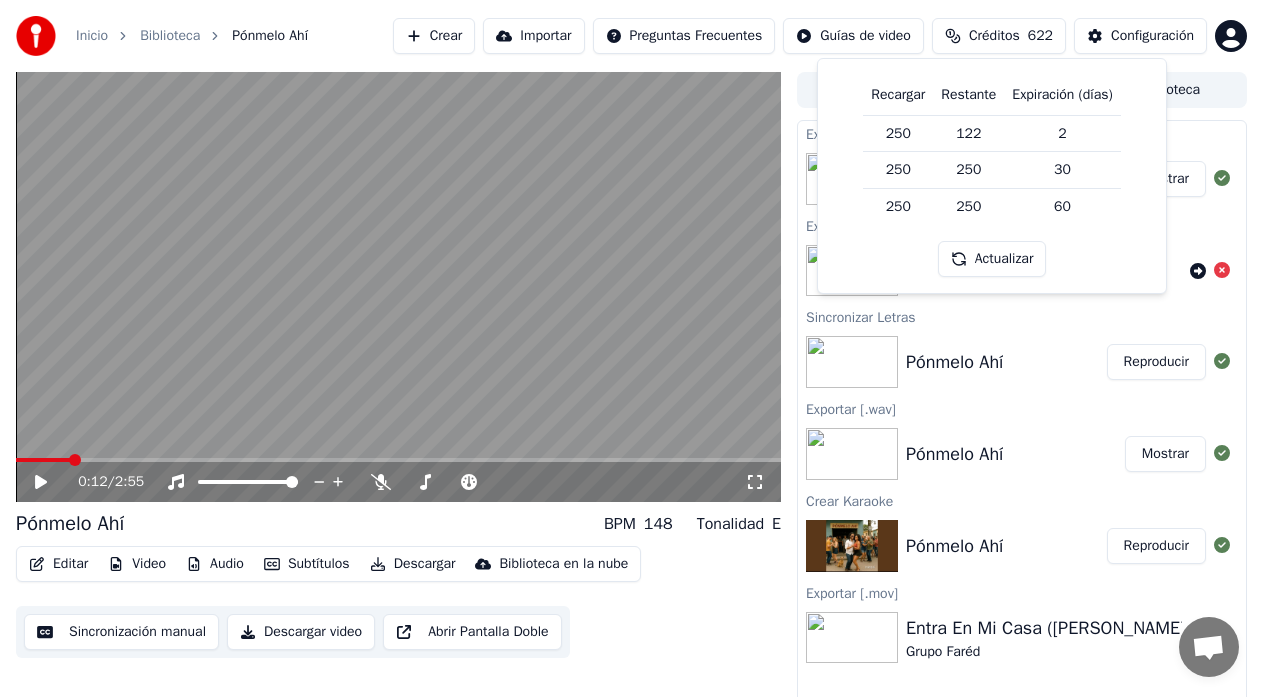 scroll, scrollTop: 15, scrollLeft: 0, axis: vertical 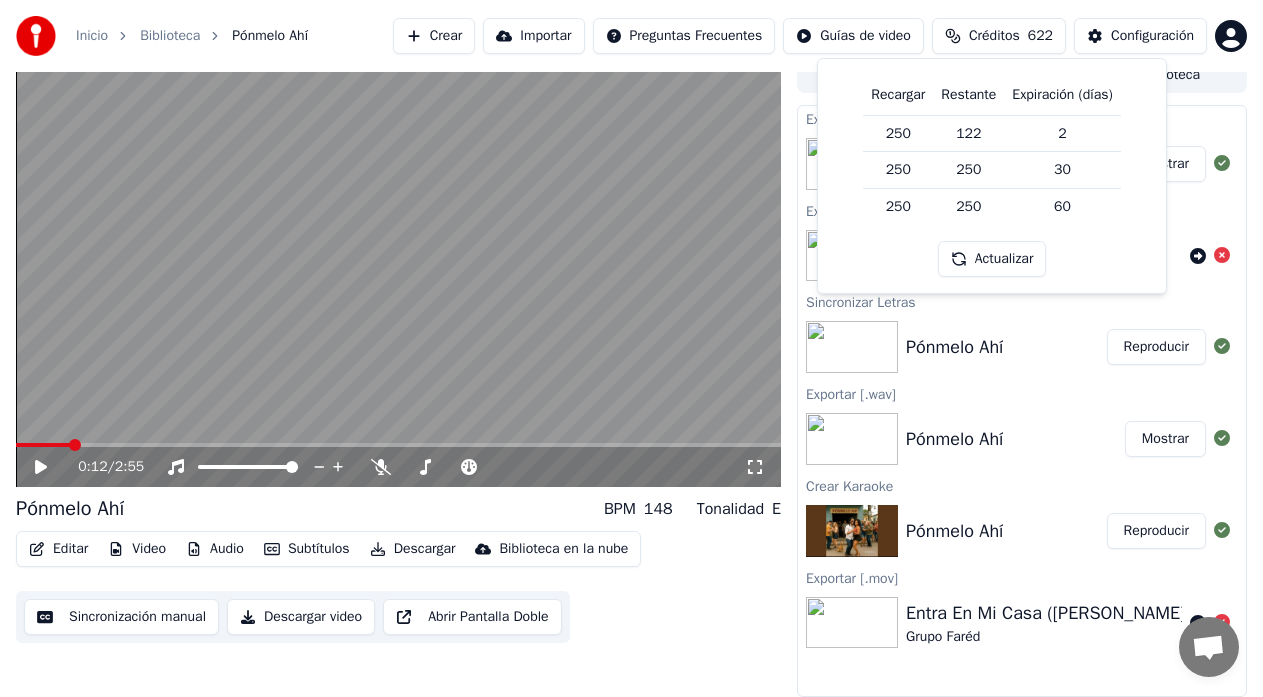 click on "Crear" at bounding box center [434, 36] 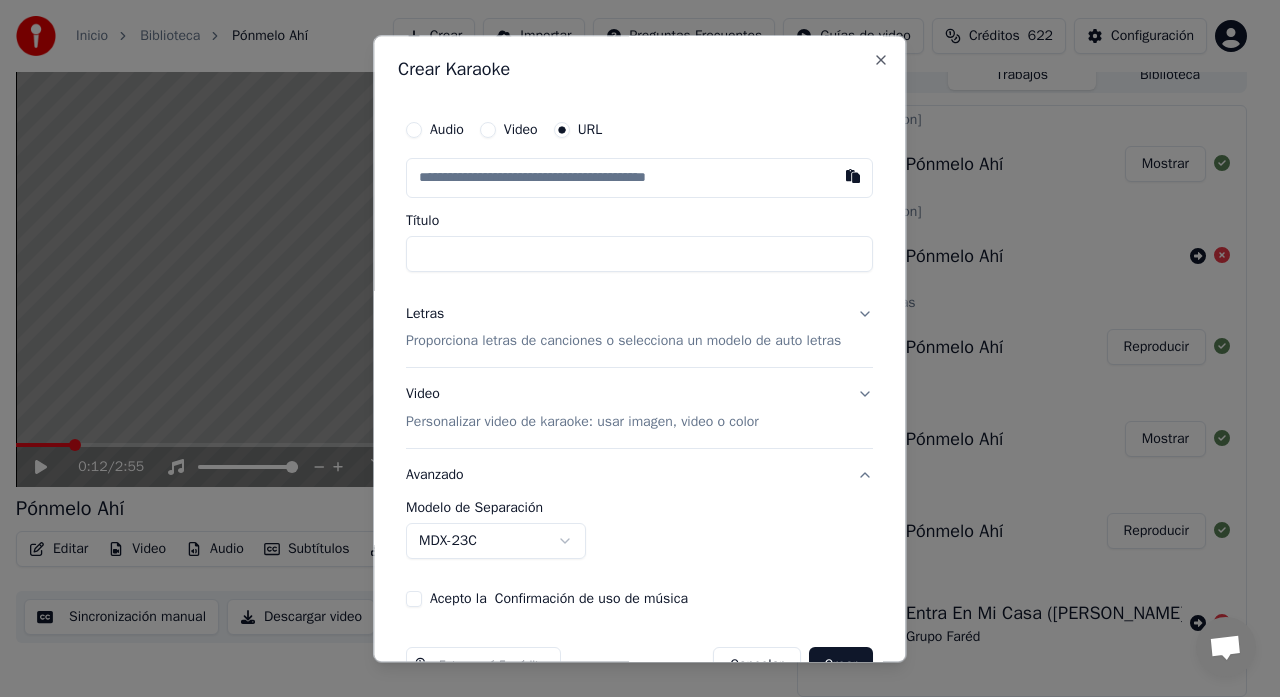 click on "Audio" at bounding box center (414, 130) 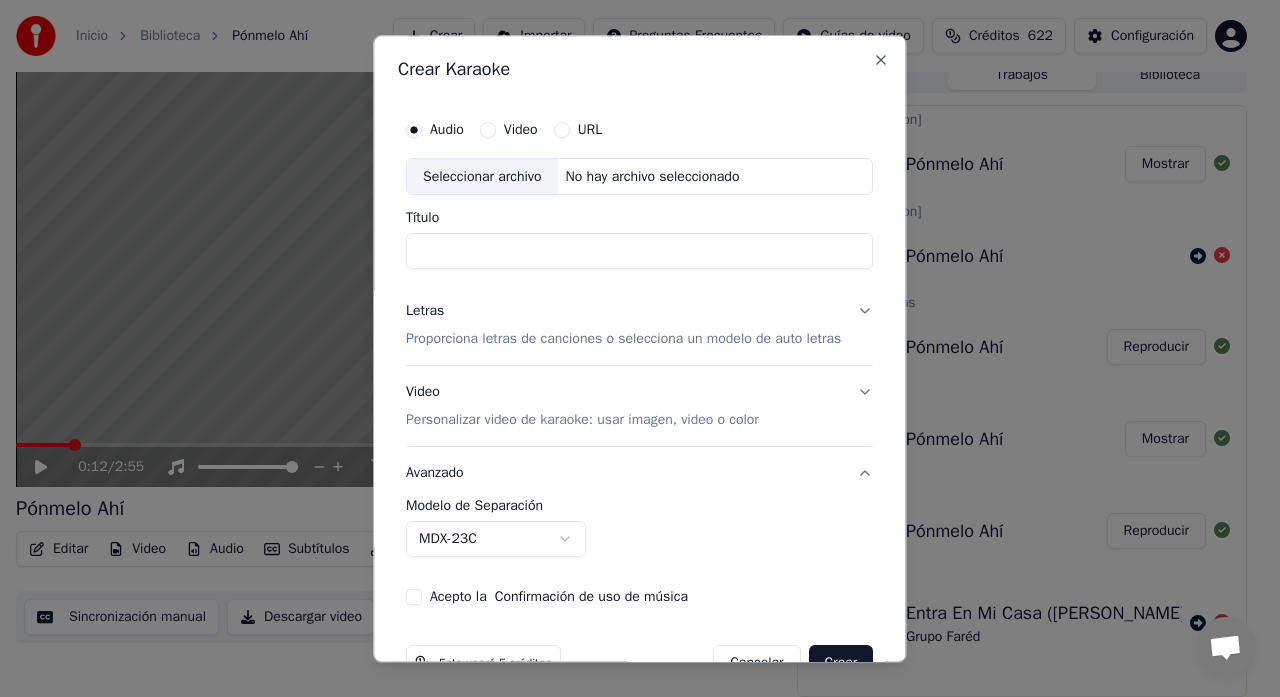 click on "Seleccionar archivo" at bounding box center [482, 177] 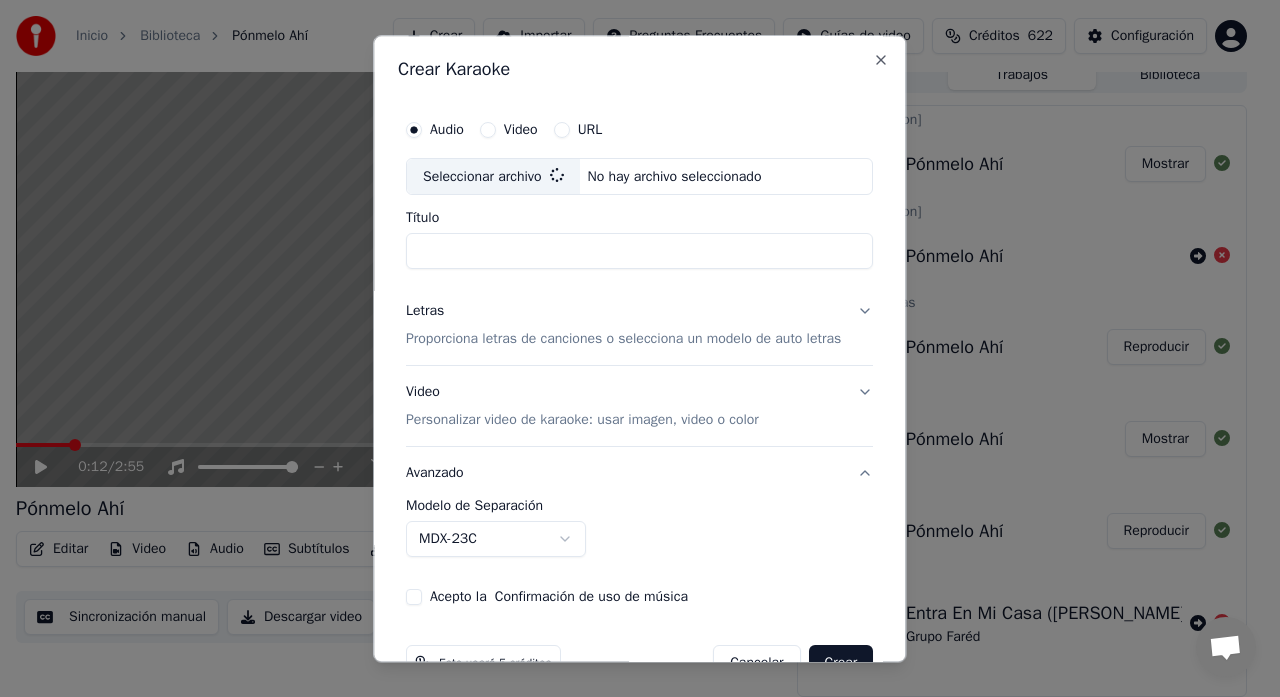 type on "**********" 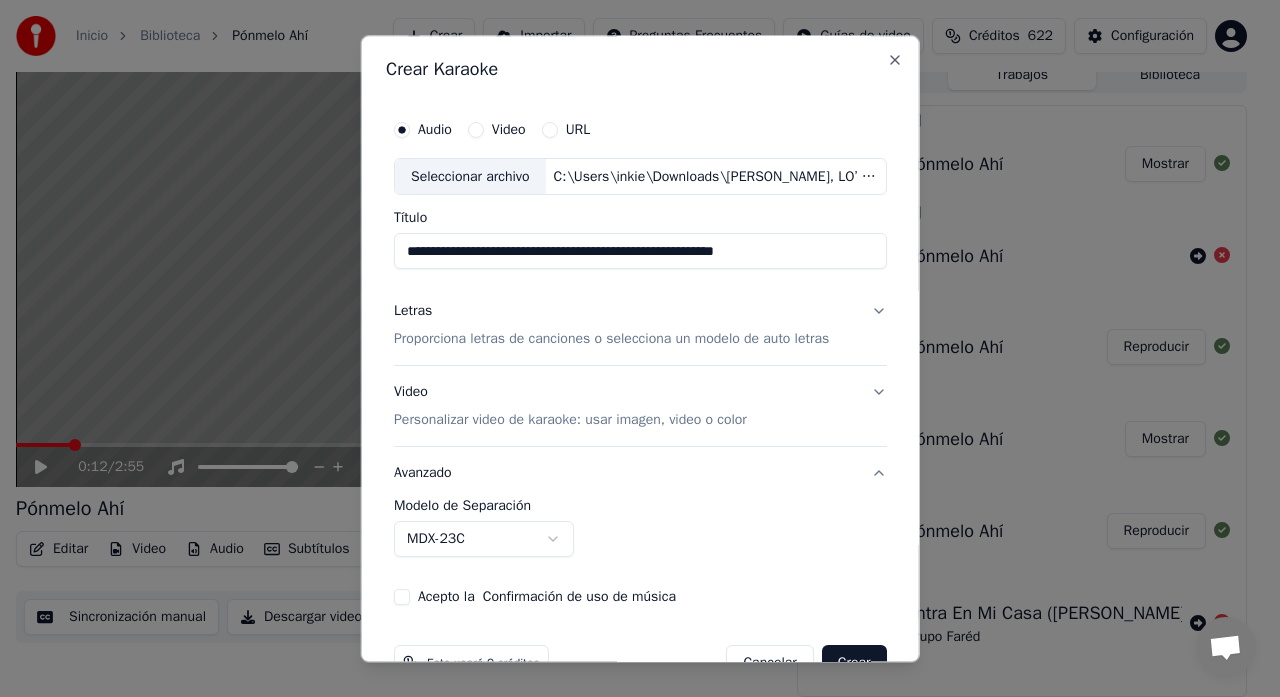 click on "Letras Proporciona letras de canciones o selecciona un modelo de auto letras" at bounding box center (640, 326) 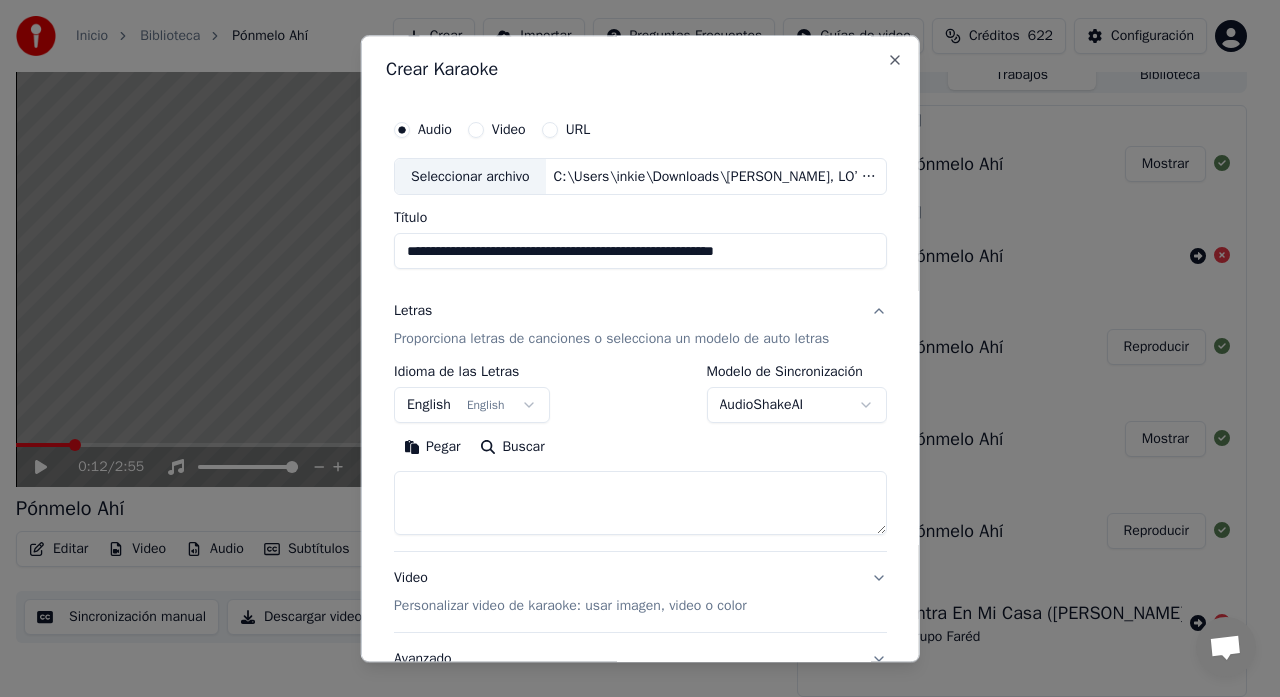 click on "Inicio Biblioteca Pónmelo Ahí Crear Importar Preguntas Frecuentes Guías de video Créditos 622 Configuración 0:12  /  2:55 Pónmelo Ahí BPM 148 Tonalidad E Editar Video Audio Subtítulos Descargar Biblioteca en la nube Sincronización manual Descargar video Abrir Pantalla Doble Cola ( 2 ) Trabajos Biblioteca Exportar [.inandon] Pónmelo Ahí Mostrar Exportar [.inandon] Pónmelo Ahí Sincronizar Letras Pónmelo Ahí Reproducir Exportar [.wav] Pónmelo Ahí Mostrar Crear Karaoke Pónmelo Ahí Reproducir Exportar [.mov] Entra En Mi Casa ([PERSON_NAME] 19) Grupo Faréd Conversación [PERSON_NAME] Desktop Más canales Continuar en Correo electrónico Fuera de línea. Has estado inactivo durante algún tiempo. Envía un mensaje para volver a conectarte al chat. Youka Desktop ¡Hola! ¿En qué te puedo ayudar?  [DATE] [DATE] Hola me esta dando este error al intentar descargar con fondo transparente [DATE] AHOARA ESTOY INTENTANDO HACER EL KARAOKE DESDE LE VIDEO Y NO LO HACE... [DATE] UFF [DATE] URL" at bounding box center [631, 333] 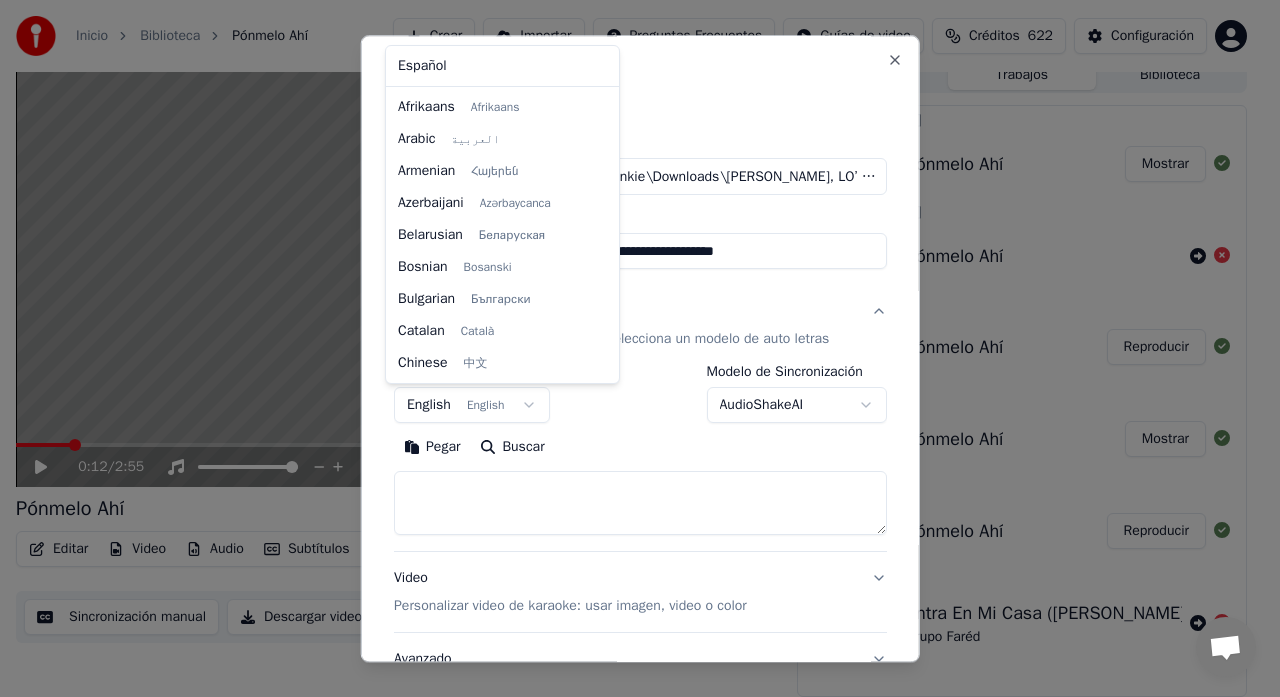 scroll, scrollTop: 160, scrollLeft: 0, axis: vertical 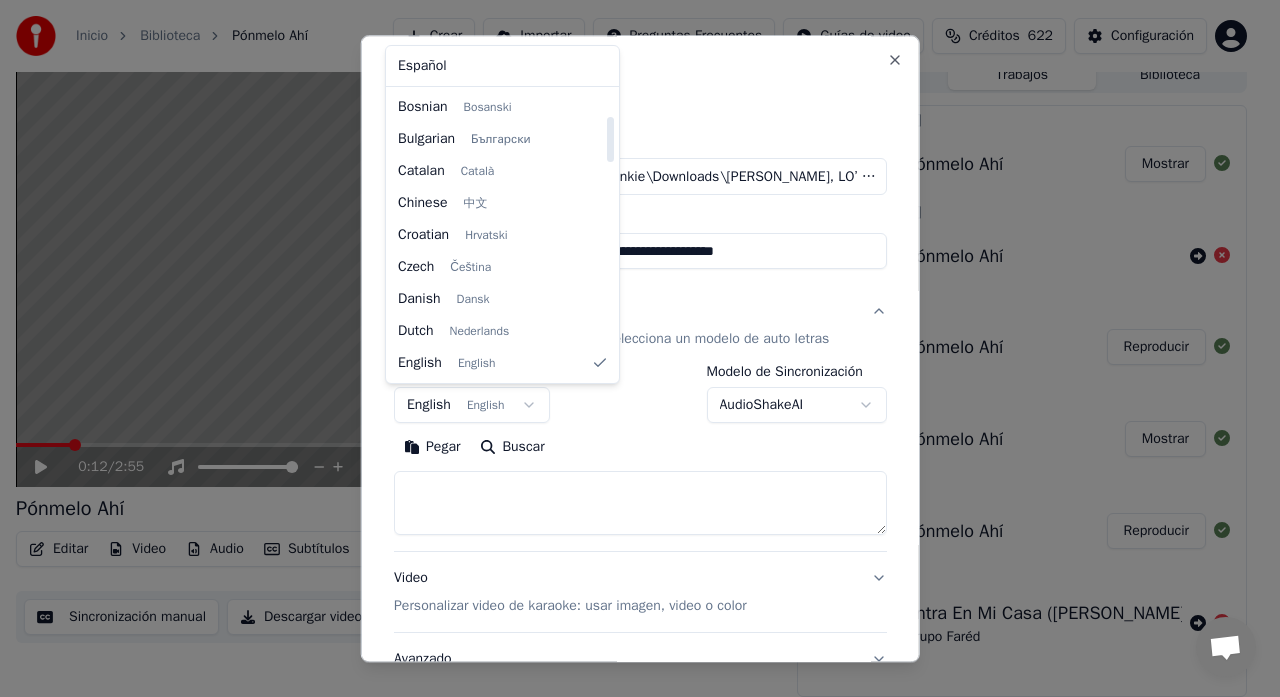 select on "**" 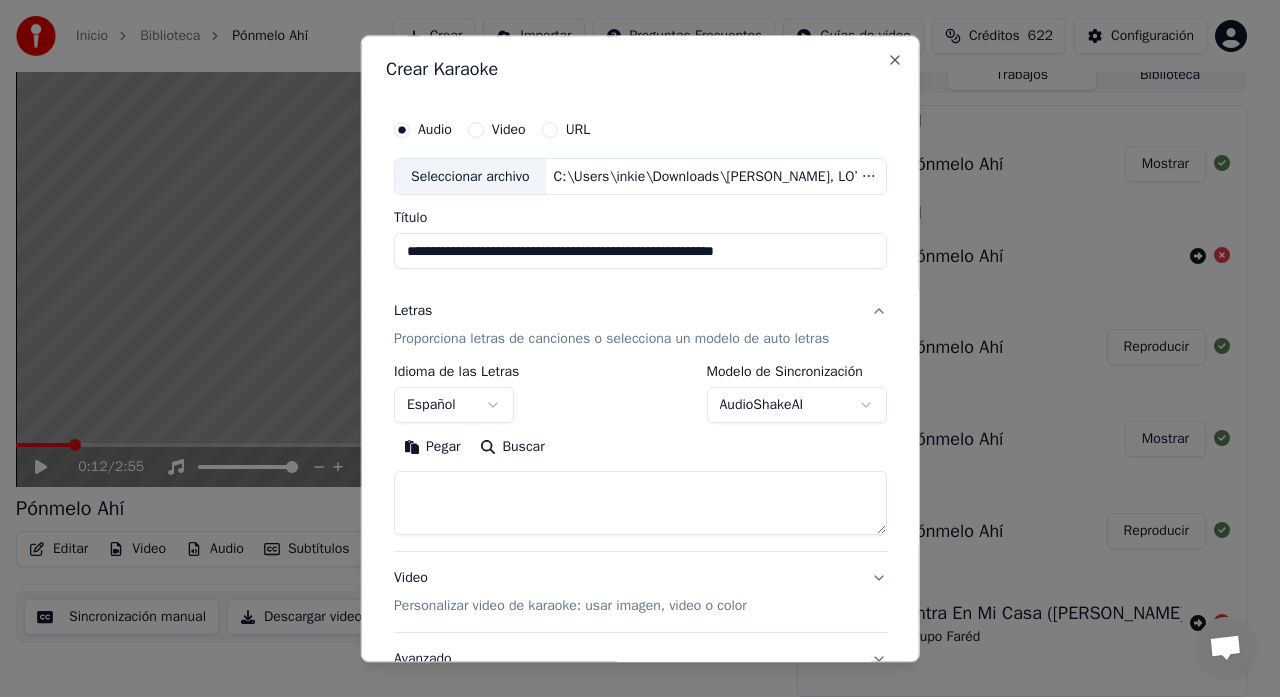 paste on "**********" 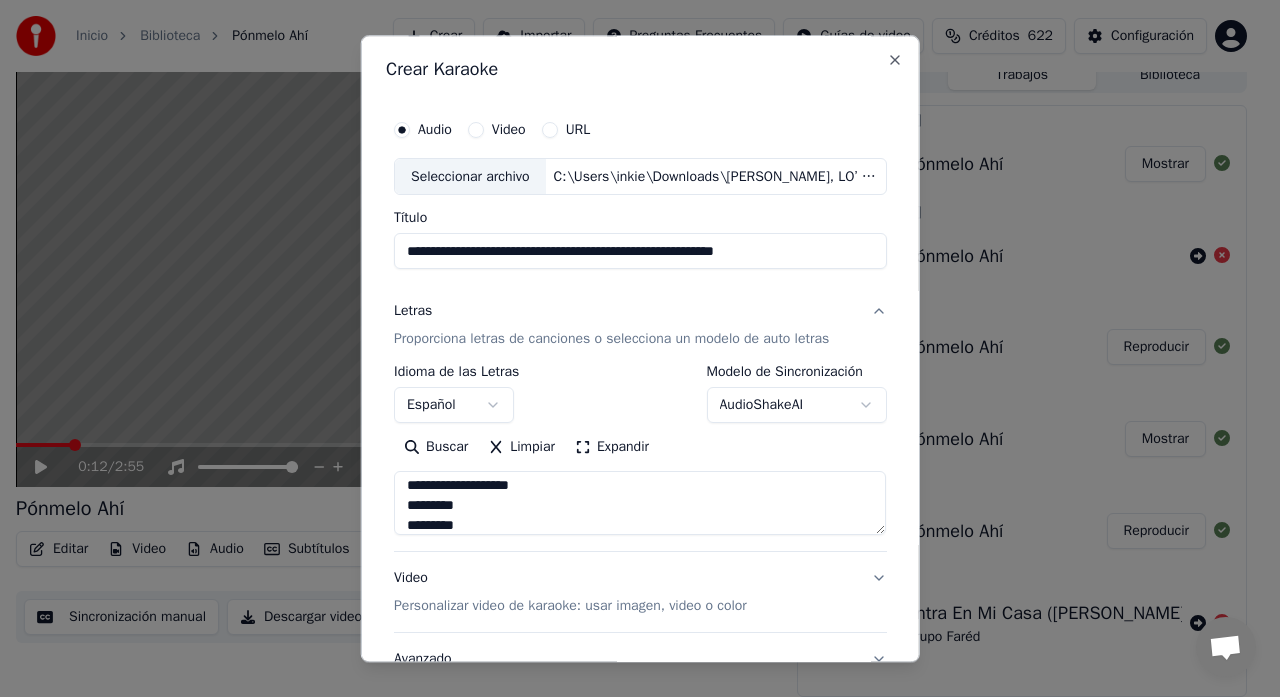 scroll, scrollTop: 2412, scrollLeft: 0, axis: vertical 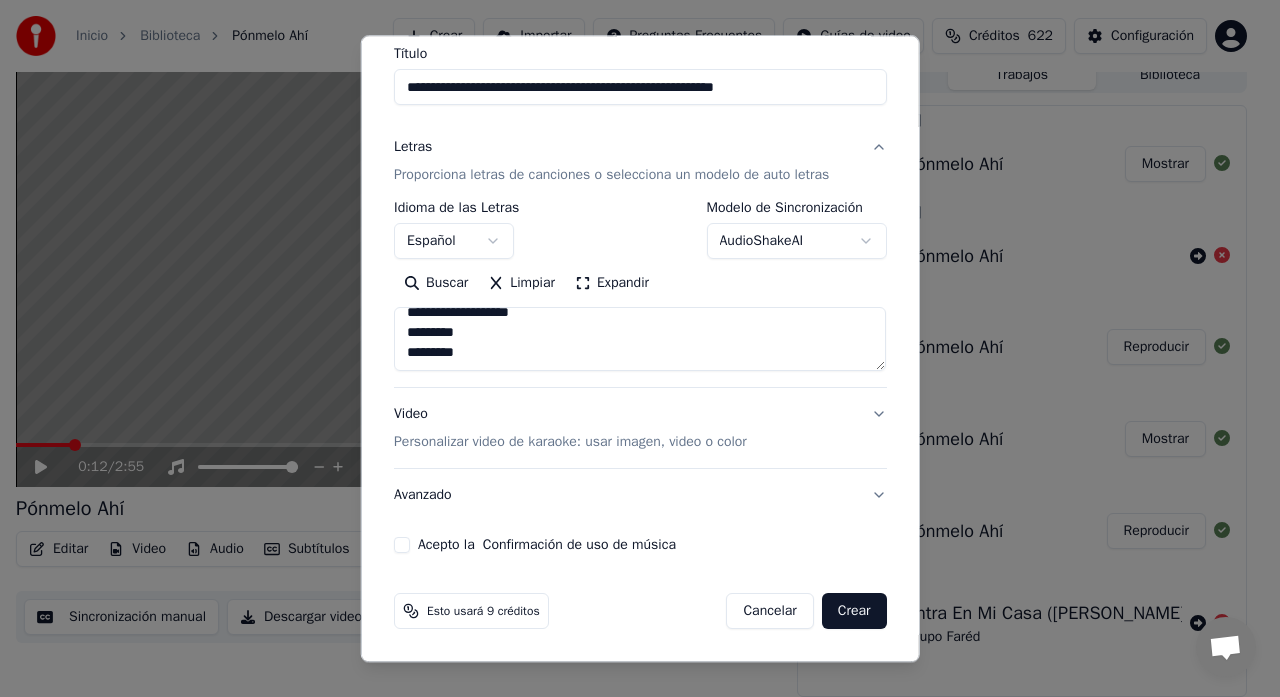 type on "**********" 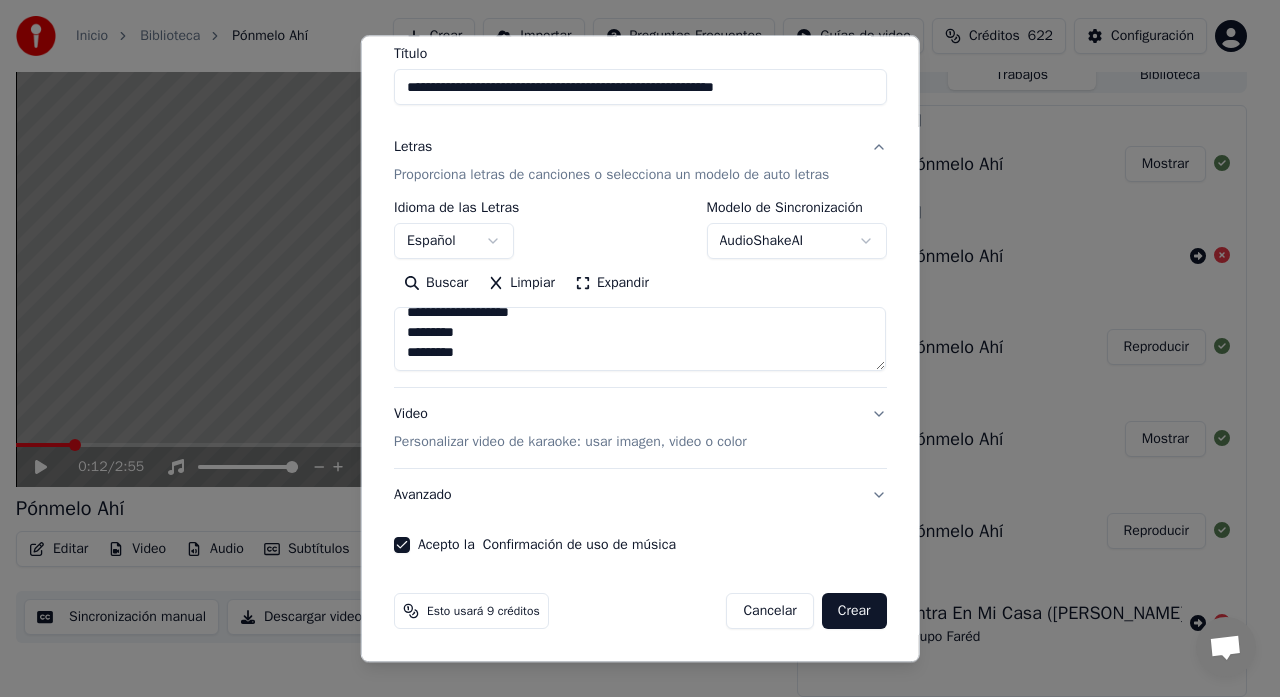 click on "Video Personalizar video de karaoke: usar imagen, video o color" at bounding box center [640, 429] 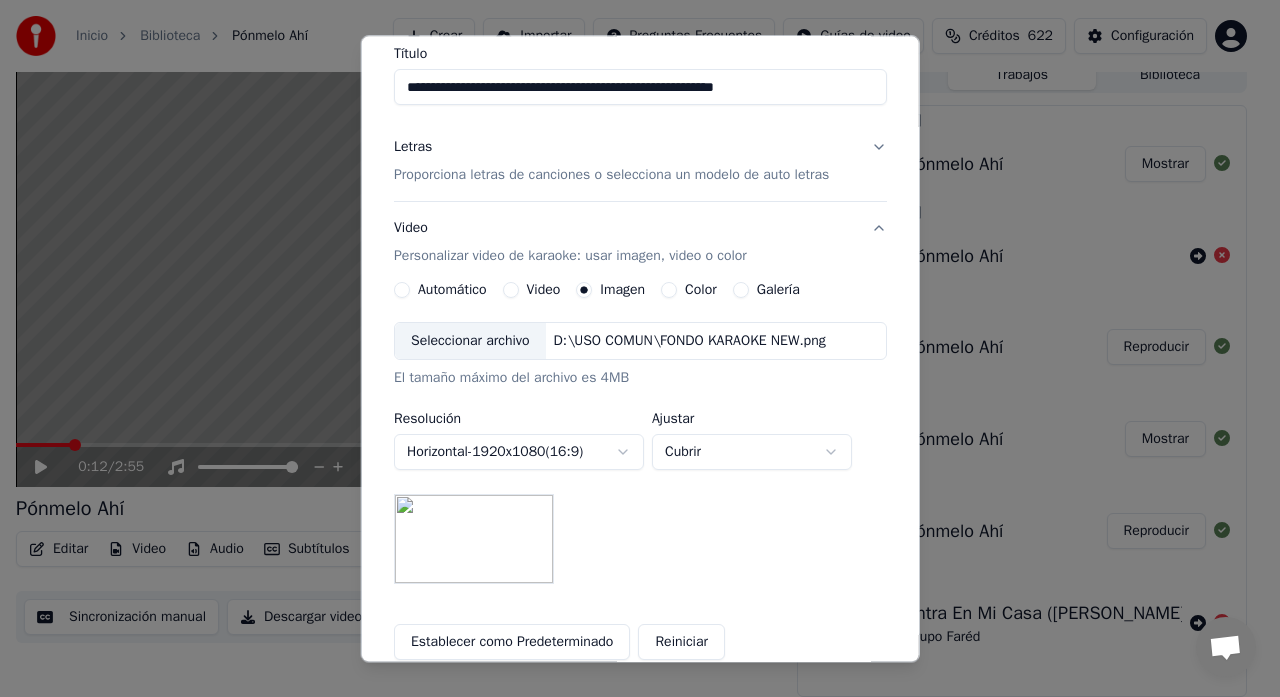click on "Video Personalizar video de karaoke: usar imagen, video o color" at bounding box center (640, 243) 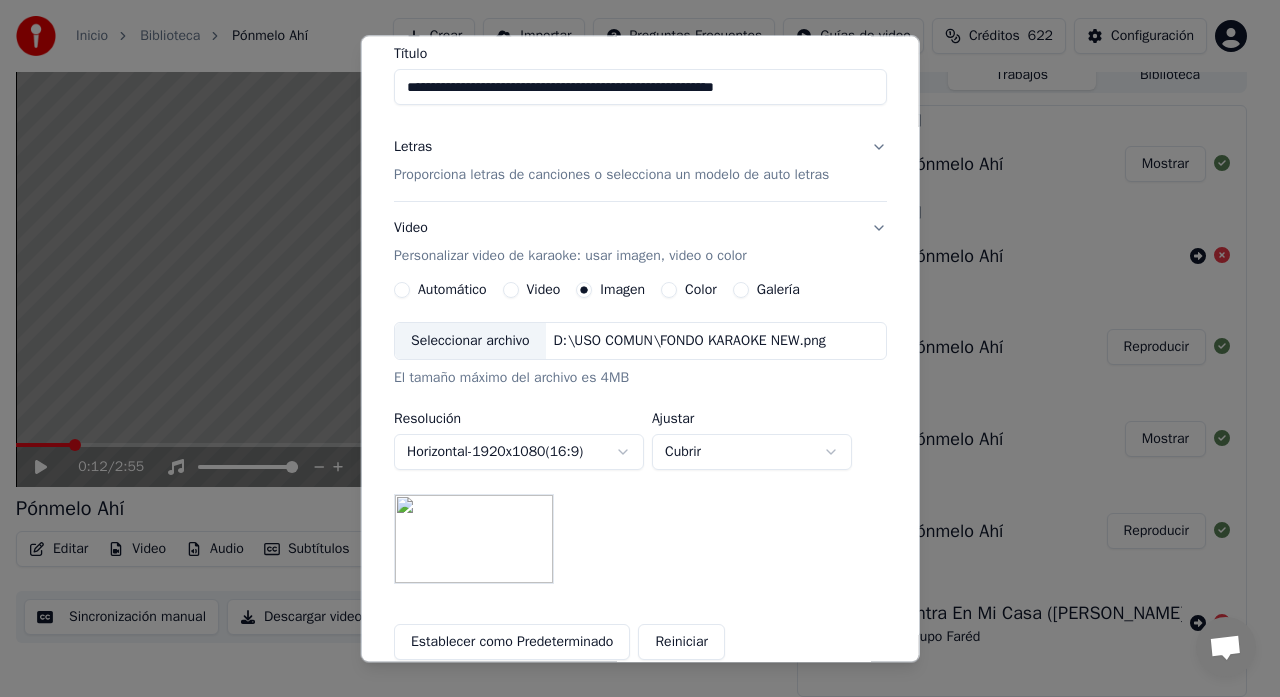 scroll, scrollTop: 0, scrollLeft: 0, axis: both 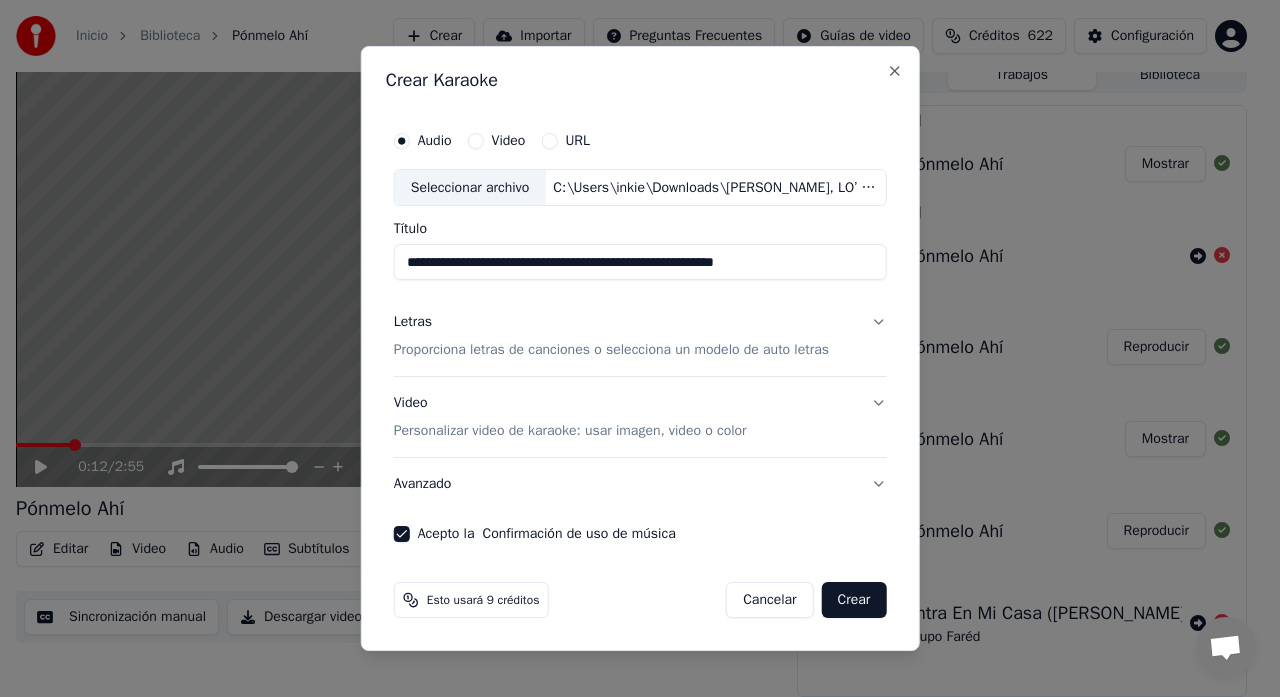 click on "Video Personalizar video de karaoke: usar imagen, video o color" at bounding box center [640, 418] 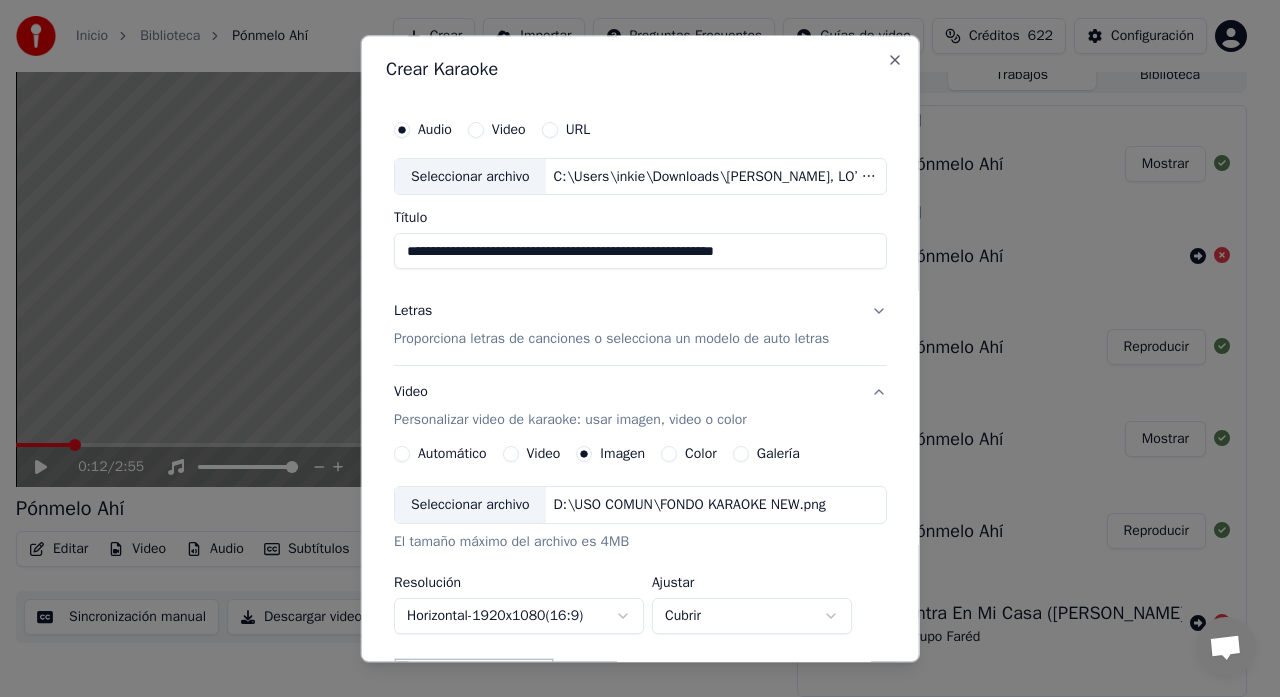 click on "Video Personalizar video de karaoke: usar imagen, video o color" at bounding box center (640, 407) 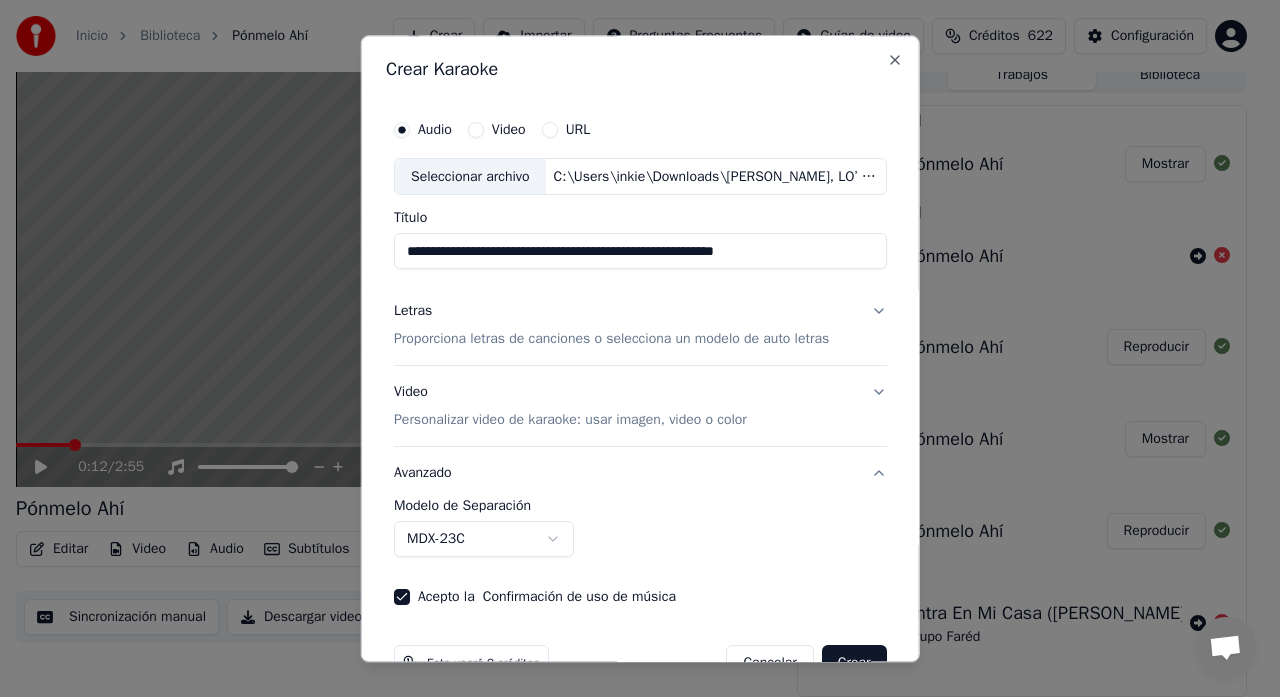 click on "**********" at bounding box center [640, 358] 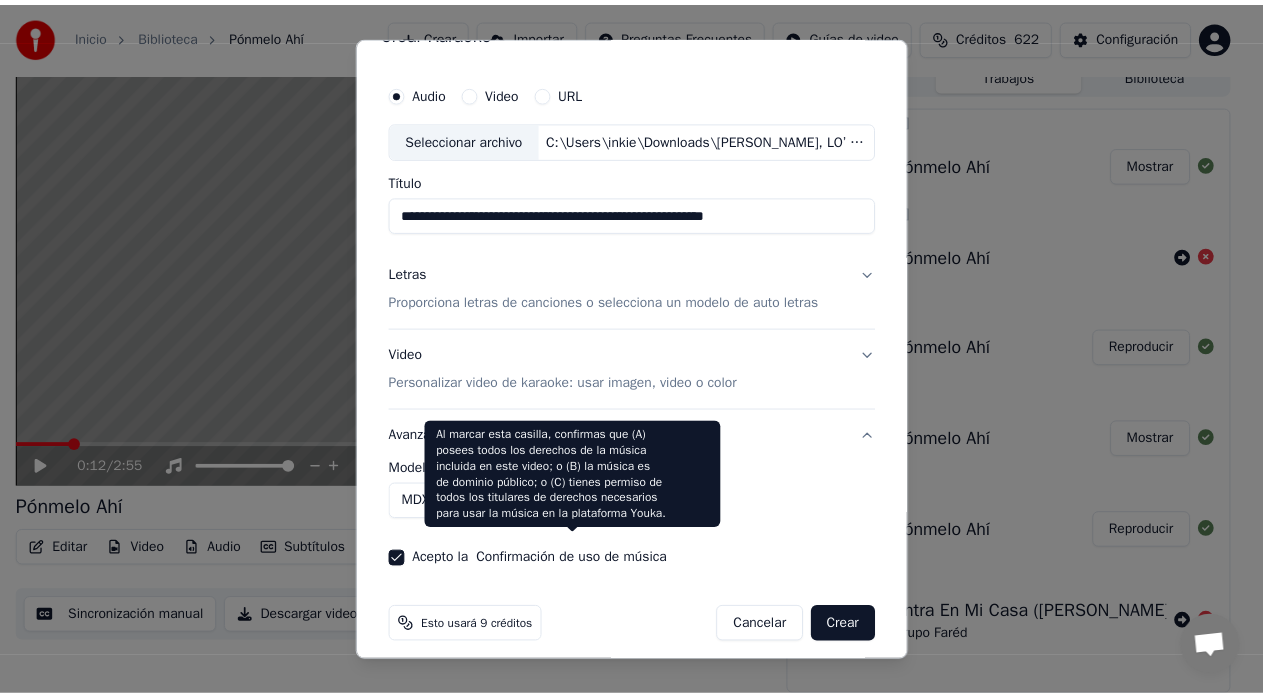 scroll, scrollTop: 52, scrollLeft: 0, axis: vertical 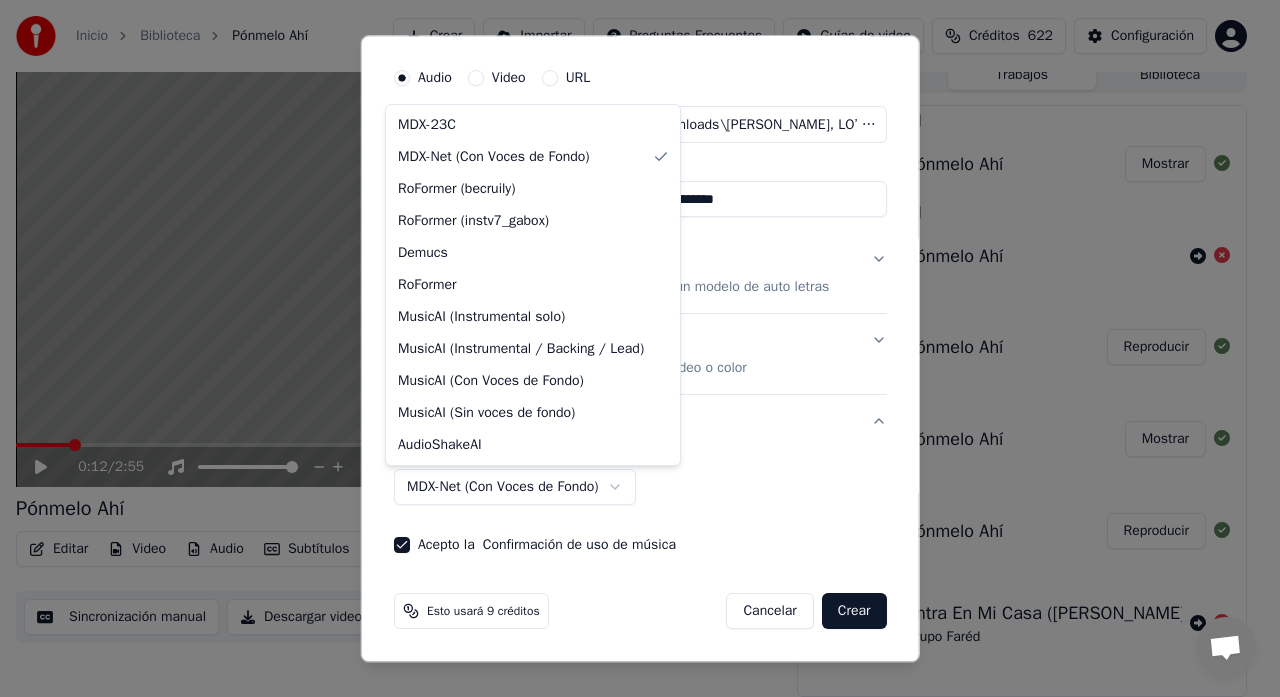 click on "Inicio Biblioteca Pónmelo Ahí Crear Importar Preguntas Frecuentes Guías de video Créditos 622 Configuración 0:12  /  2:55 Pónmelo Ahí BPM 148 Tonalidad E Editar Video Audio Subtítulos Descargar Biblioteca en la nube Sincronización manual Descargar video Abrir Pantalla Doble Cola ( 2 ) Trabajos Biblioteca Exportar [.inandon] Pónmelo Ahí Mostrar Exportar [.inandon] Pónmelo Ahí Sincronizar Letras Pónmelo Ahí Reproducir Exportar [.wav] Pónmelo Ahí Mostrar Crear Karaoke Pónmelo Ahí Reproducir Exportar [.mov] Entra En Mi Casa ([PERSON_NAME] 19) Grupo Faréd Conversación [PERSON_NAME] Desktop Más canales Continuar en Correo electrónico Fuera de línea. Has estado inactivo durante algún tiempo. Envía un mensaje para volver a conectarte al chat. Youka Desktop ¡Hola! ¿En qué te puedo ayudar?  [DATE] [DATE] Hola me esta dando este error al intentar descargar con fondo transparente [DATE] AHOARA ESTOY INTENTANDO HACER EL KARAOKE DESDE LE VIDEO Y NO LO HACE... [DATE] UFF [DATE] URL" at bounding box center (631, 333) 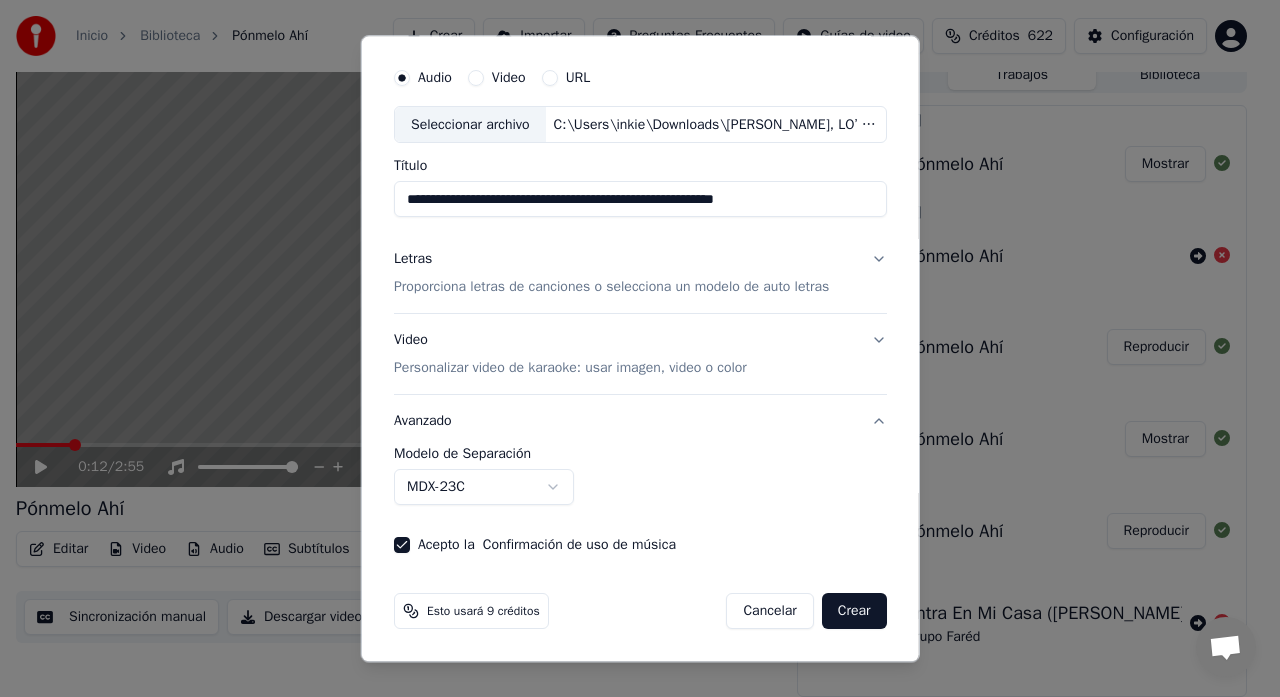 click on "Crear" at bounding box center (854, 612) 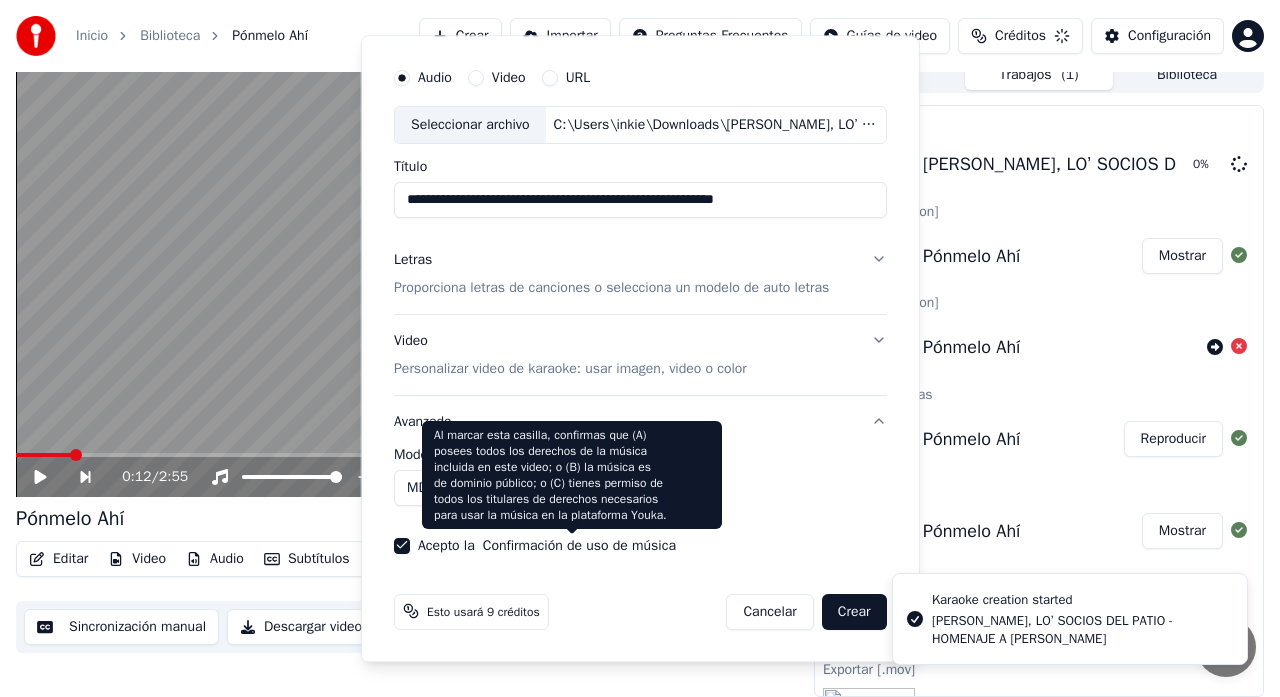 type 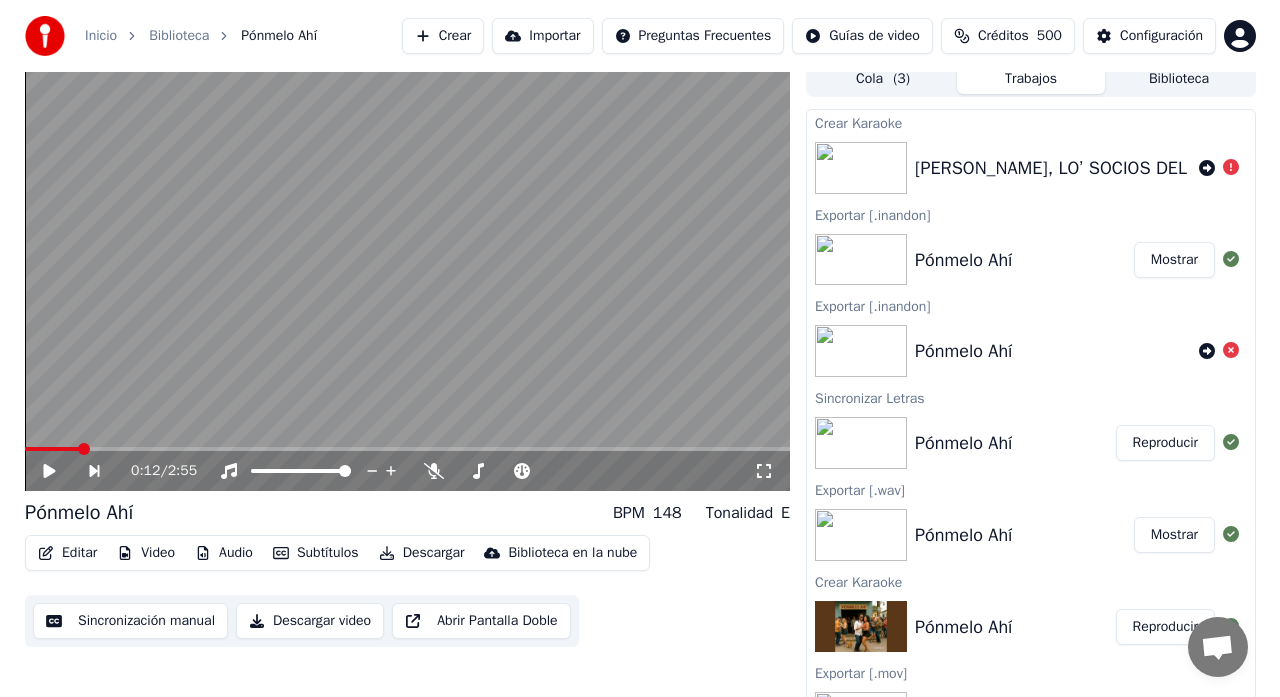scroll, scrollTop: 0, scrollLeft: 0, axis: both 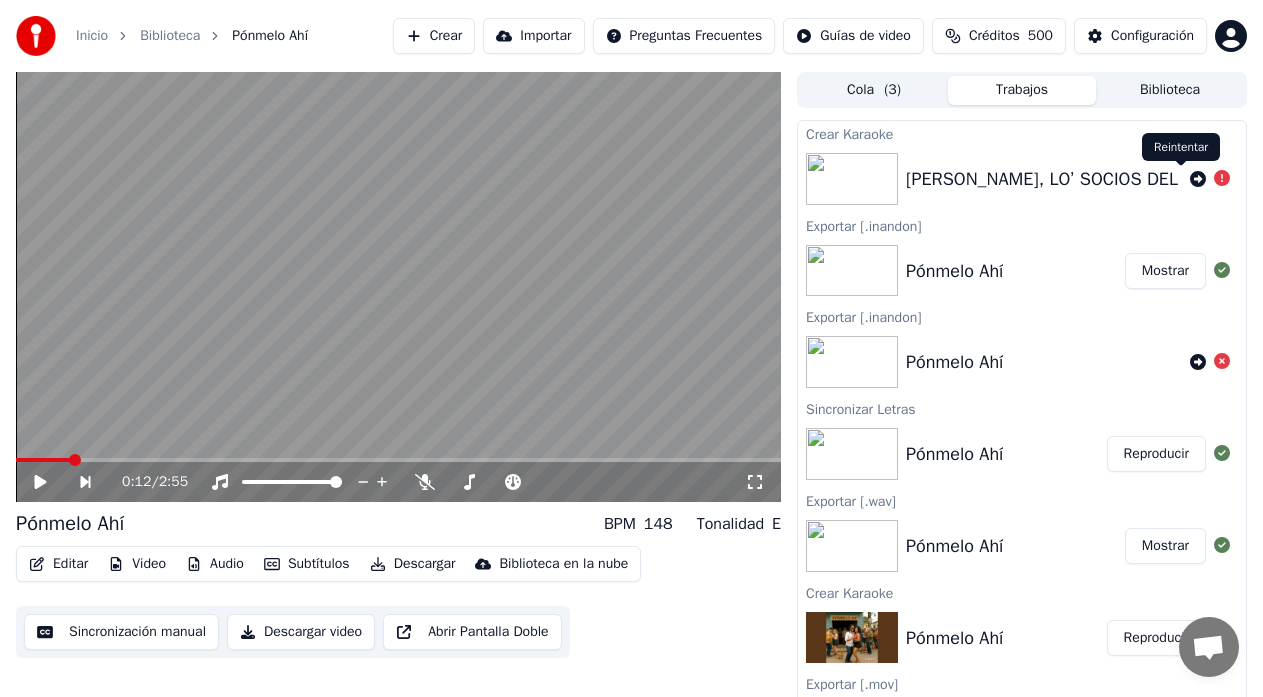 click 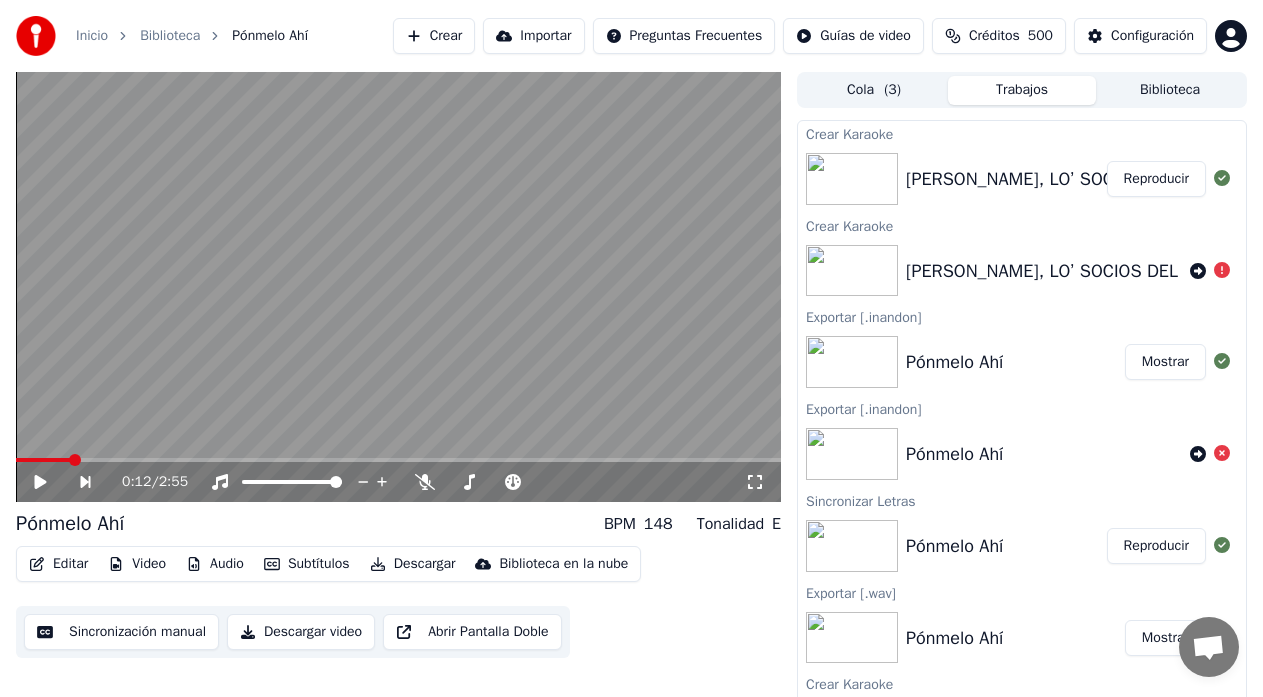 click on "Reproducir" at bounding box center (1156, 179) 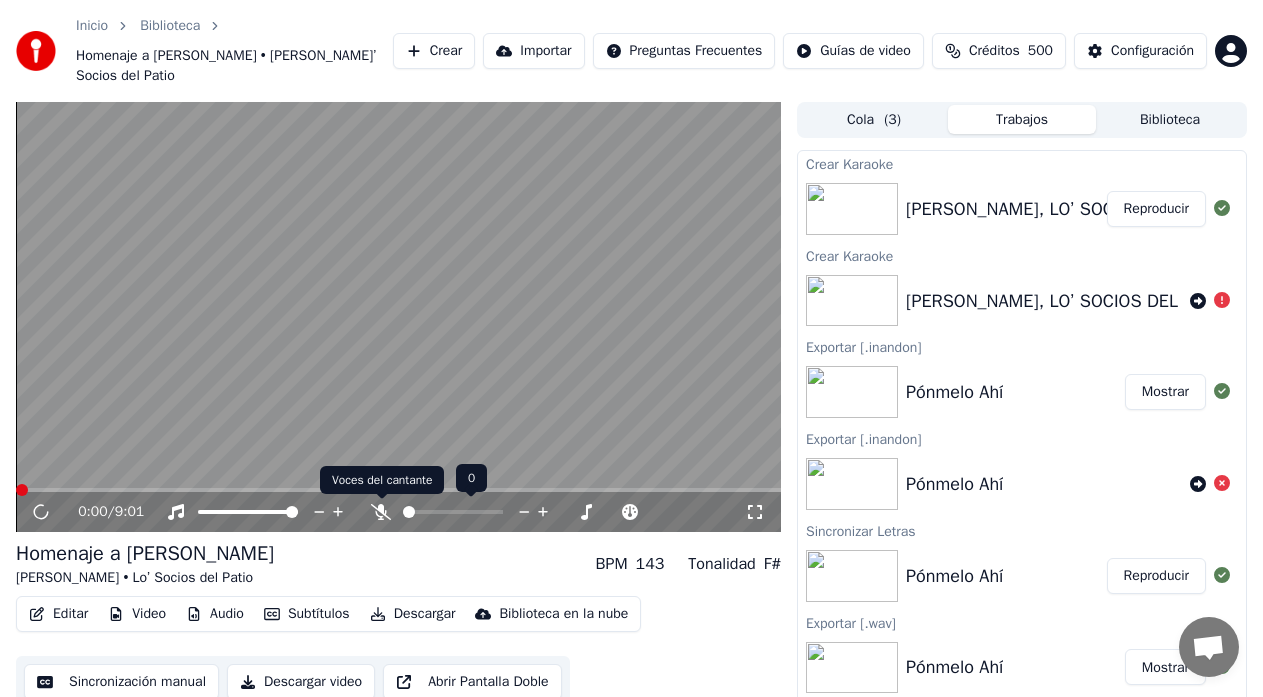 click 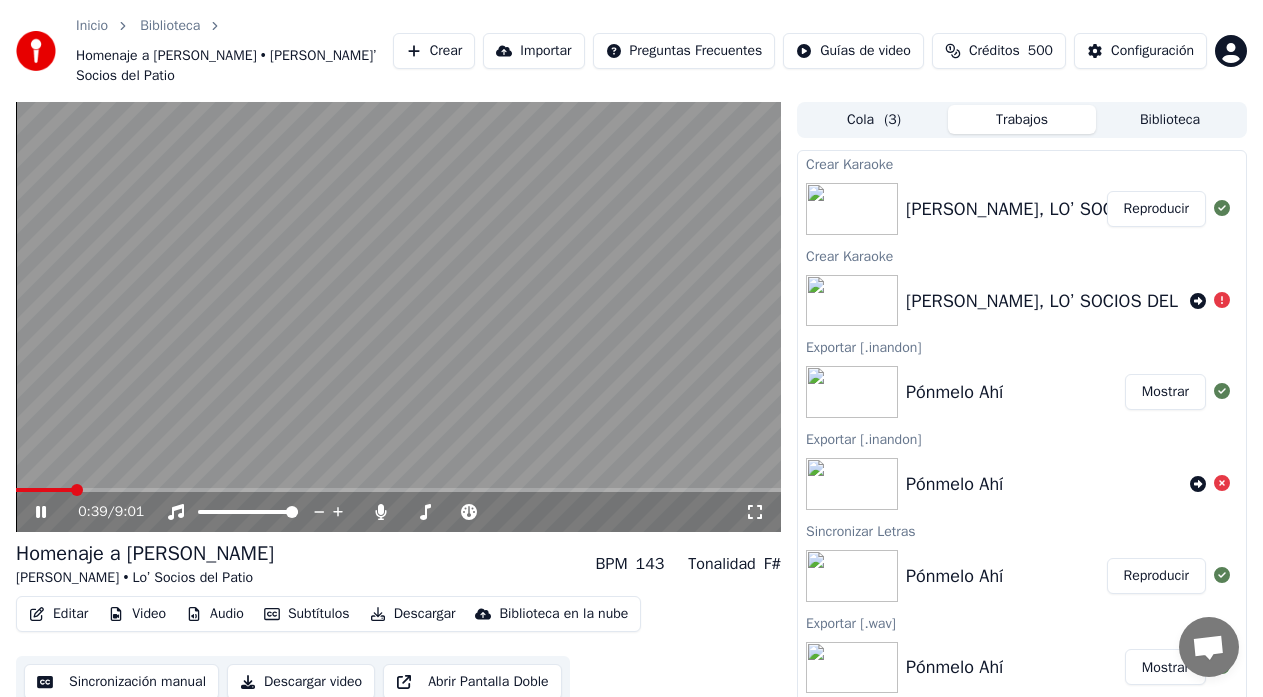 click on "Reproducir" at bounding box center [1156, 209] 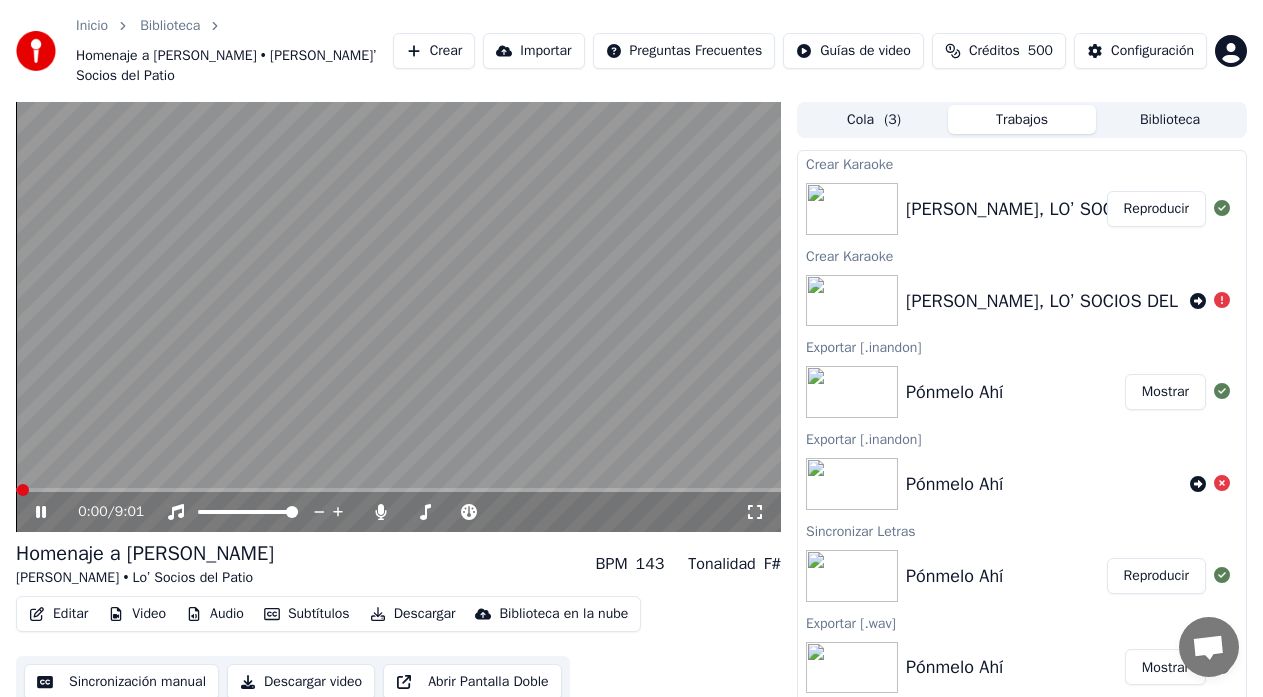 click at bounding box center [398, 490] 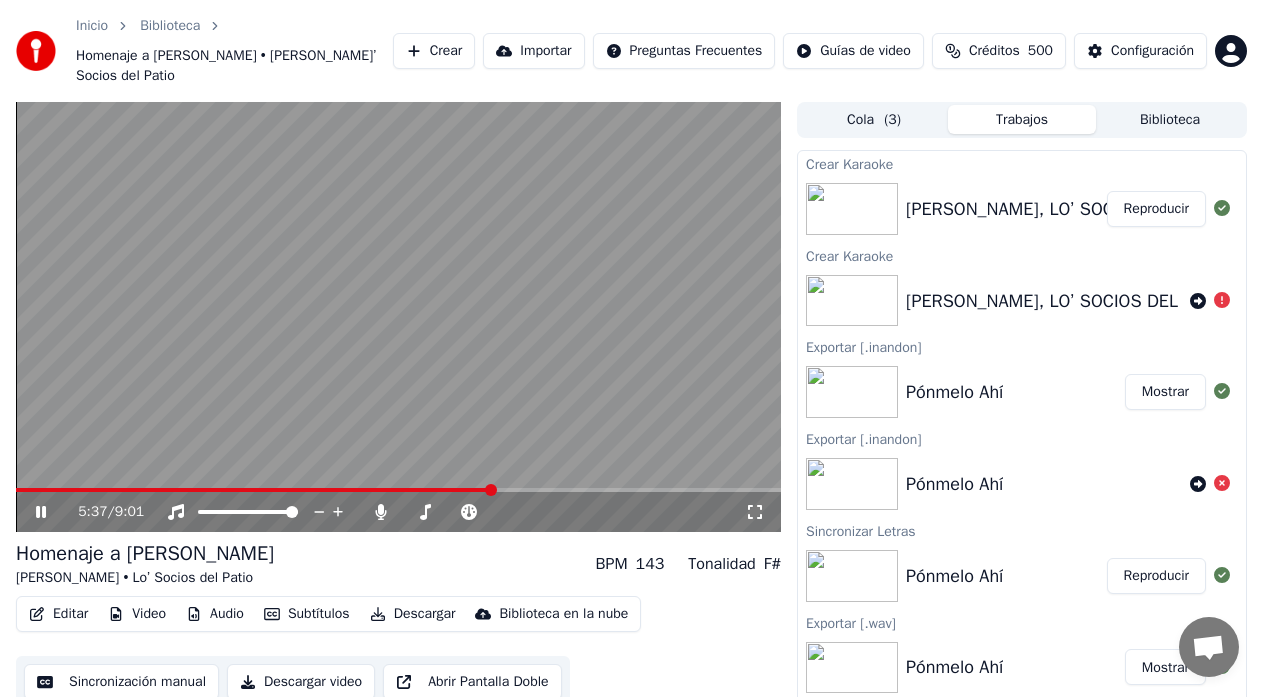 click on "Editar" at bounding box center [58, 614] 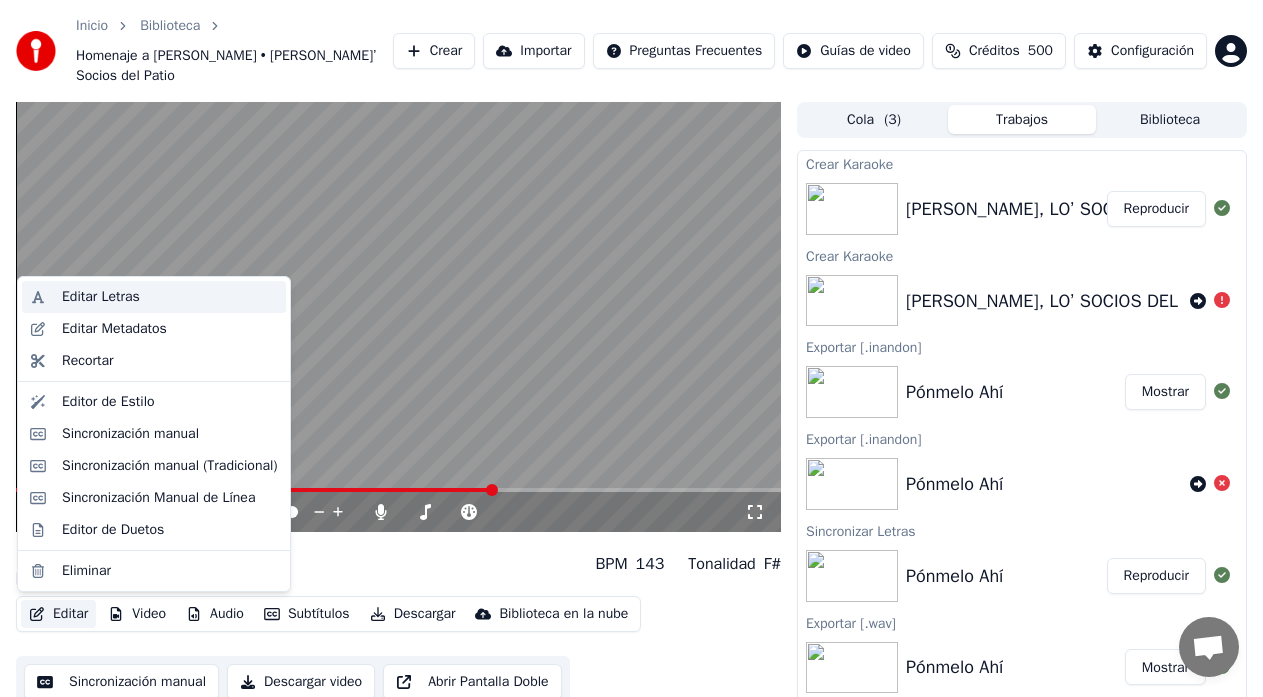 click on "Editar Letras" at bounding box center (170, 297) 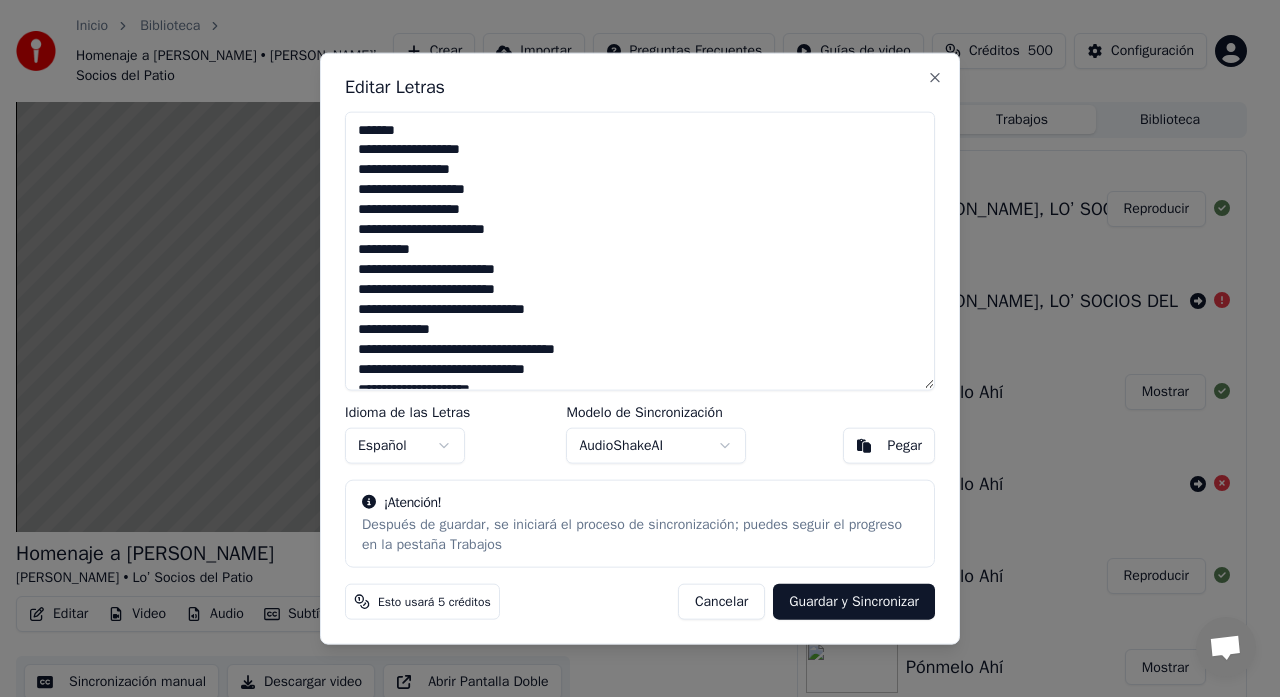 drag, startPoint x: 363, startPoint y: 332, endPoint x: 355, endPoint y: 344, distance: 14.422205 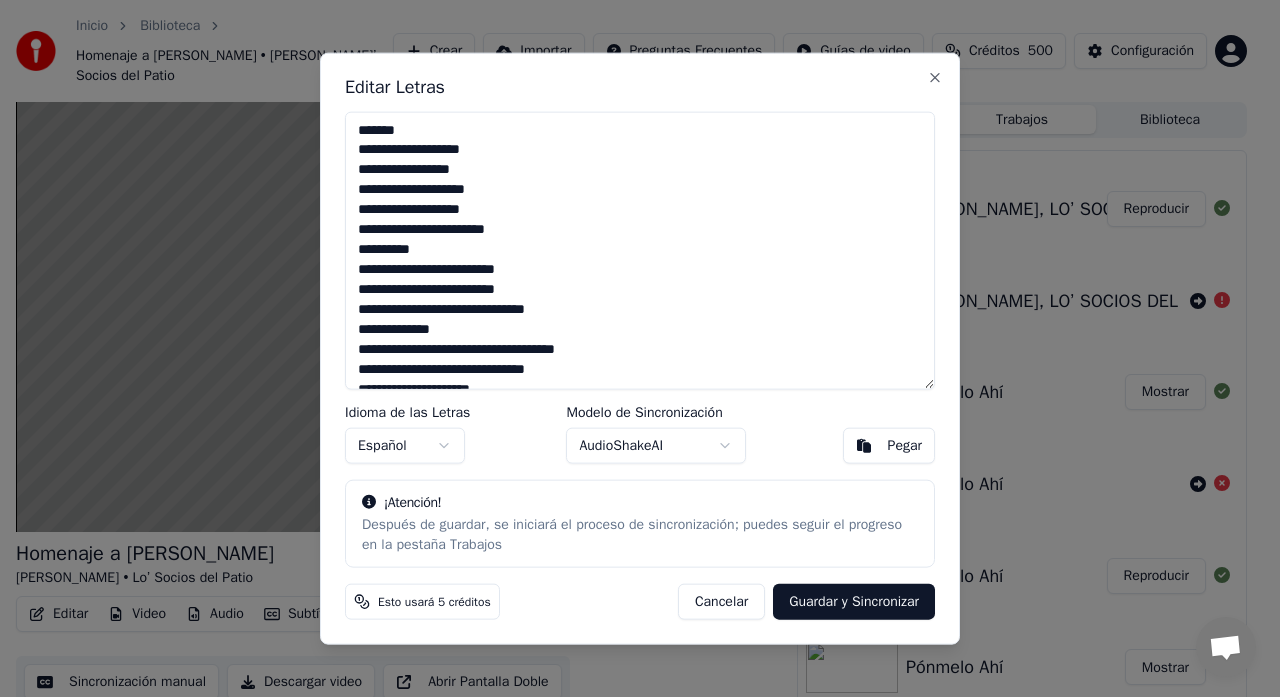 click at bounding box center (640, 250) 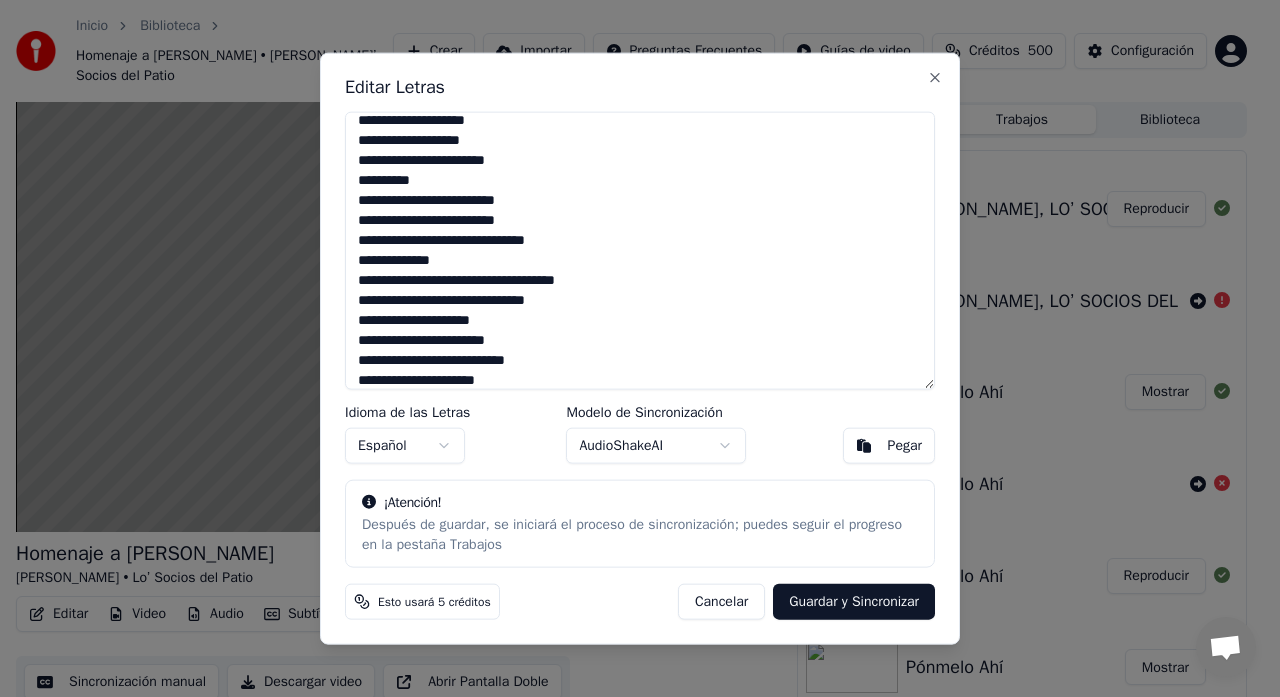 scroll, scrollTop: 100, scrollLeft: 0, axis: vertical 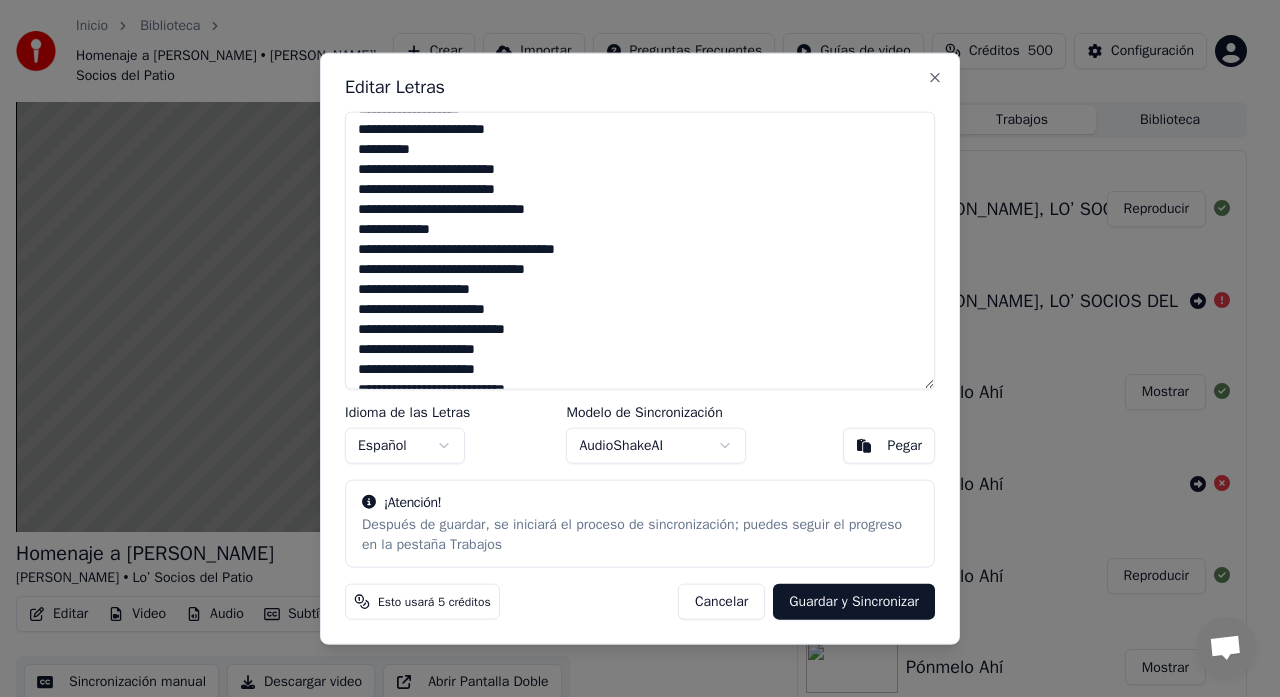 drag, startPoint x: 364, startPoint y: 251, endPoint x: 363, endPoint y: 283, distance: 32.01562 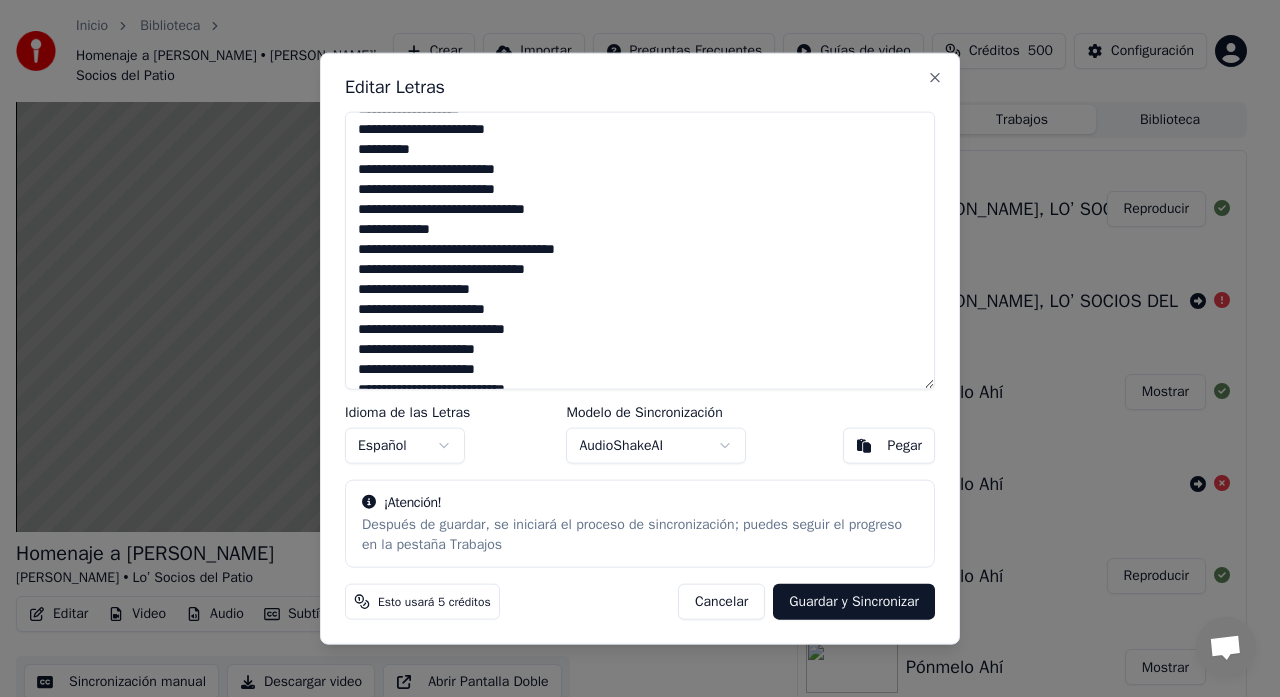 scroll, scrollTop: 200, scrollLeft: 0, axis: vertical 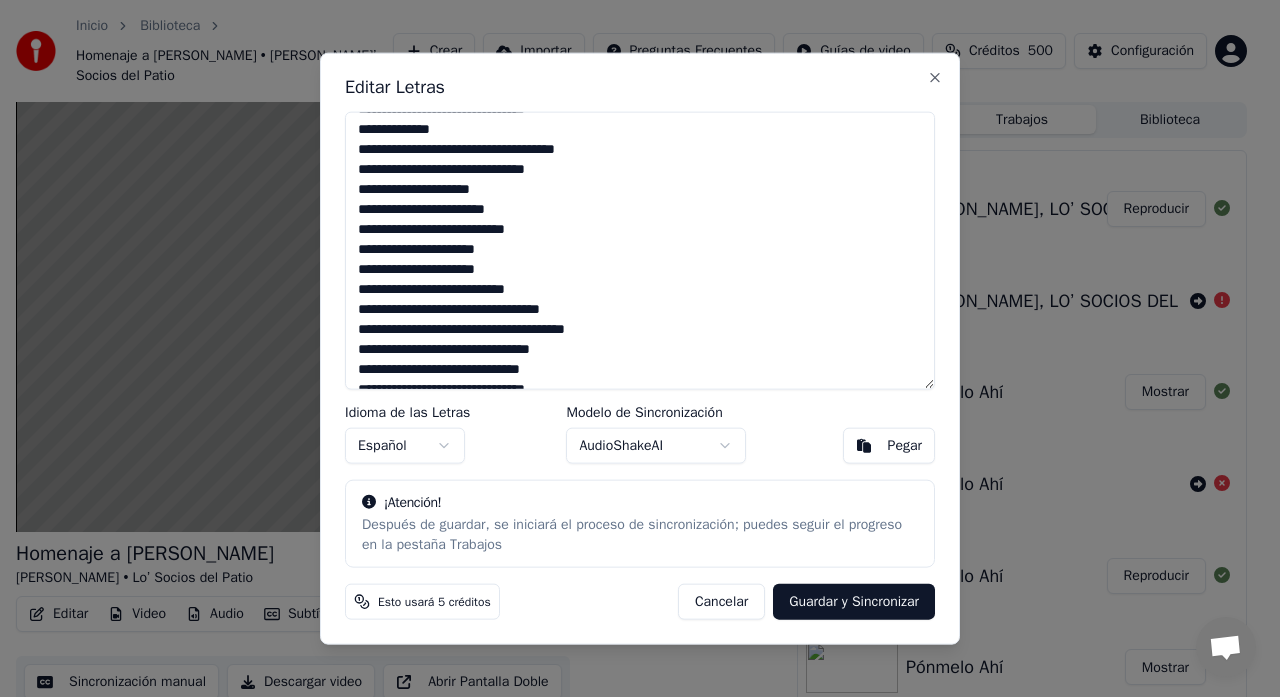 drag, startPoint x: 364, startPoint y: 270, endPoint x: 346, endPoint y: 273, distance: 18.248287 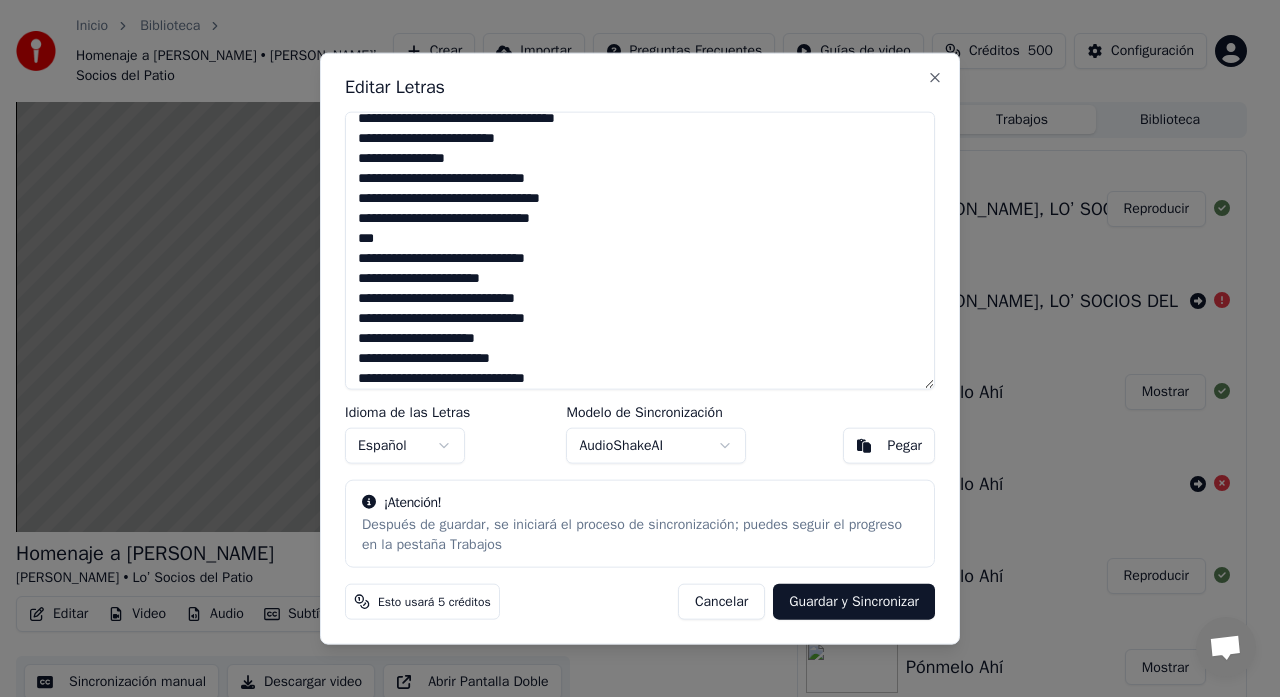 scroll, scrollTop: 600, scrollLeft: 0, axis: vertical 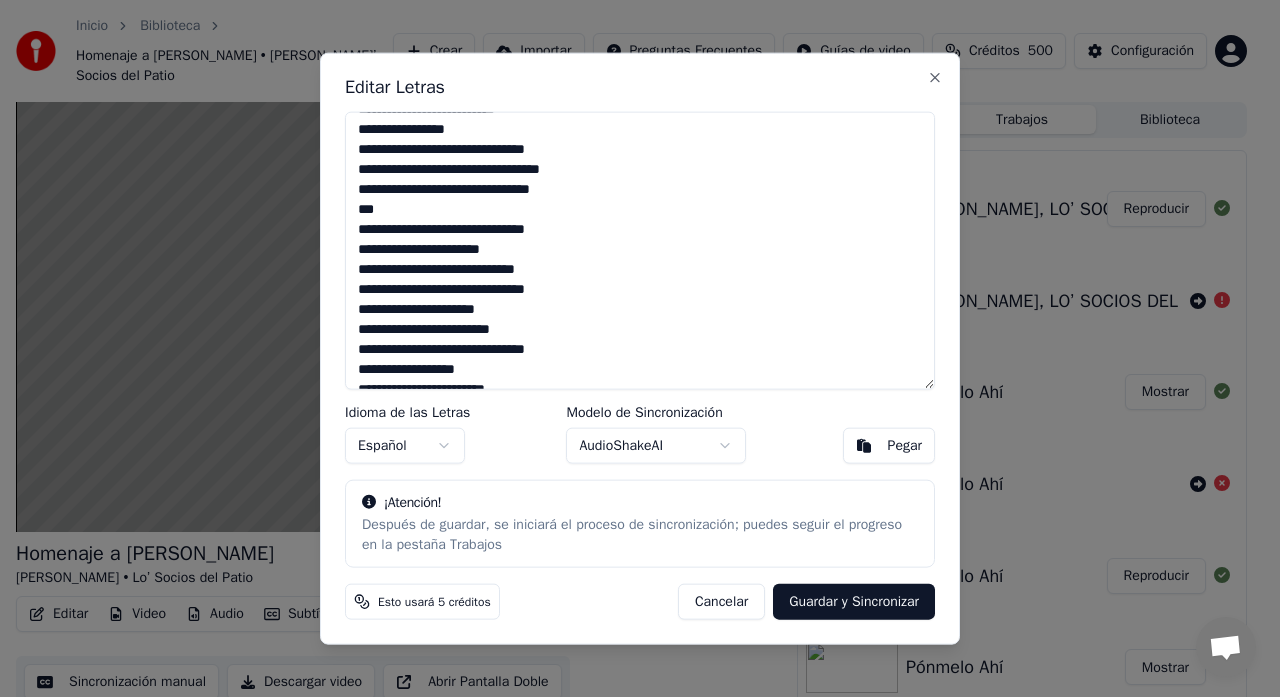 drag, startPoint x: 363, startPoint y: 269, endPoint x: 341, endPoint y: 274, distance: 22.561028 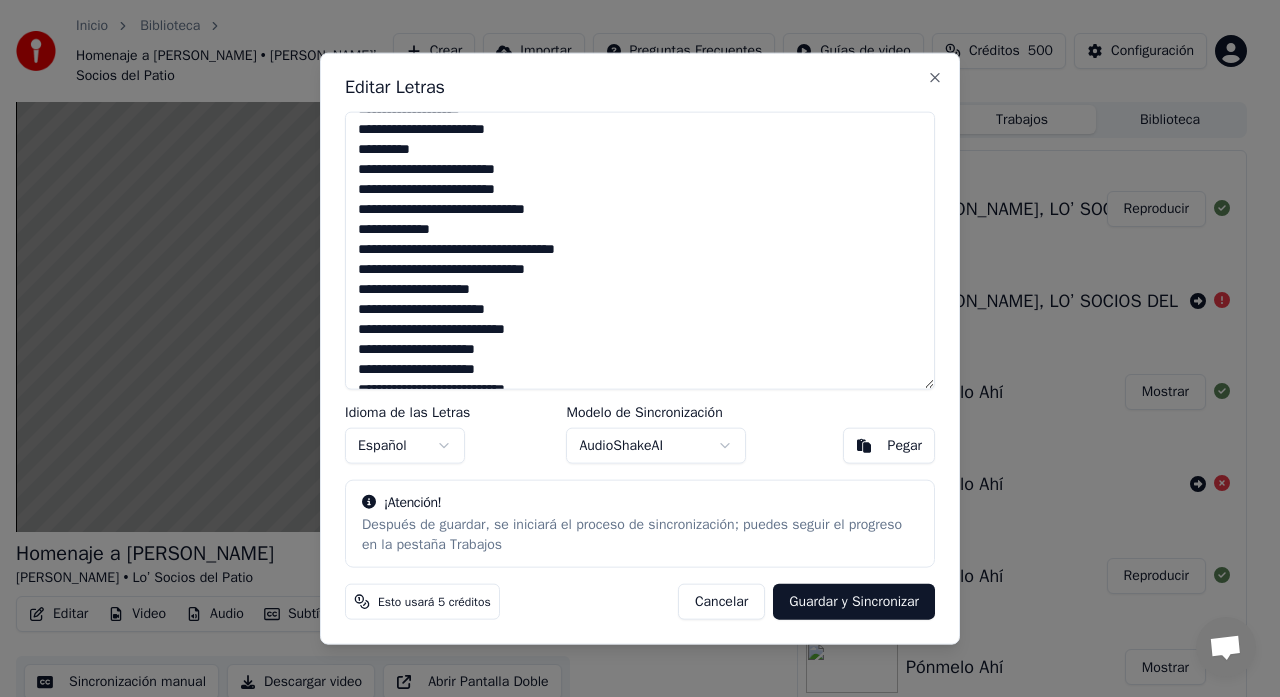 scroll, scrollTop: 200, scrollLeft: 0, axis: vertical 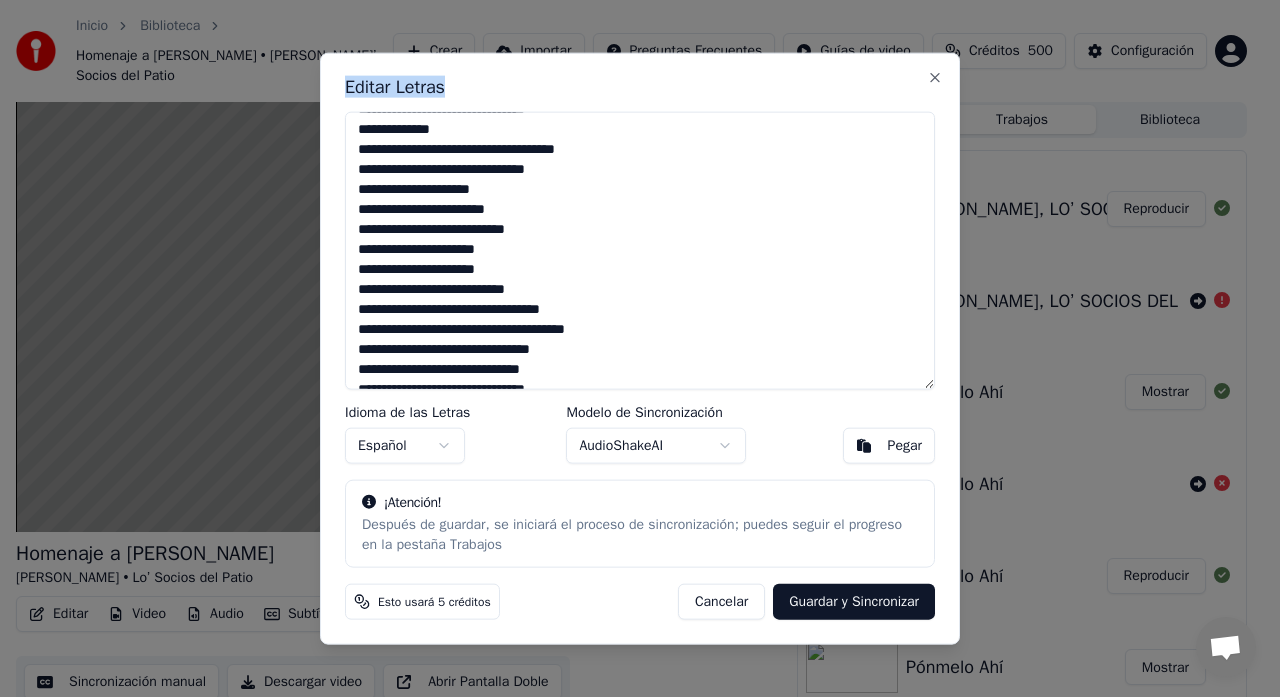 drag, startPoint x: 461, startPoint y: 68, endPoint x: 704, endPoint y: 45, distance: 244.08604 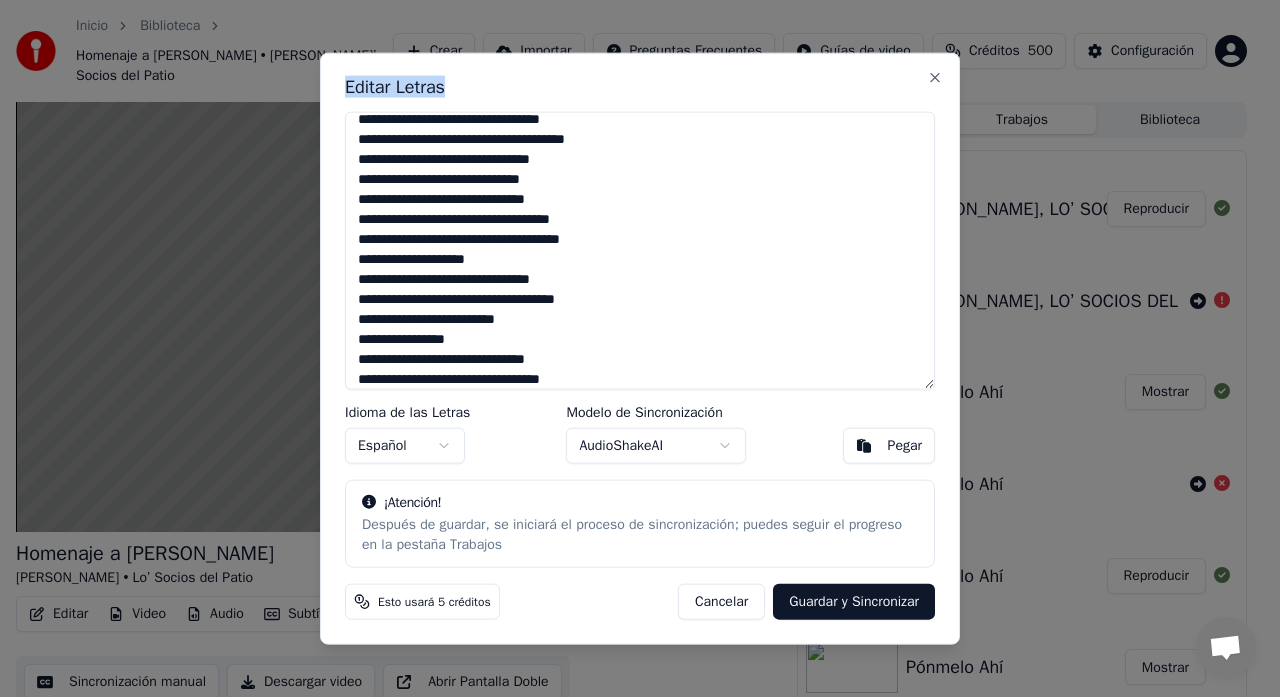 scroll, scrollTop: 400, scrollLeft: 0, axis: vertical 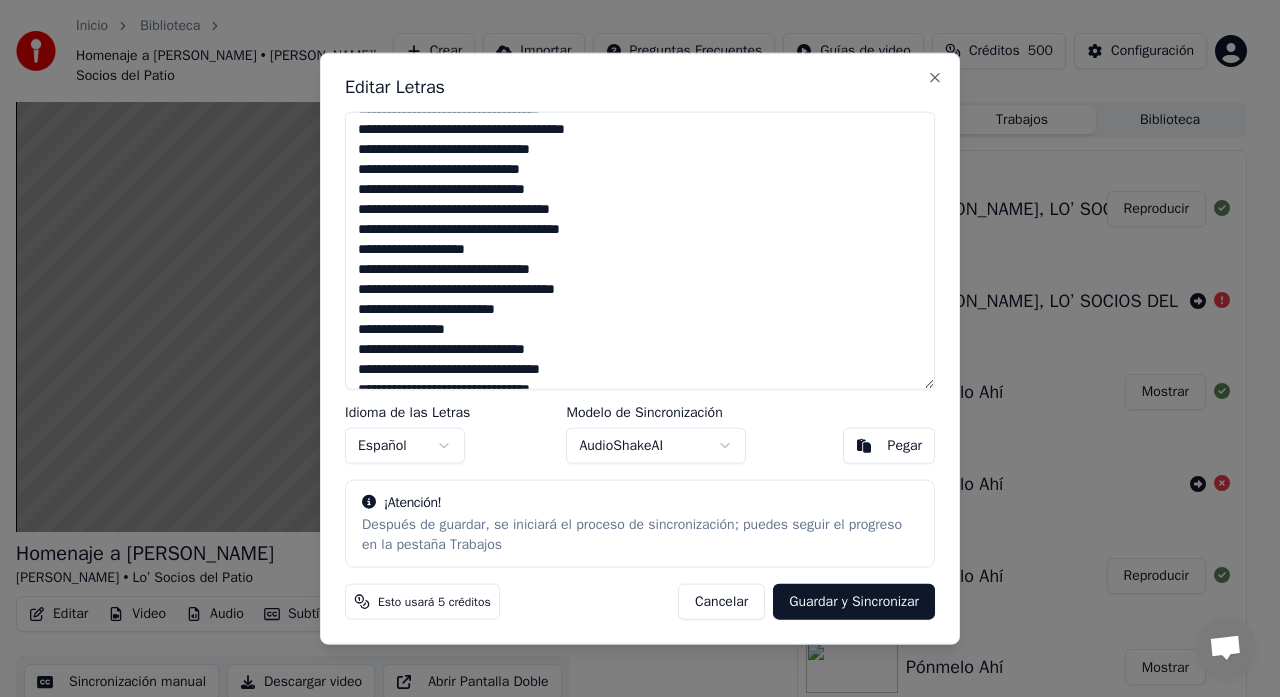 click at bounding box center (640, 250) 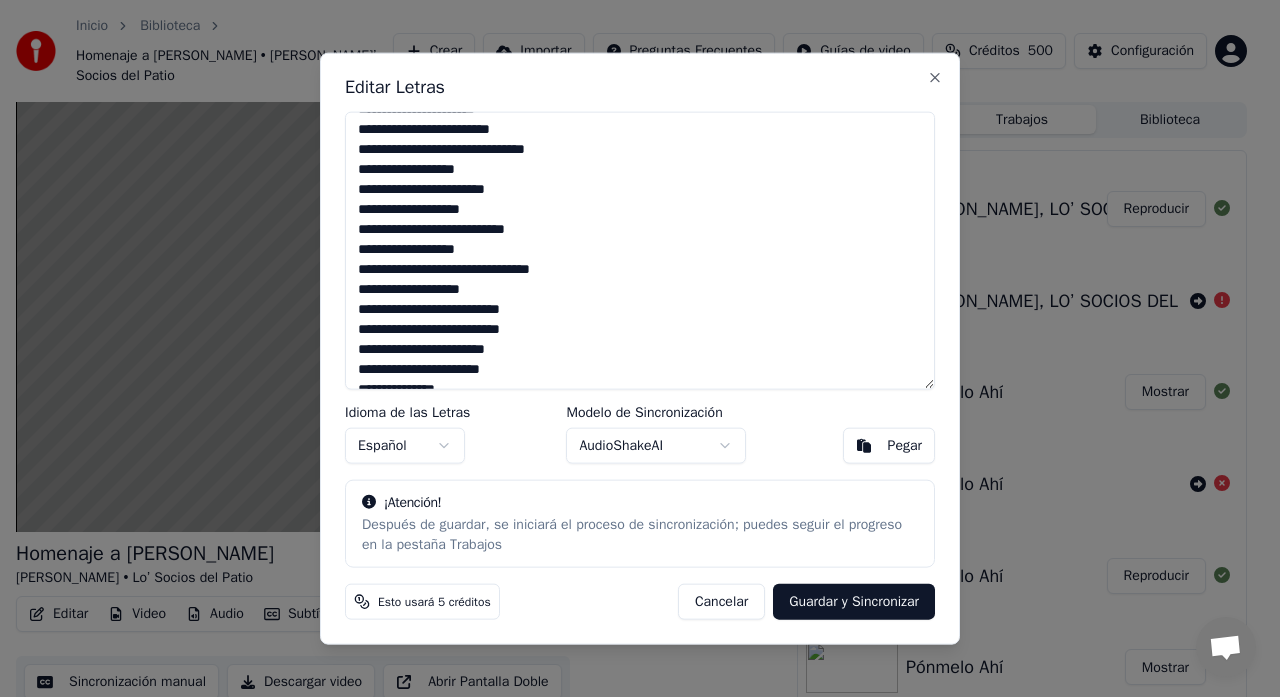 scroll, scrollTop: 900, scrollLeft: 0, axis: vertical 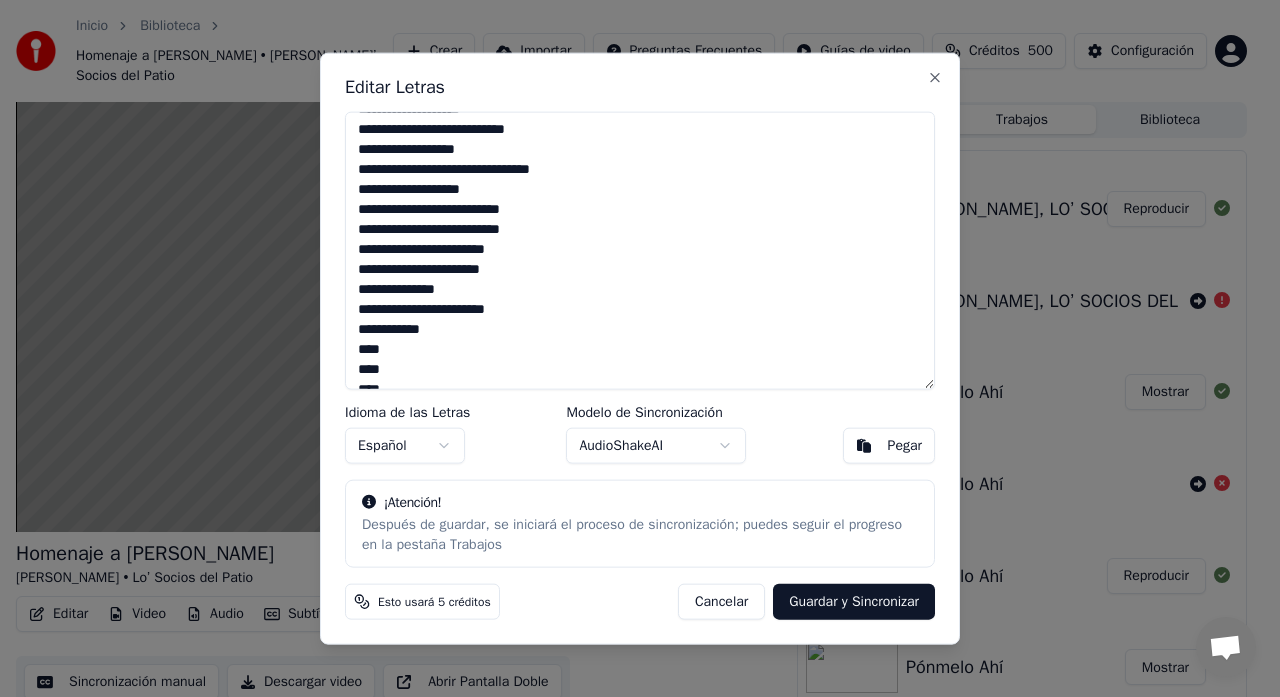 click at bounding box center [640, 250] 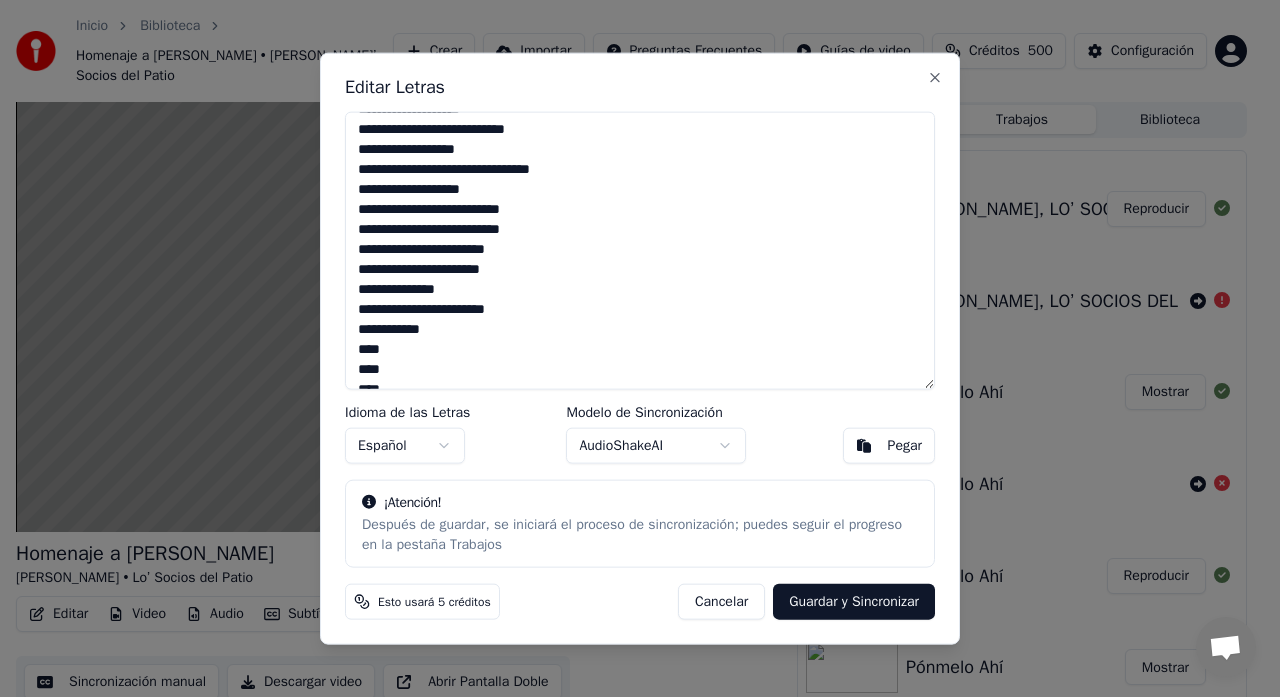 drag, startPoint x: 427, startPoint y: 249, endPoint x: 396, endPoint y: 253, distance: 31.257 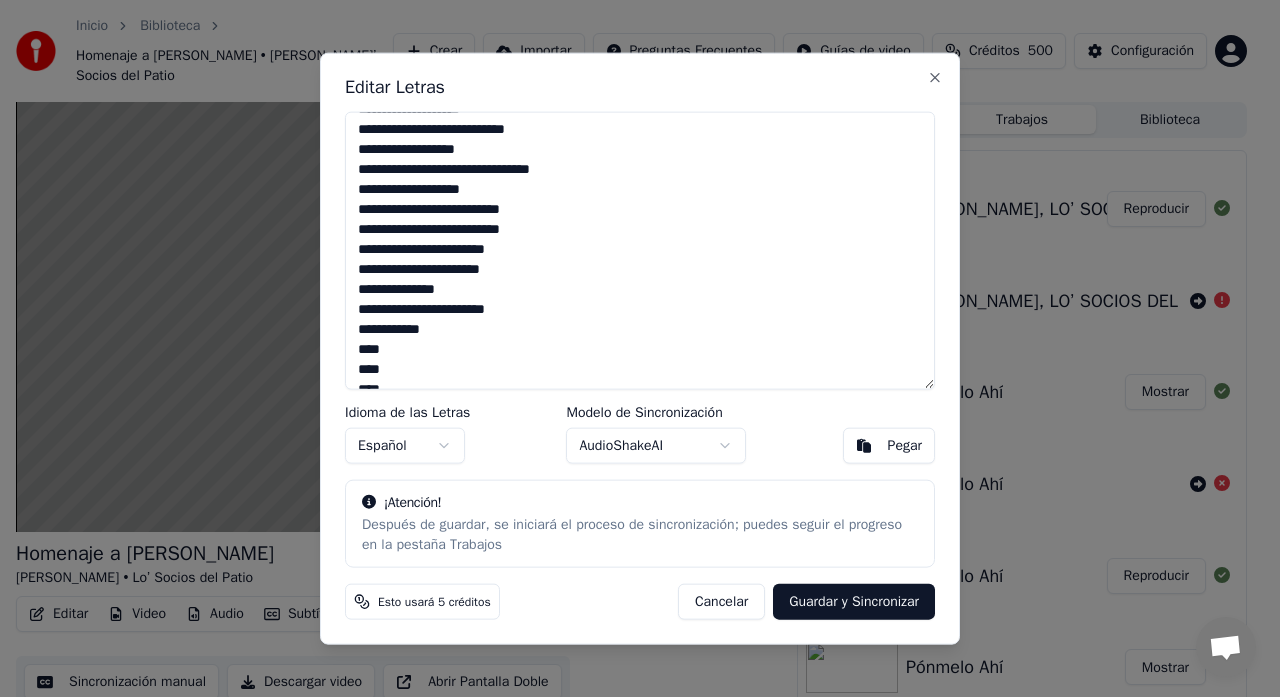 click at bounding box center (640, 250) 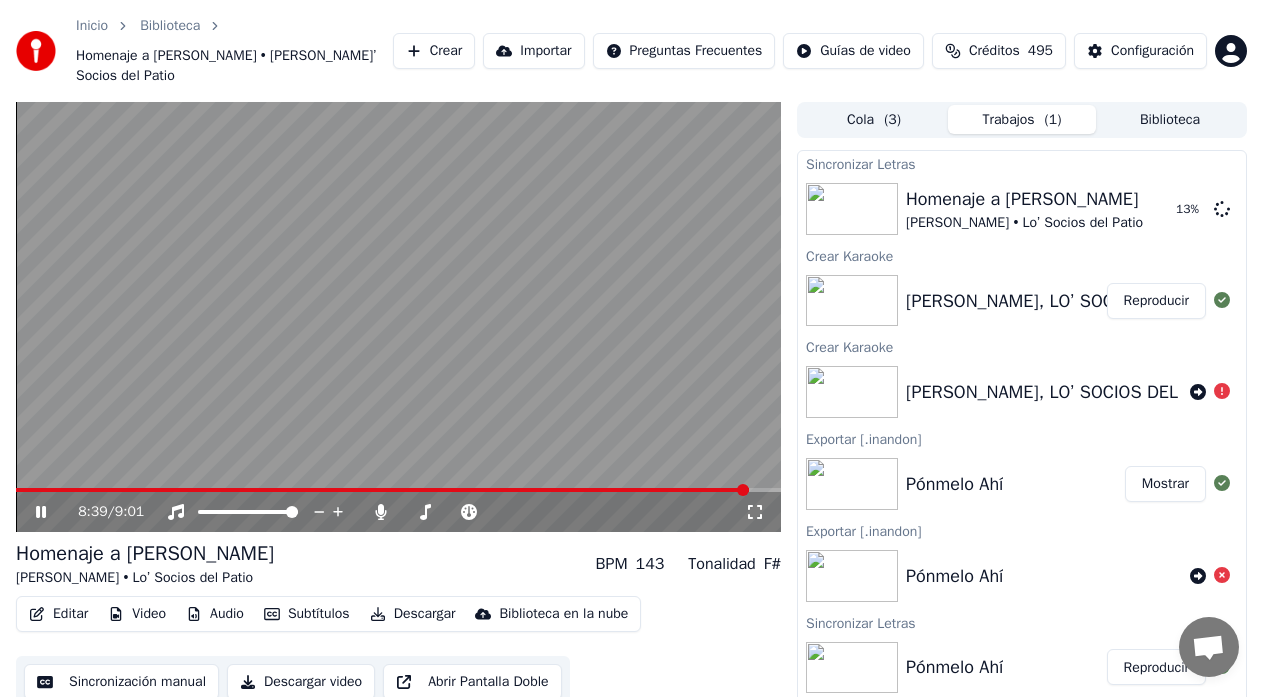click at bounding box center [382, 490] 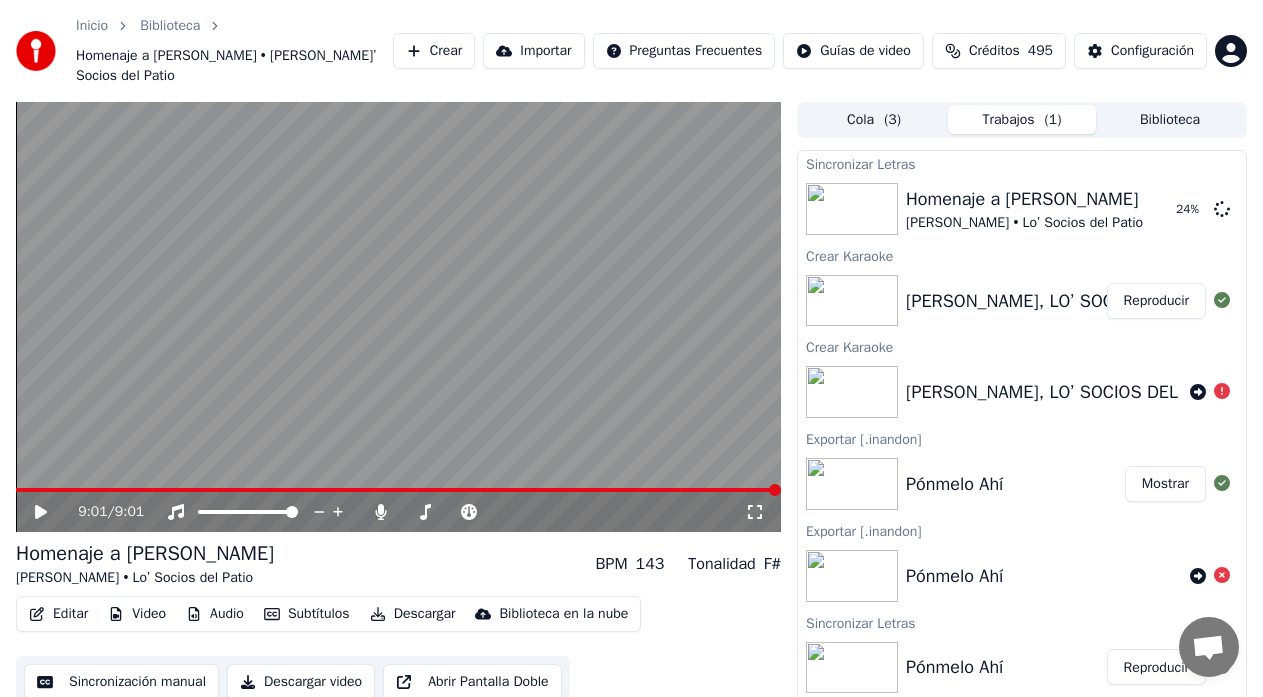 click on "Audio" at bounding box center (215, 614) 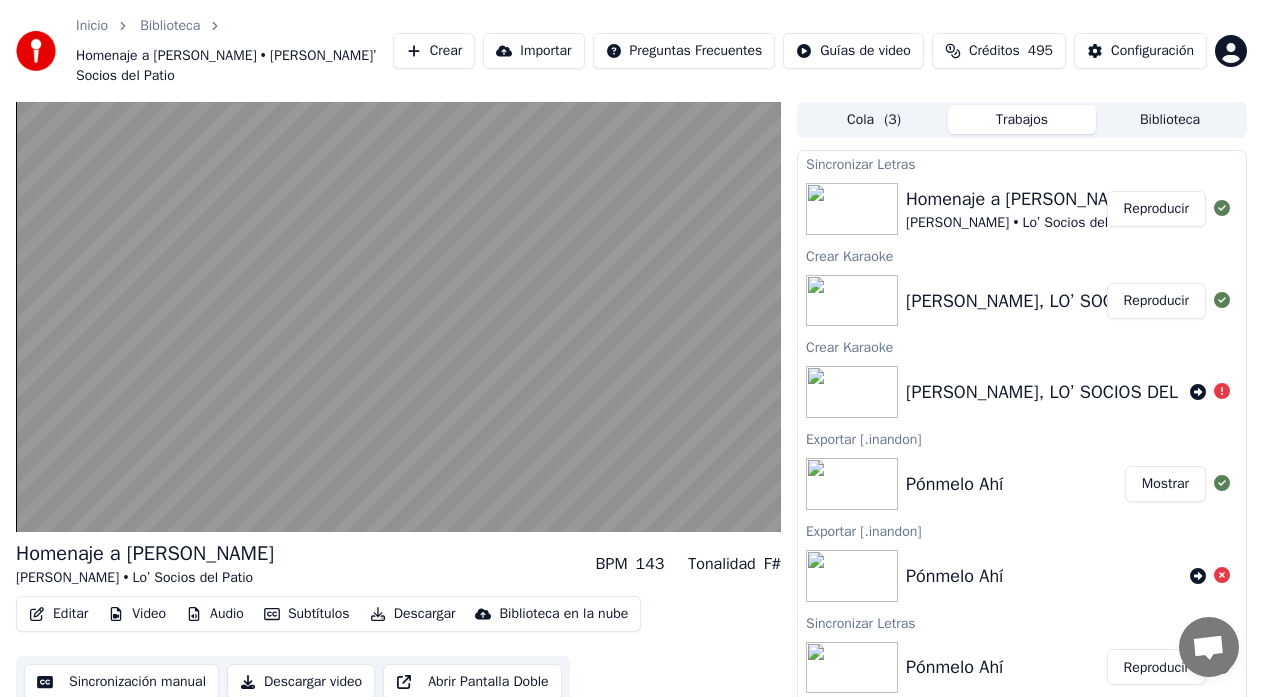 click on "Reproducir" at bounding box center (1156, 209) 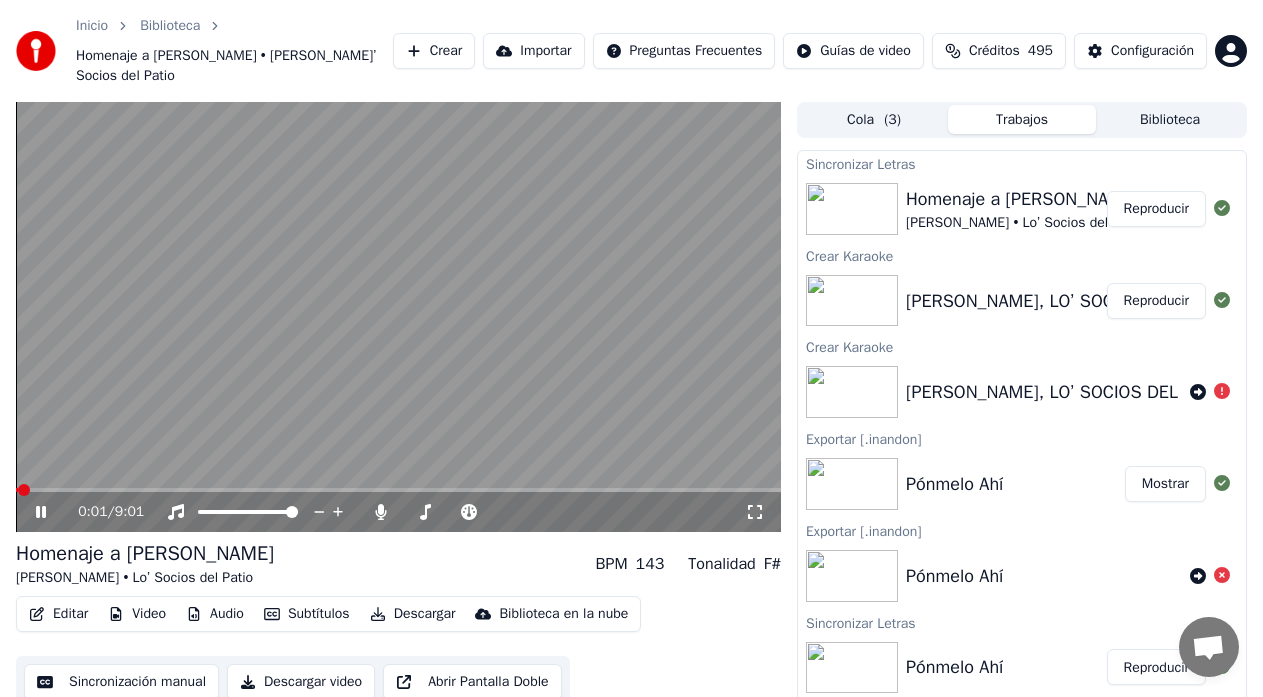 click 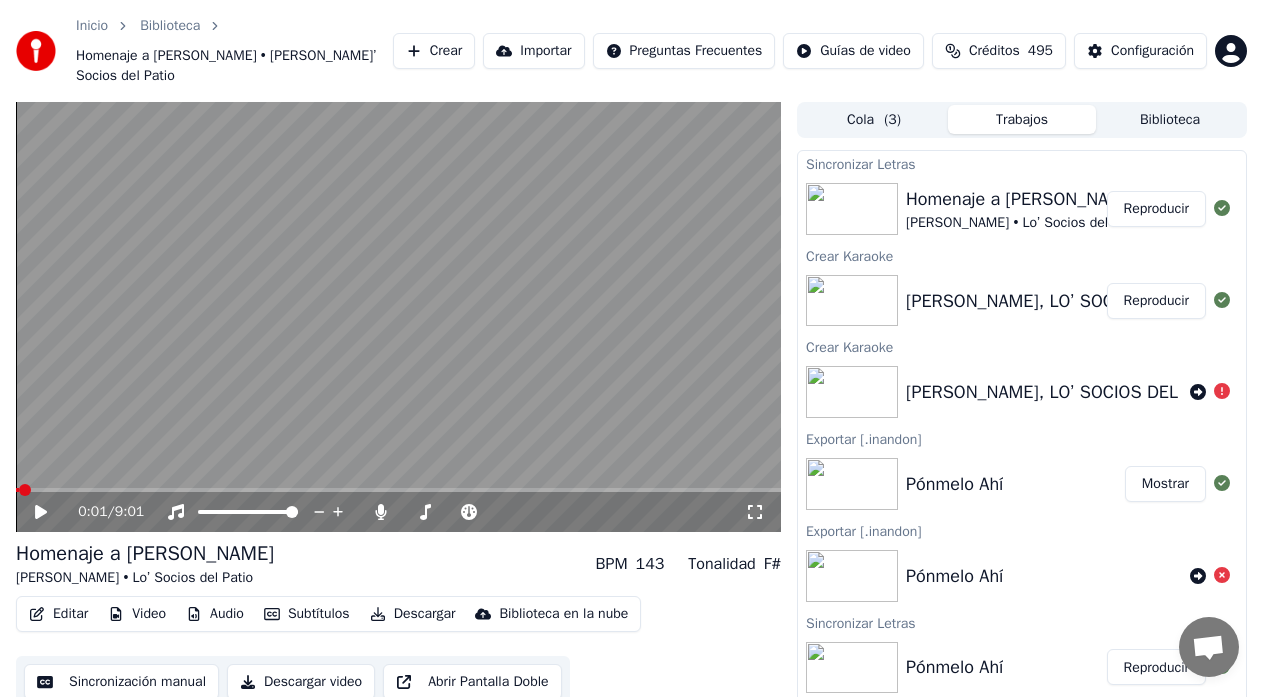 click on "Descargar" at bounding box center (413, 614) 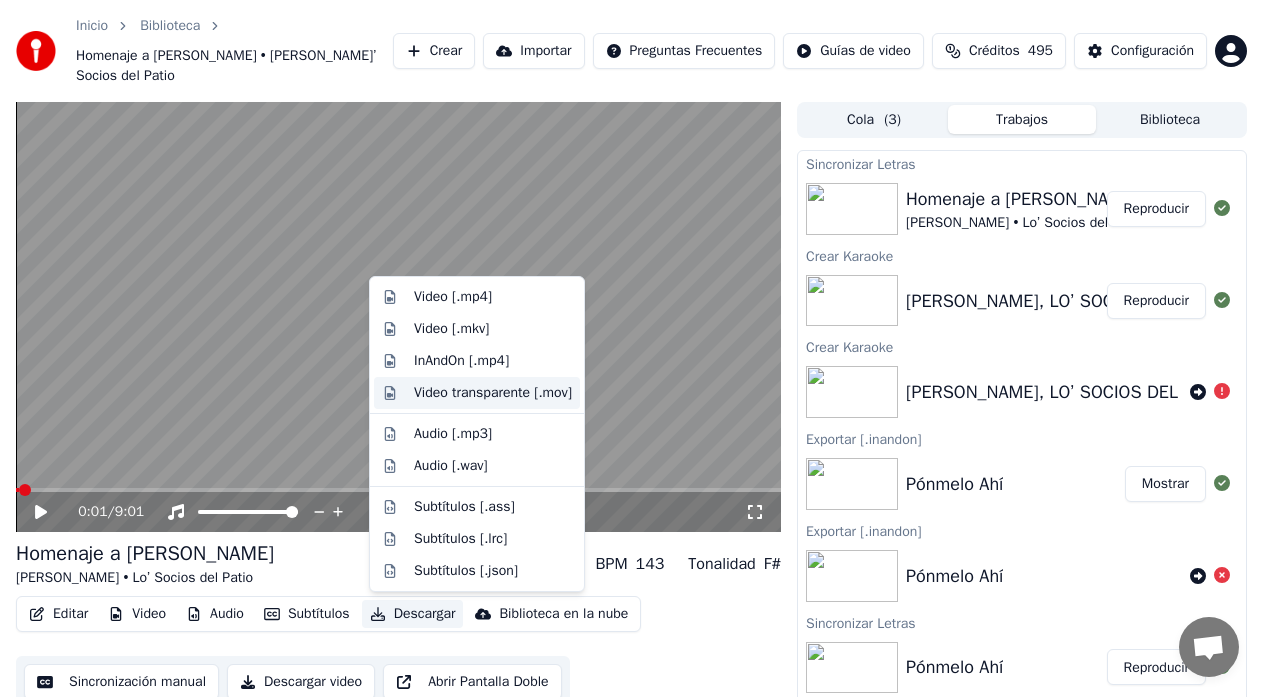 click on "Video transparente [.mov]" at bounding box center [493, 393] 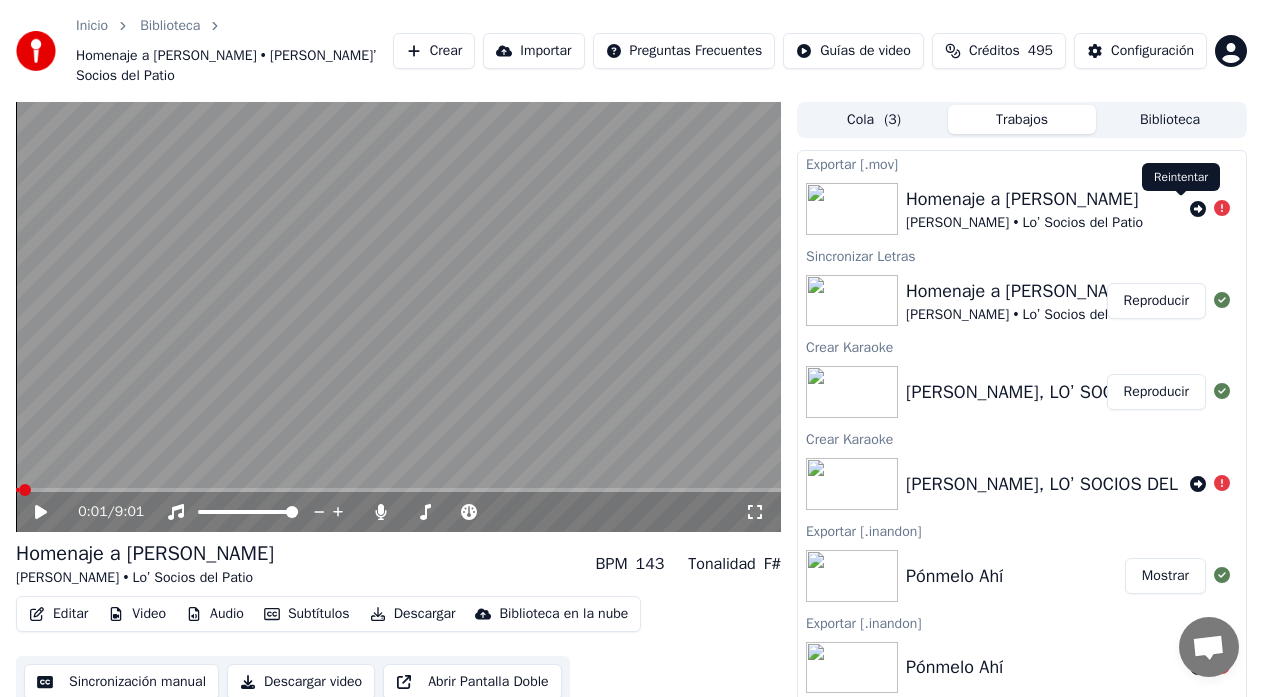 click 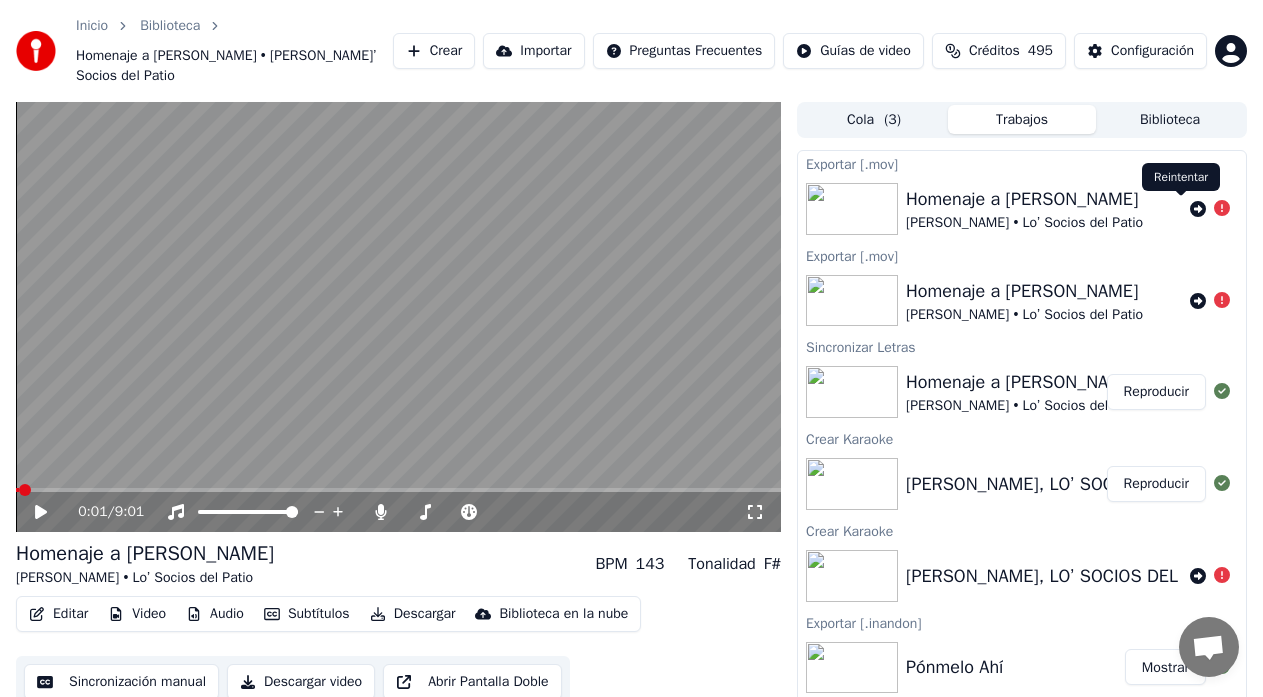 click 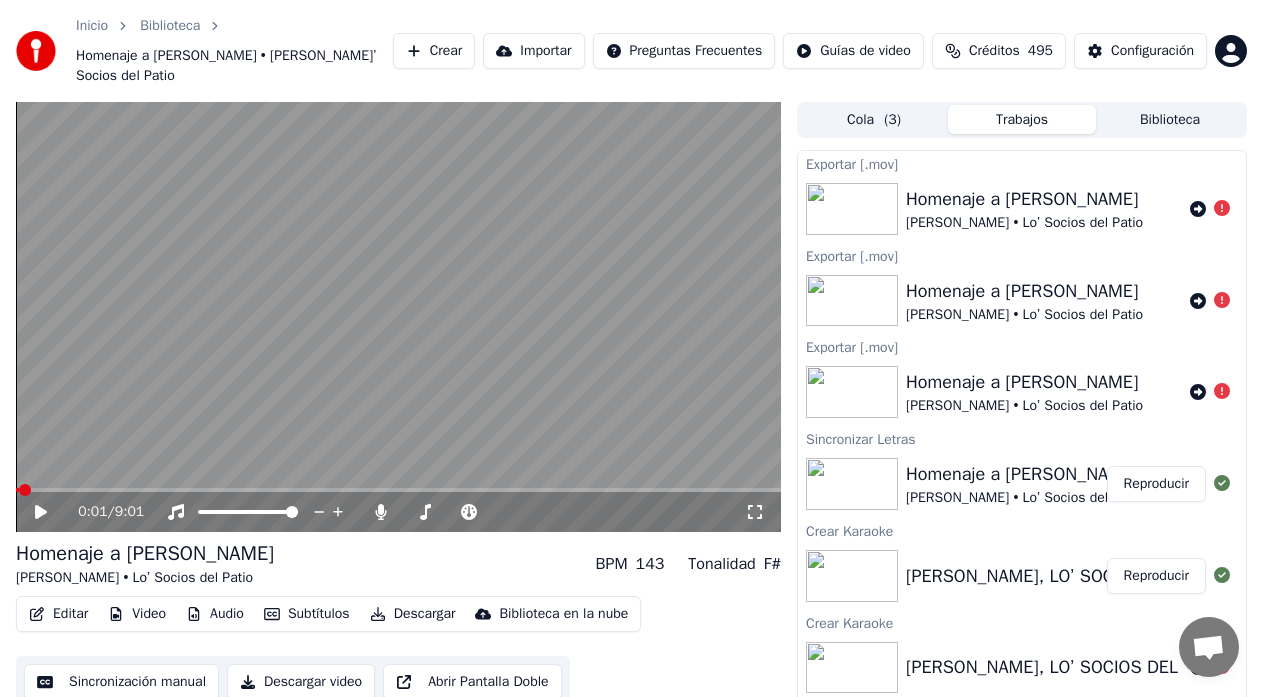 click on "Descargar" at bounding box center (413, 614) 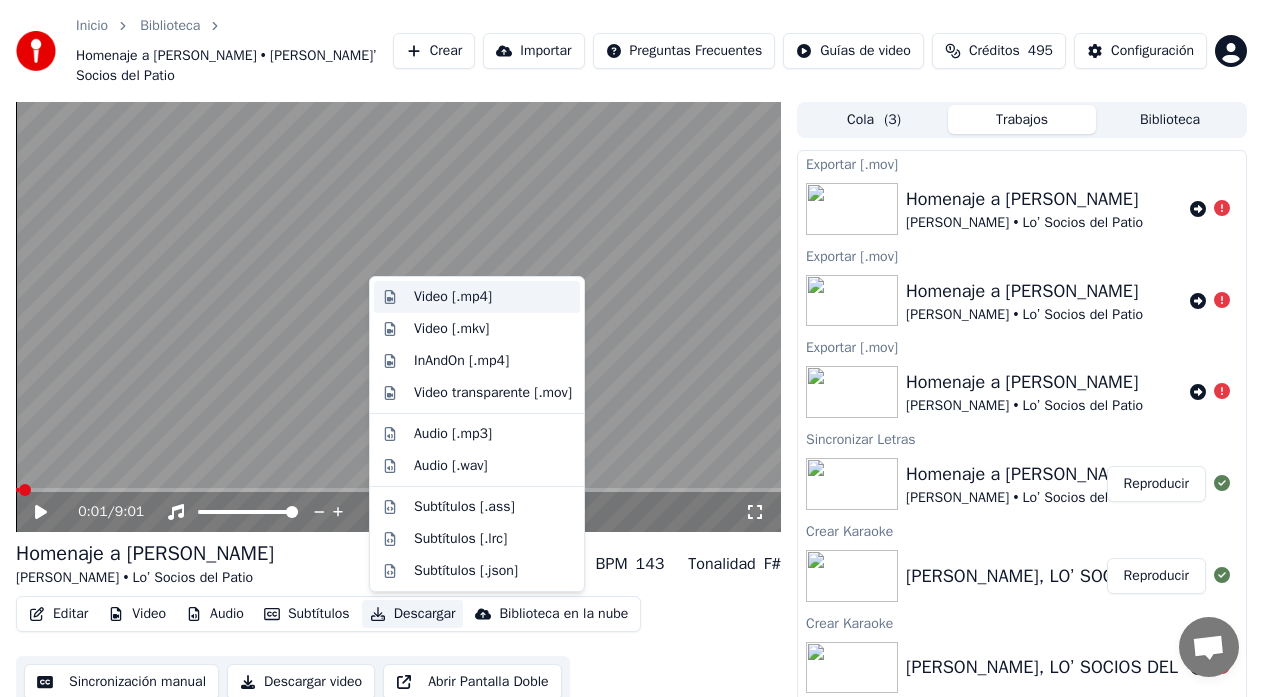 click on "Video [.mp4]" at bounding box center (453, 297) 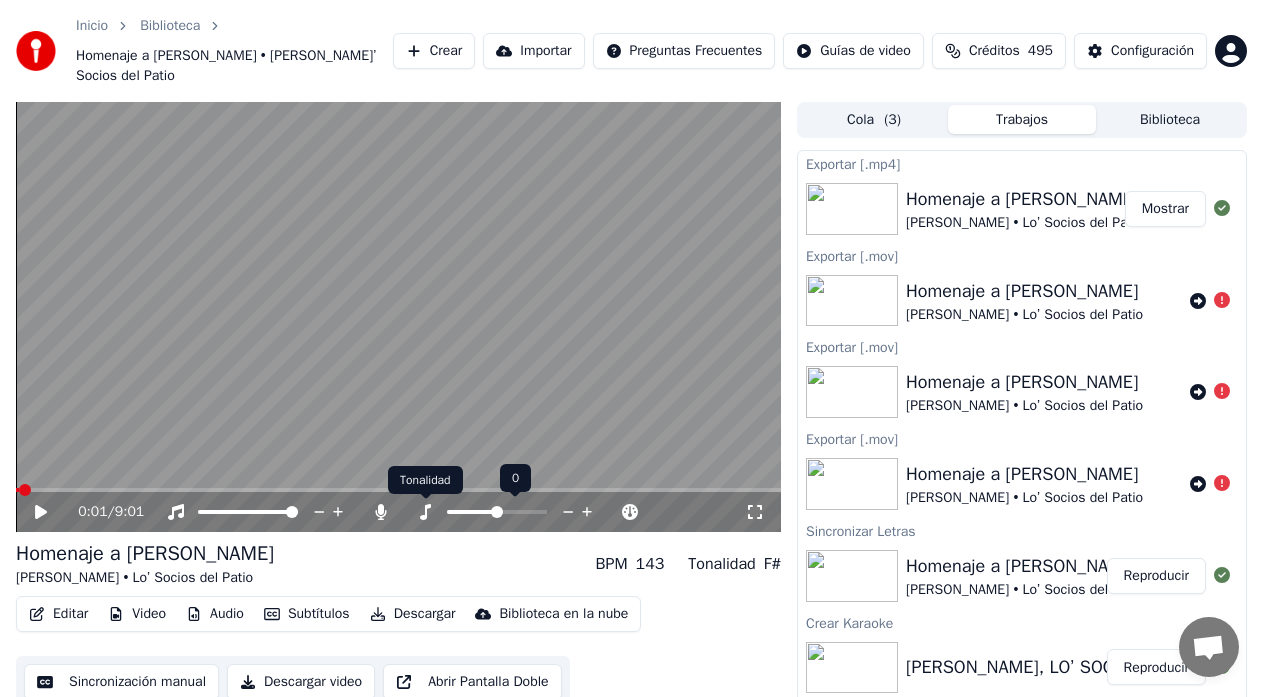 click 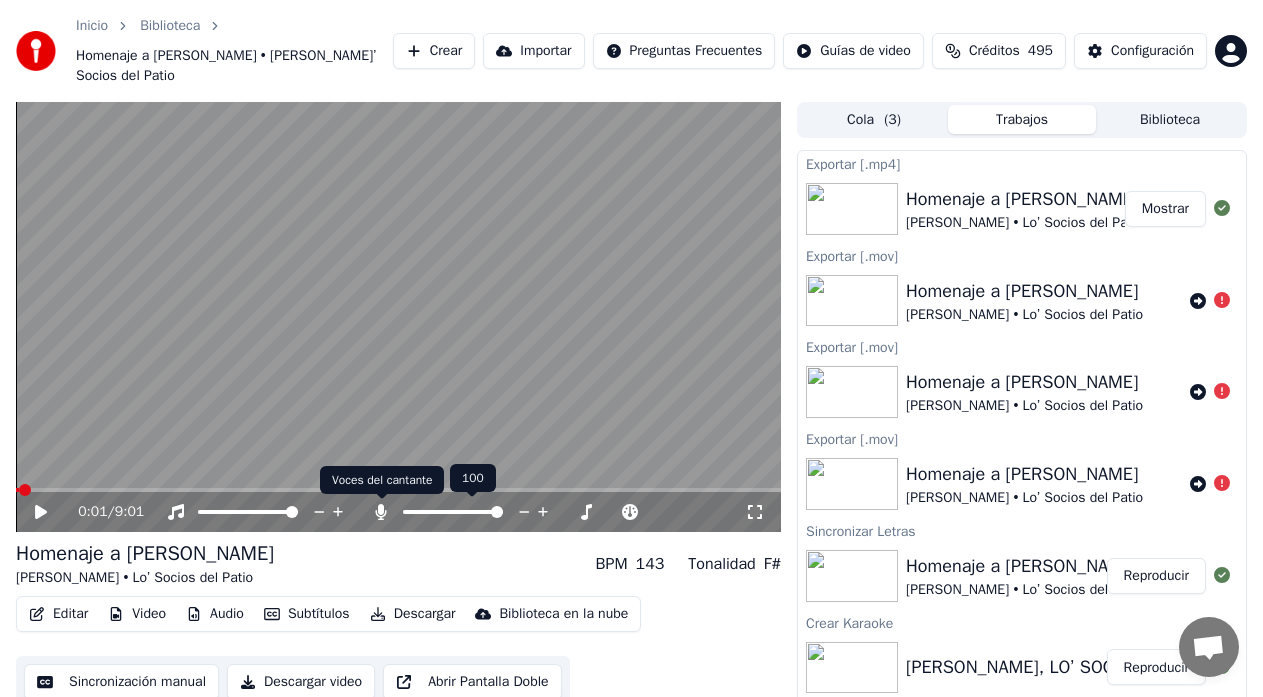 click 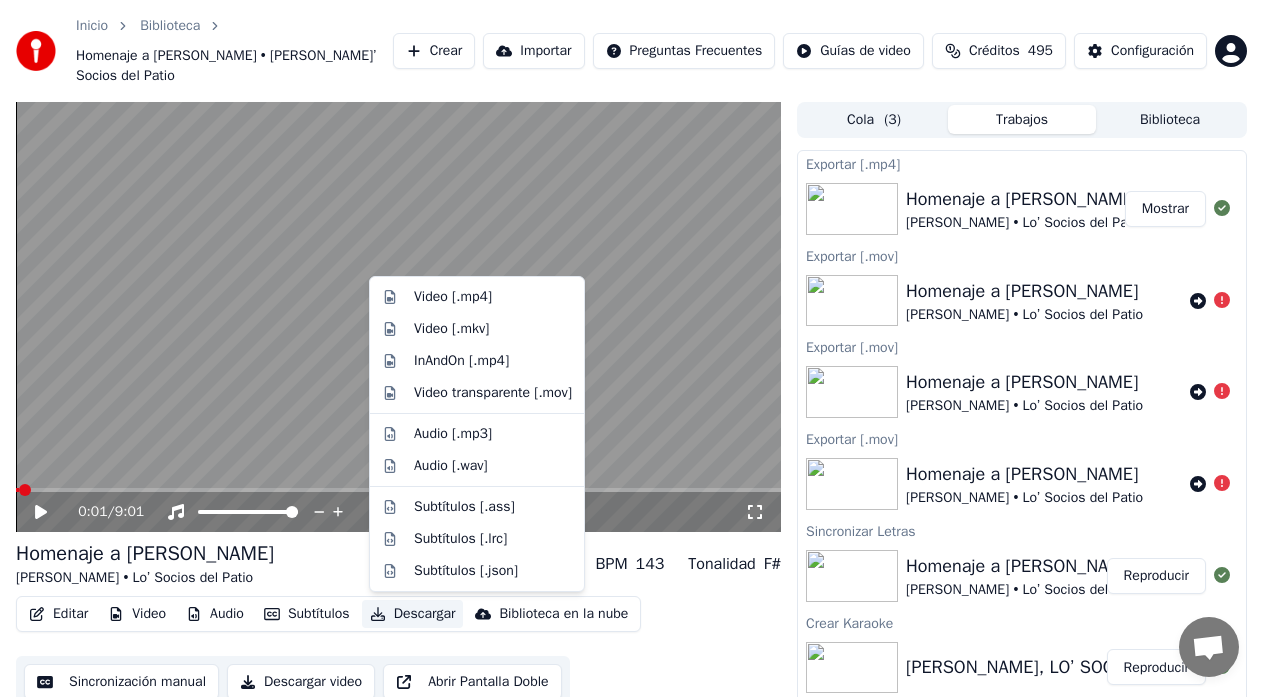 click on "Descargar" at bounding box center [413, 614] 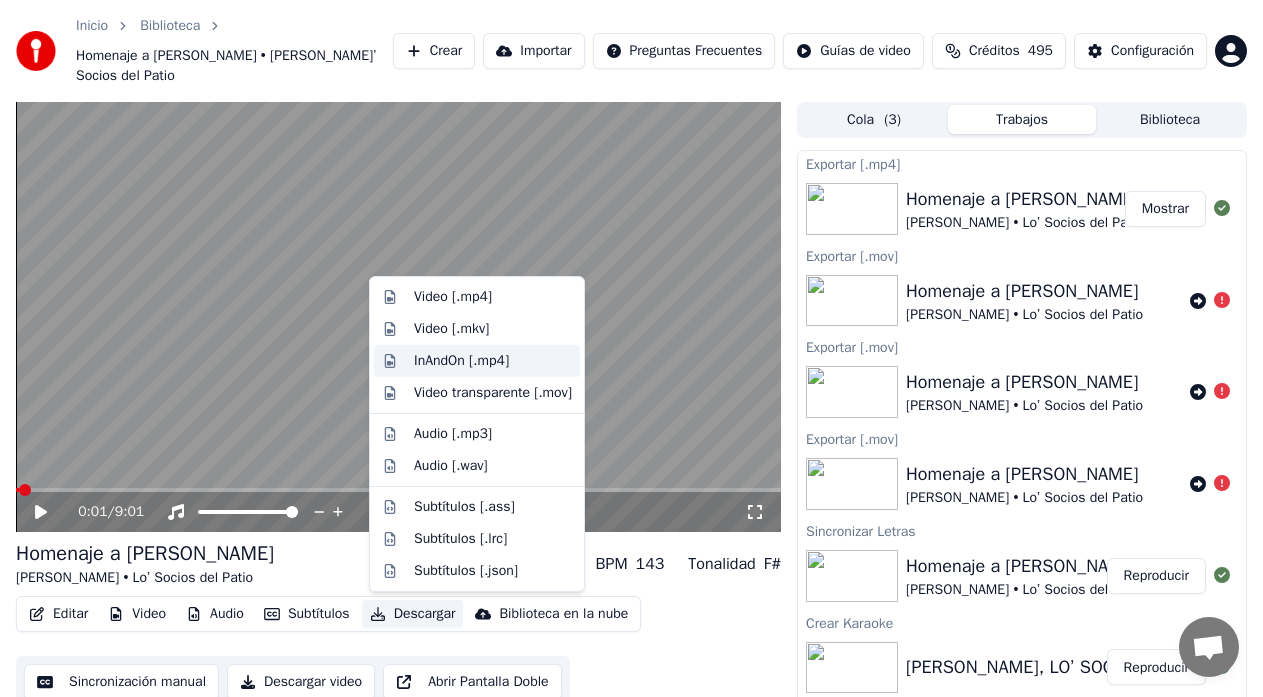 click on "InAndOn [.mp4]" at bounding box center [461, 361] 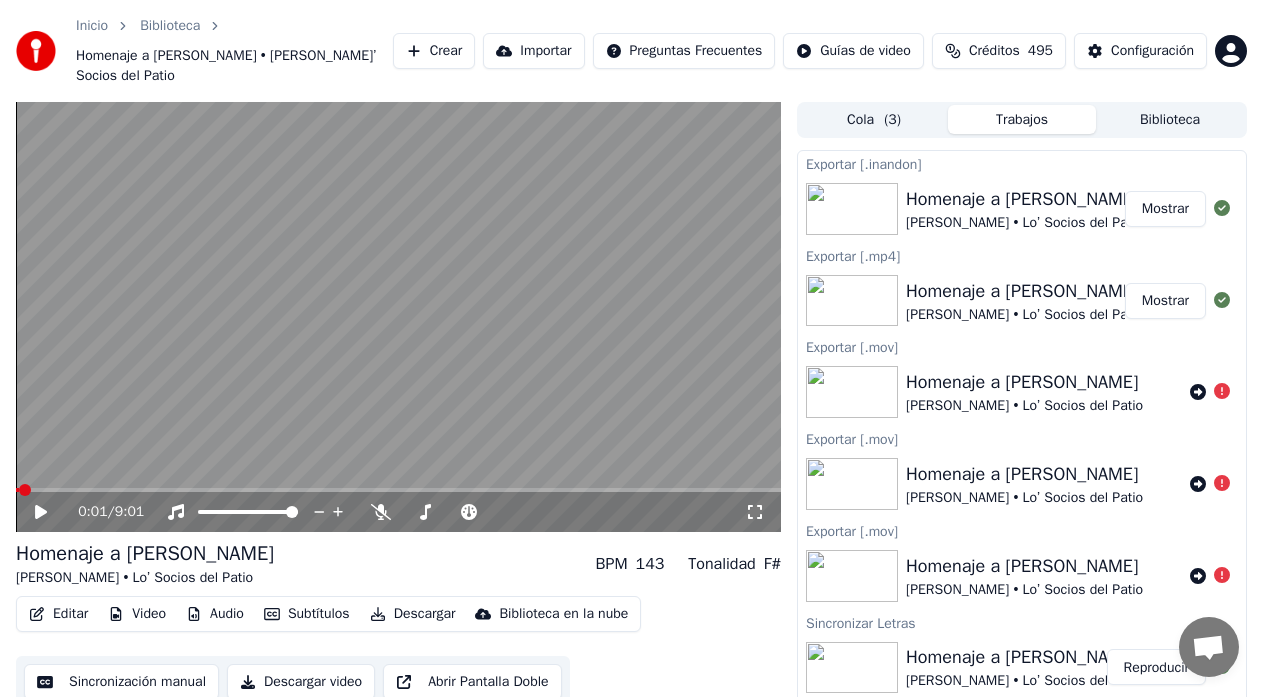 click on "Video" at bounding box center [137, 614] 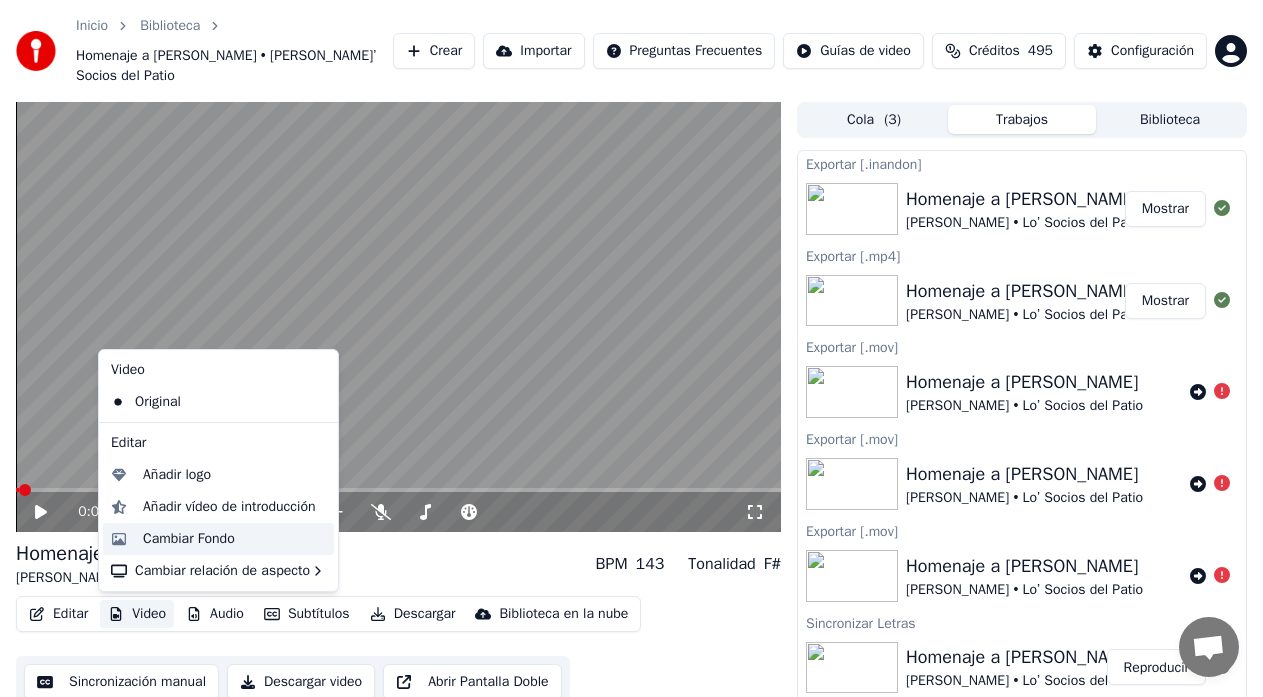 click on "Cambiar Fondo" at bounding box center [189, 539] 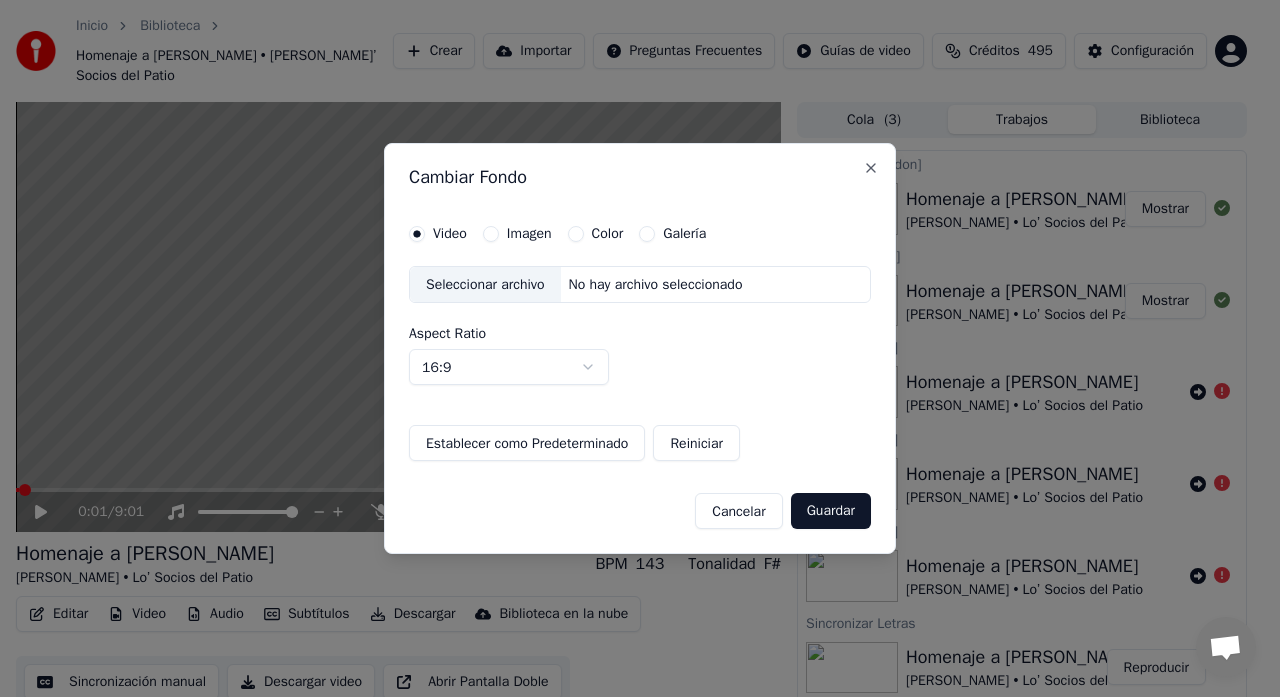 click on "Seleccionar archivo" at bounding box center [485, 285] 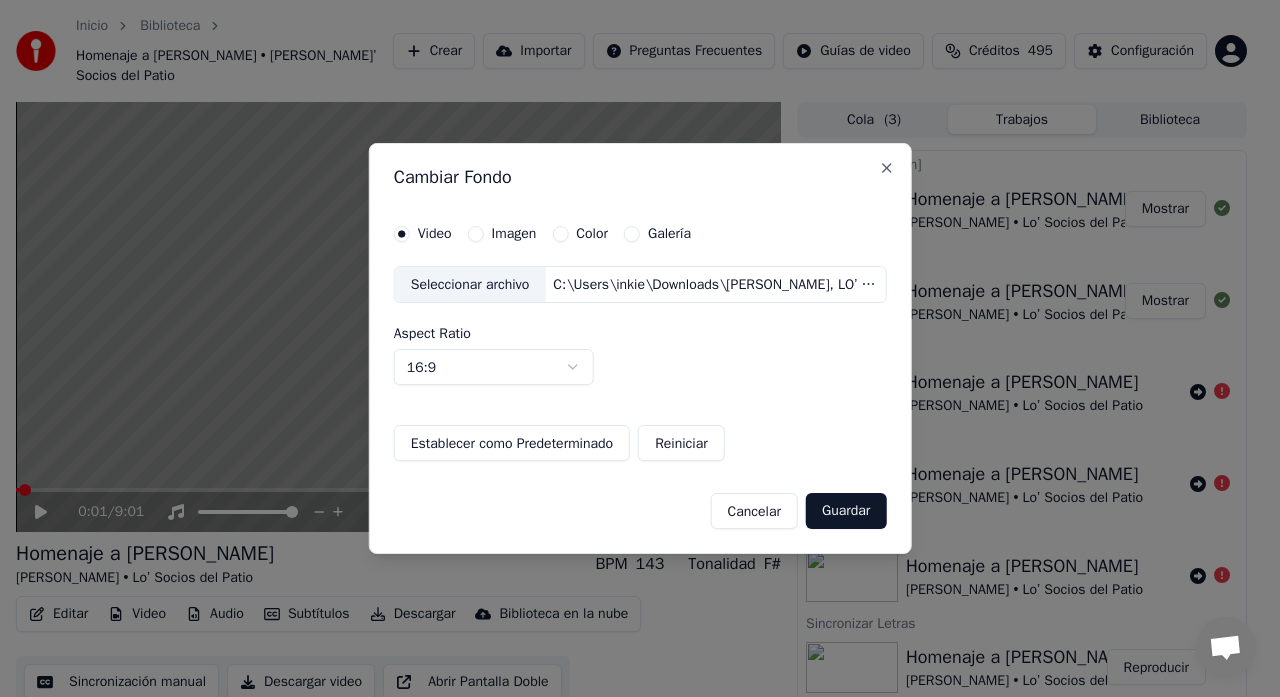 click on "Guardar" at bounding box center [846, 511] 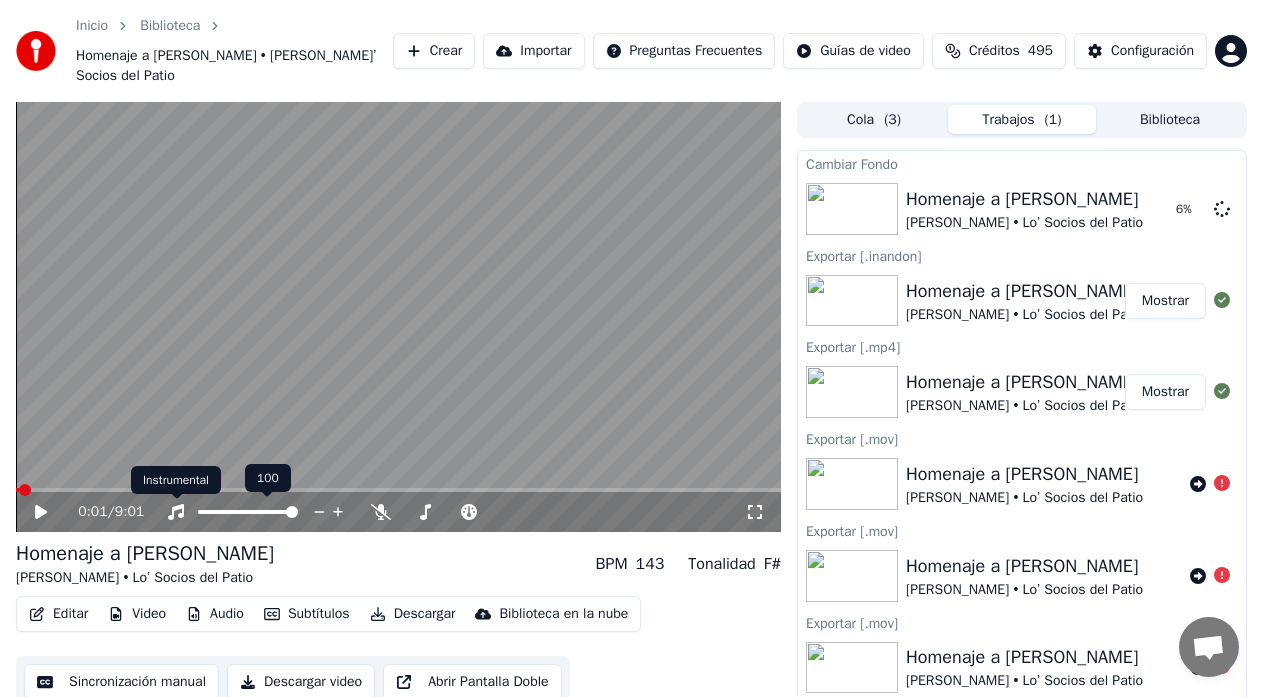 click 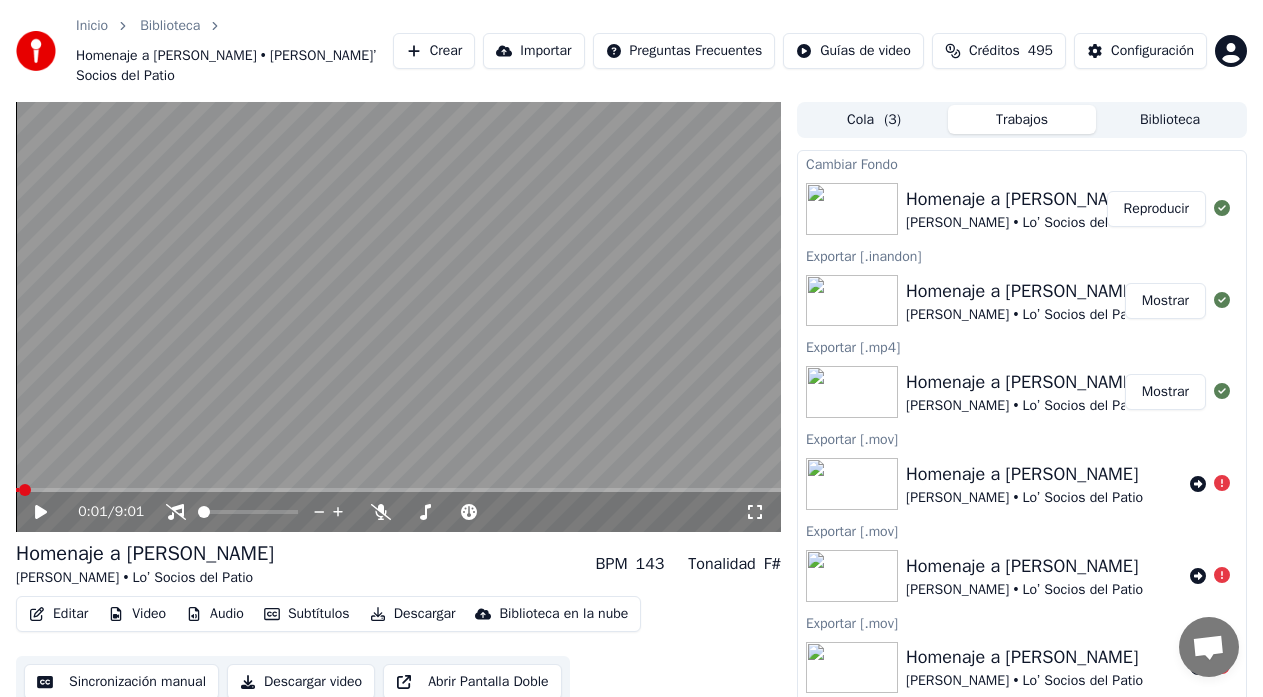 click on "Reproducir" at bounding box center [1156, 209] 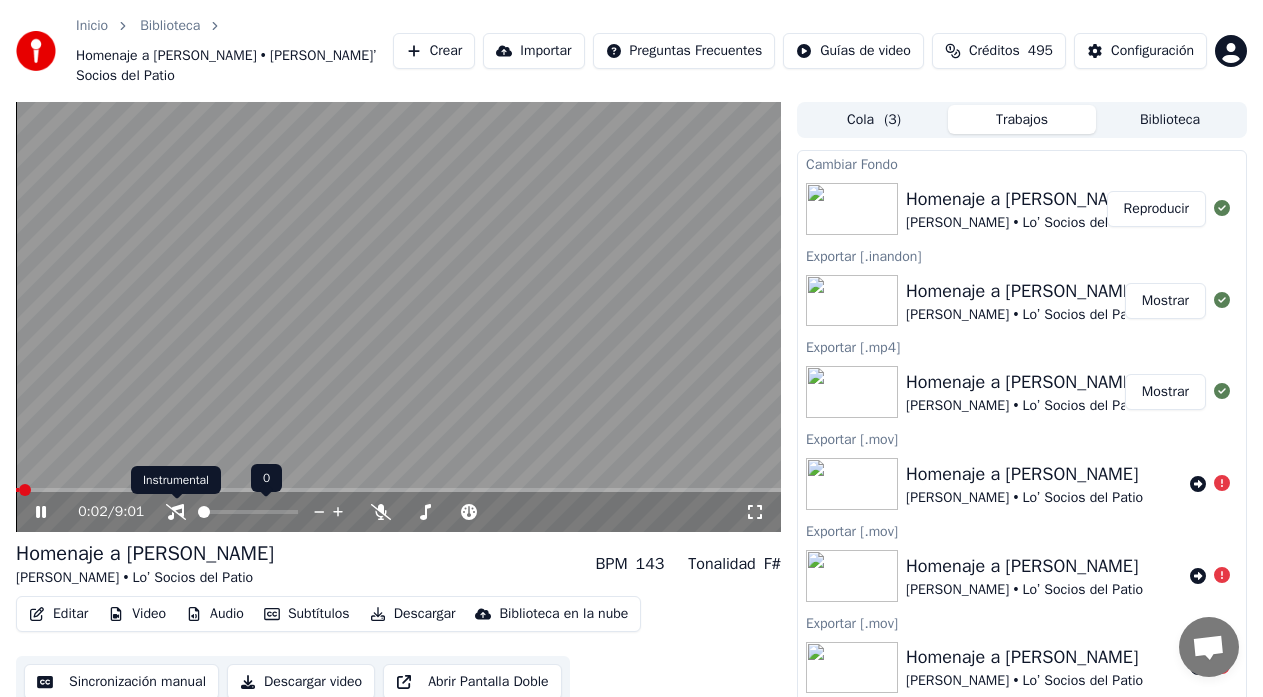 click 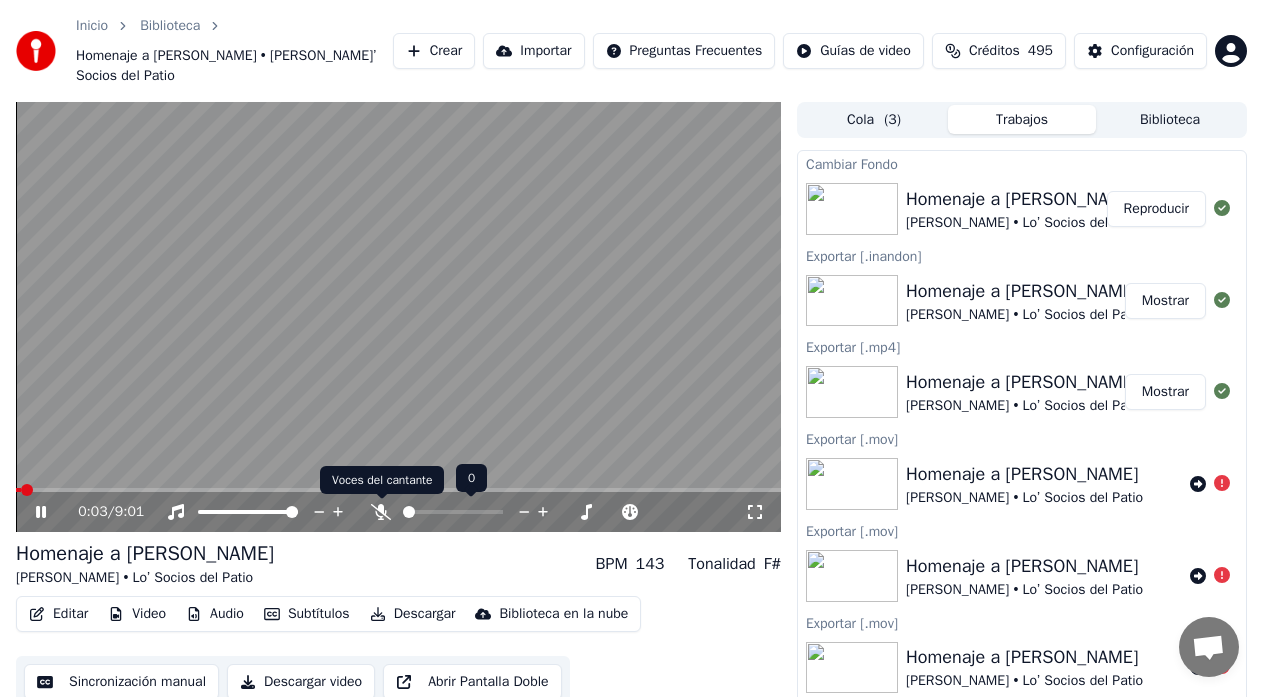 click 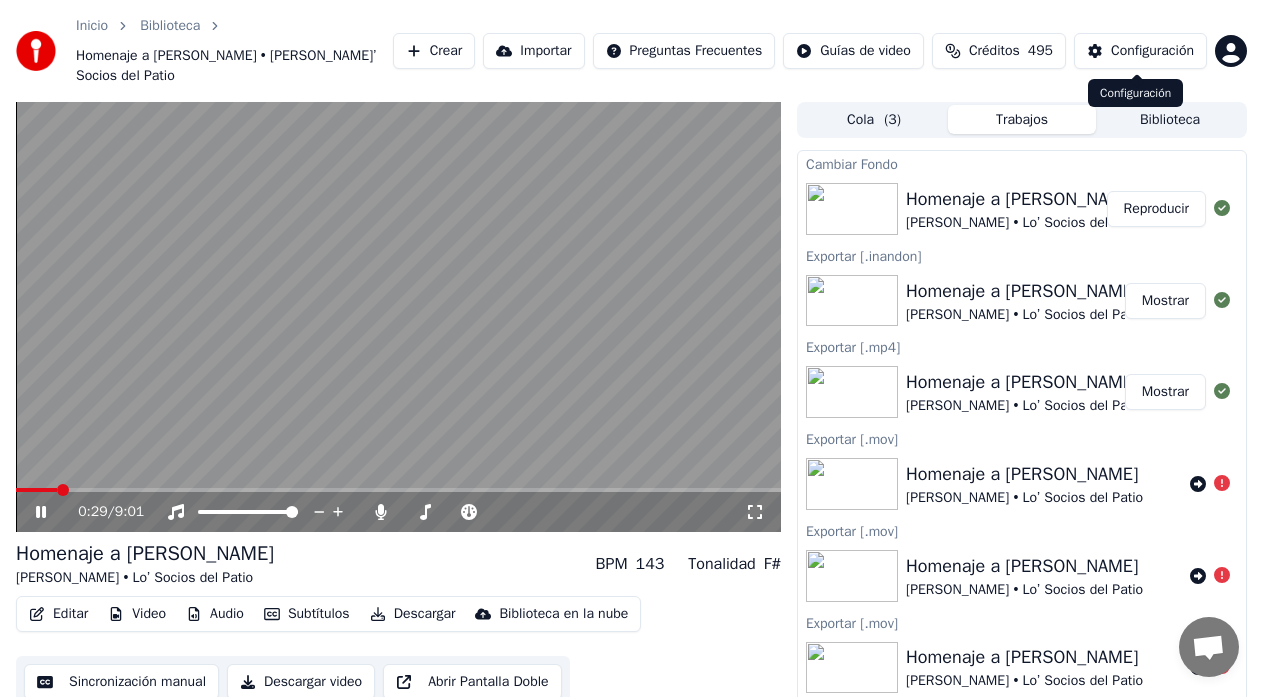 click on "Configuración" at bounding box center (1152, 51) 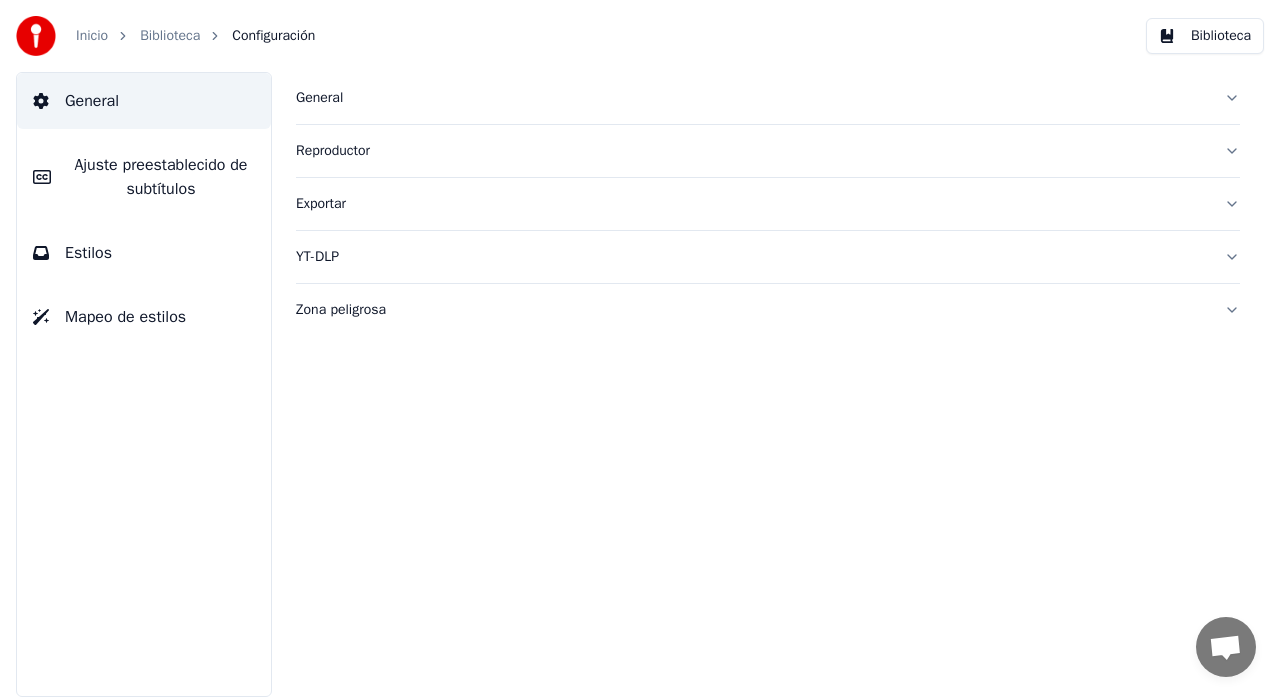 click on "Ajuste preestablecido de subtítulos" at bounding box center [161, 177] 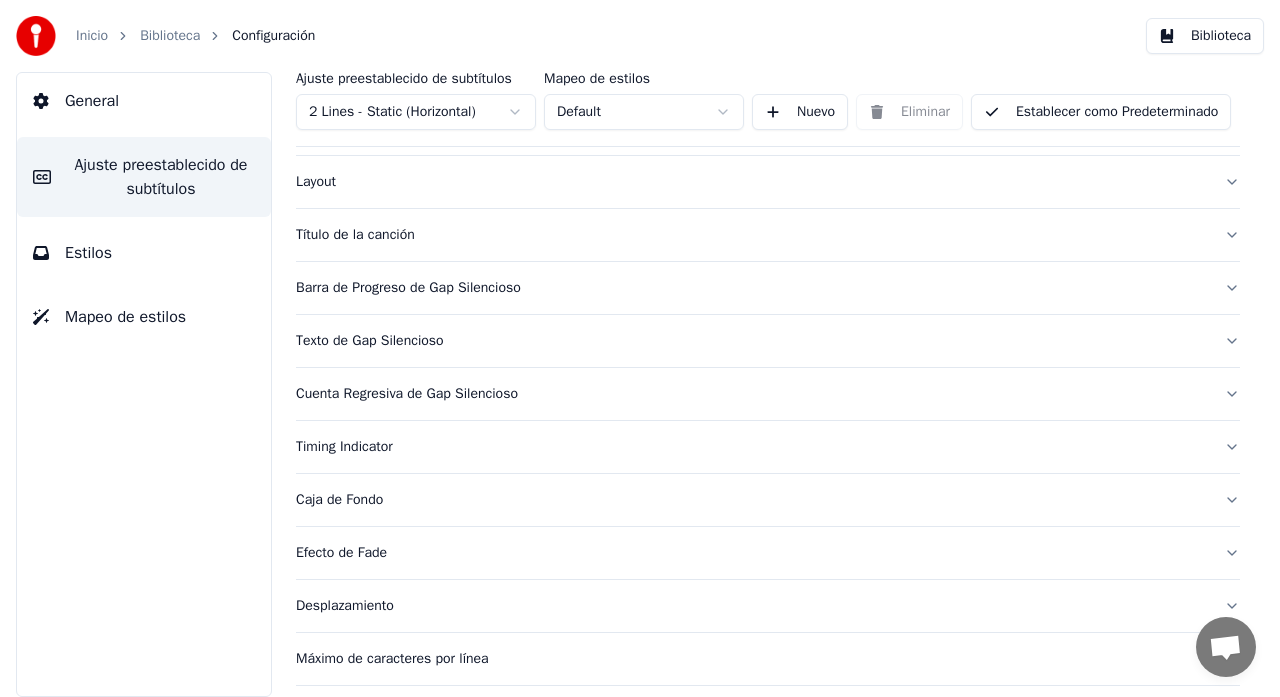scroll, scrollTop: 194, scrollLeft: 0, axis: vertical 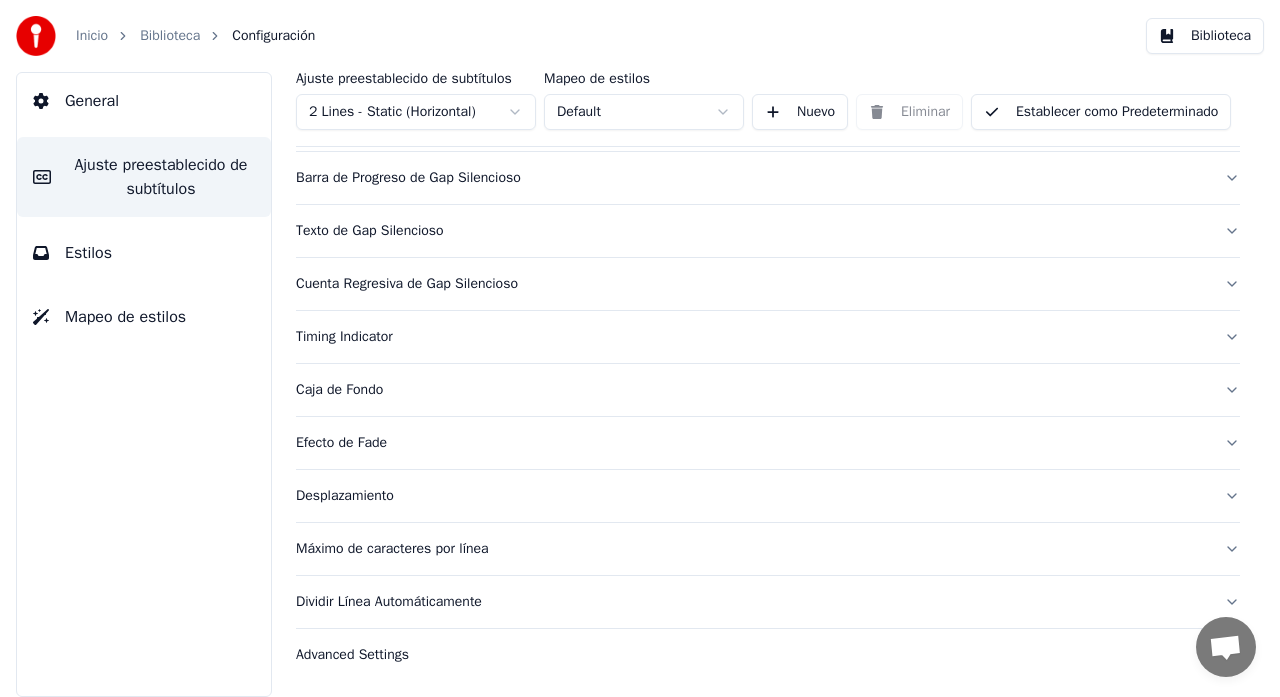 click on "Desplazamiento" at bounding box center (752, 496) 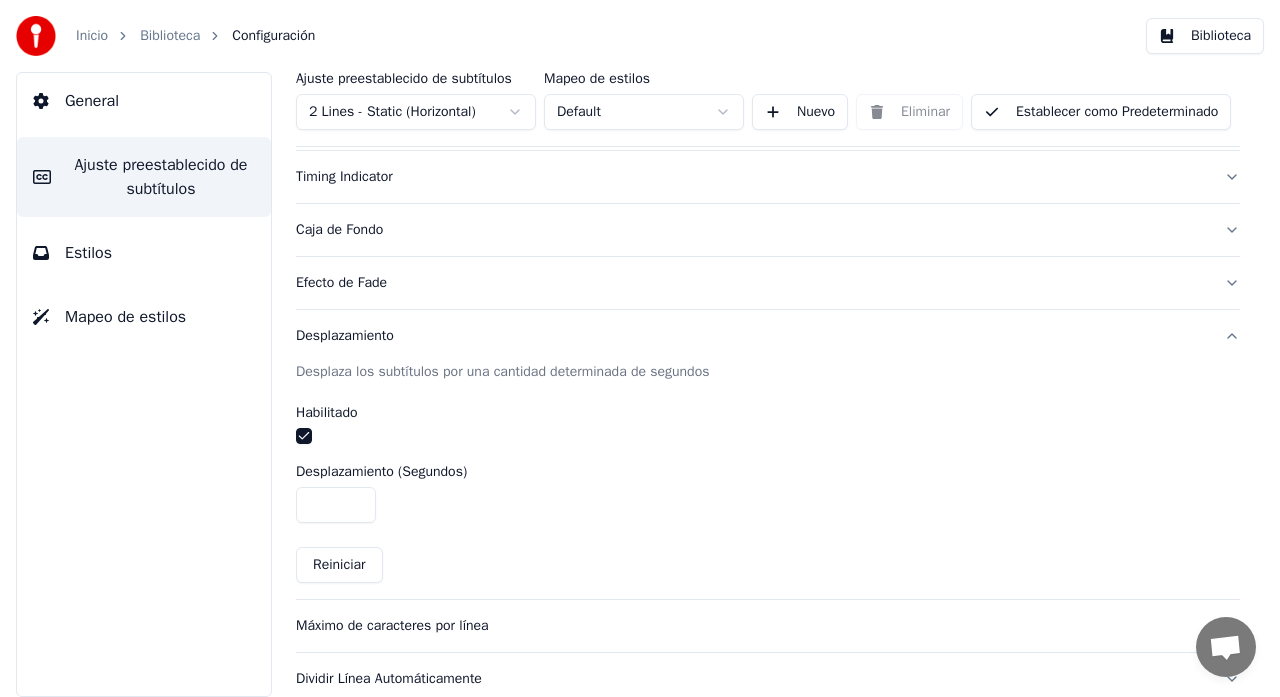 scroll, scrollTop: 430, scrollLeft: 0, axis: vertical 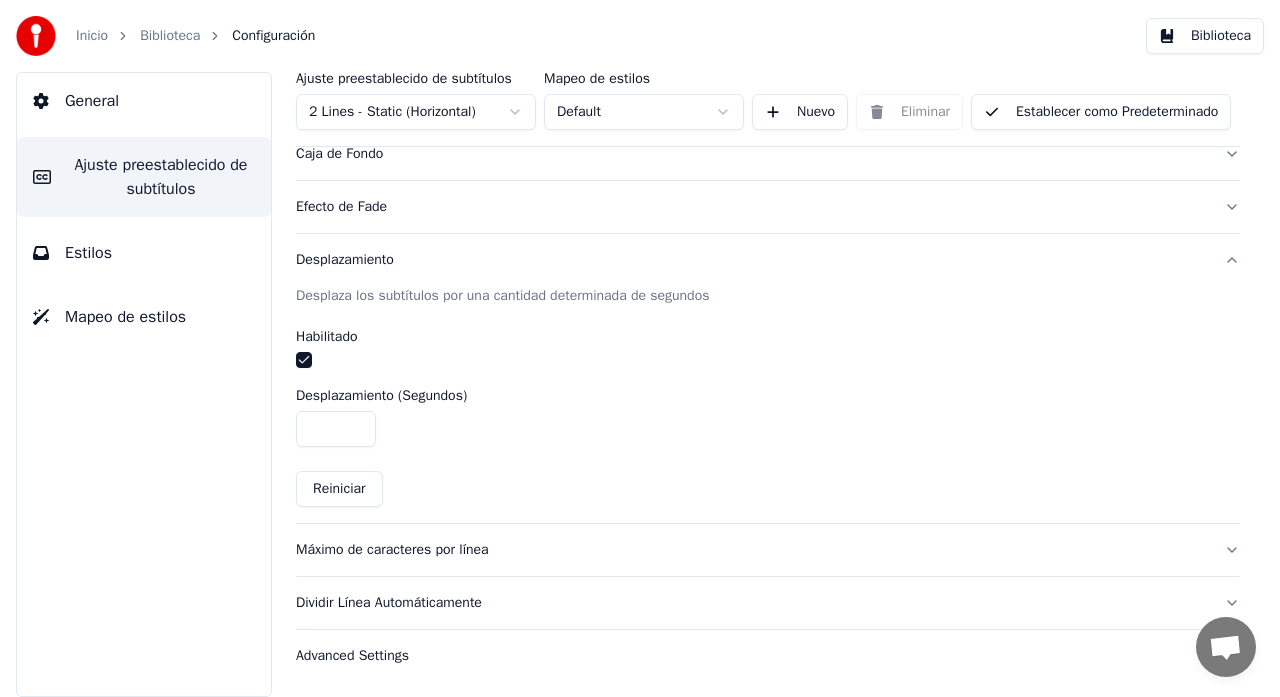 click on "****" at bounding box center [336, 429] 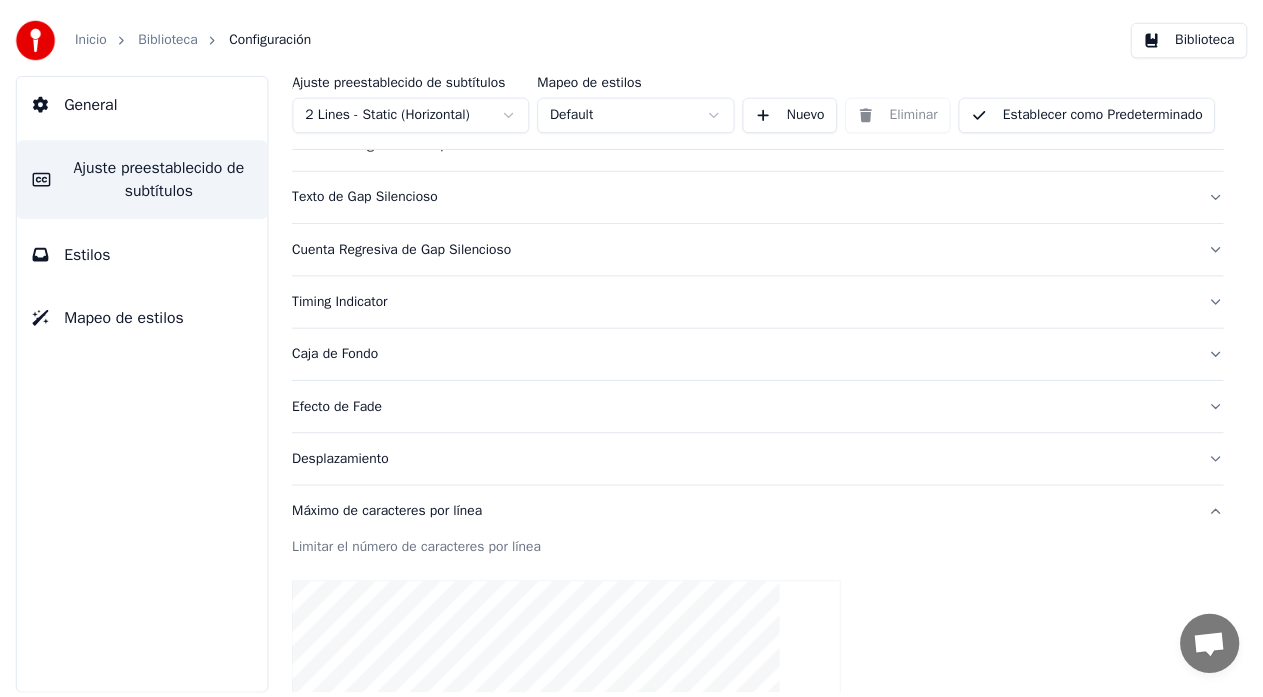 scroll, scrollTop: 0, scrollLeft: 0, axis: both 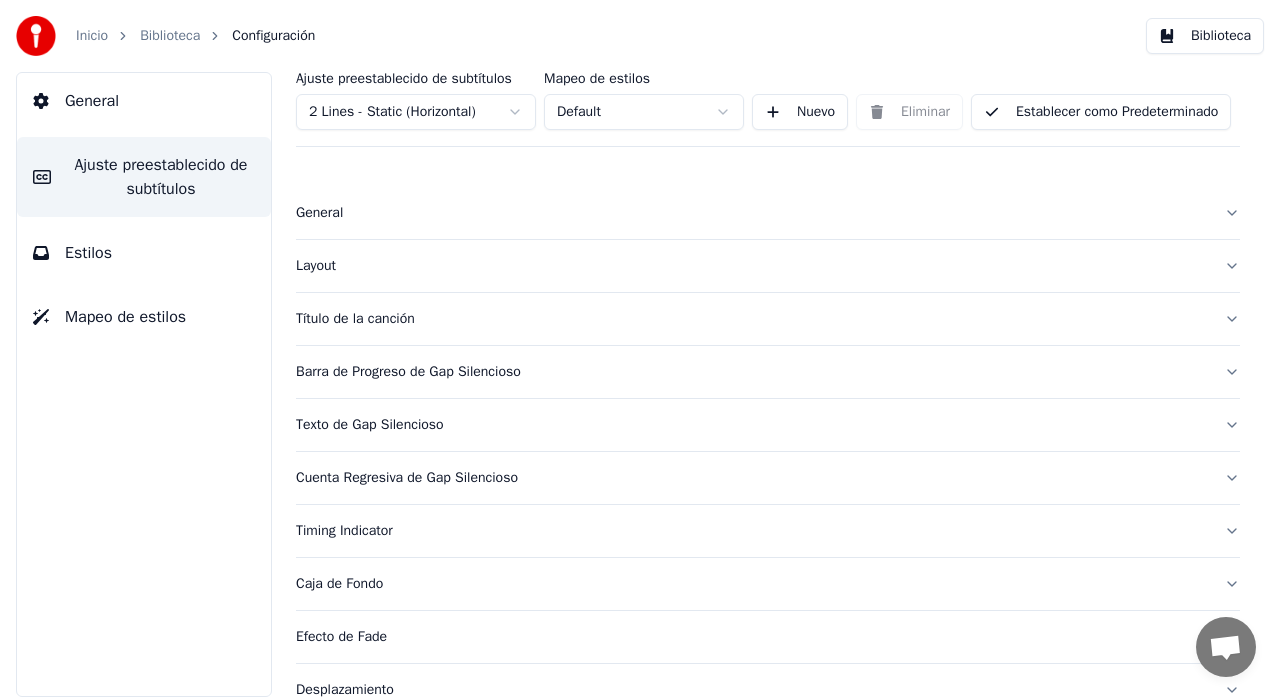 click on "Biblioteca" at bounding box center (170, 36) 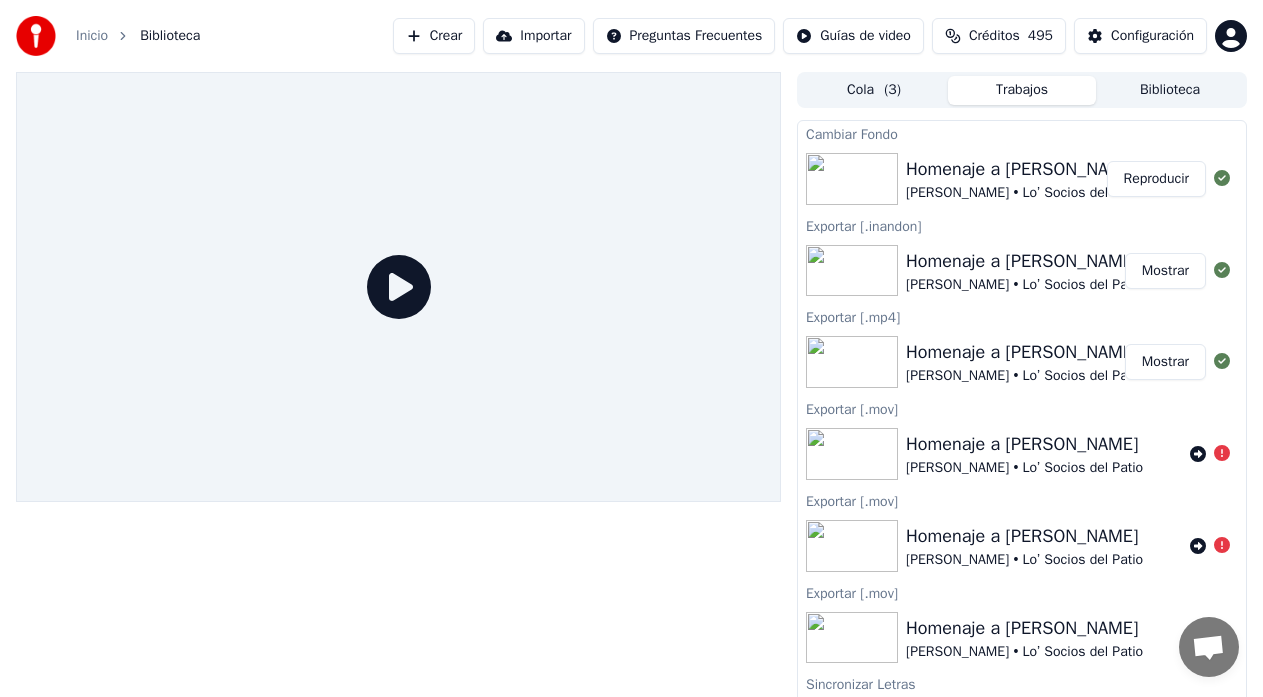 click on "Reproducir" at bounding box center [1156, 179] 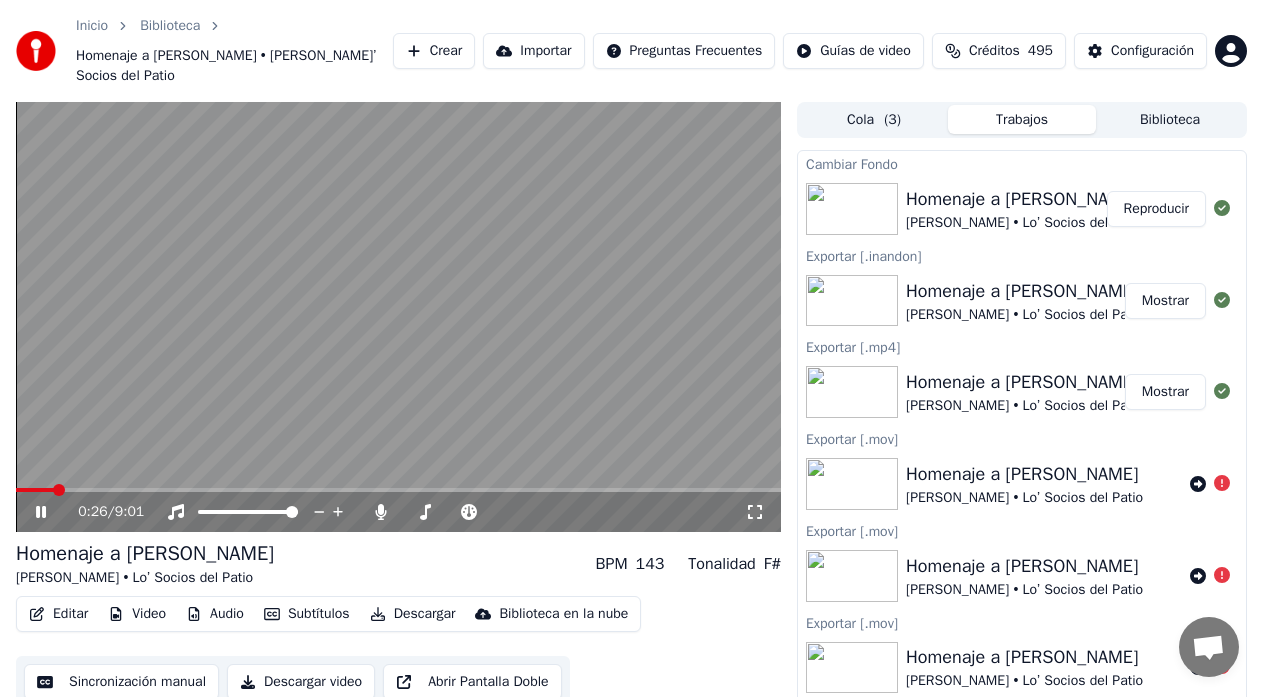 click 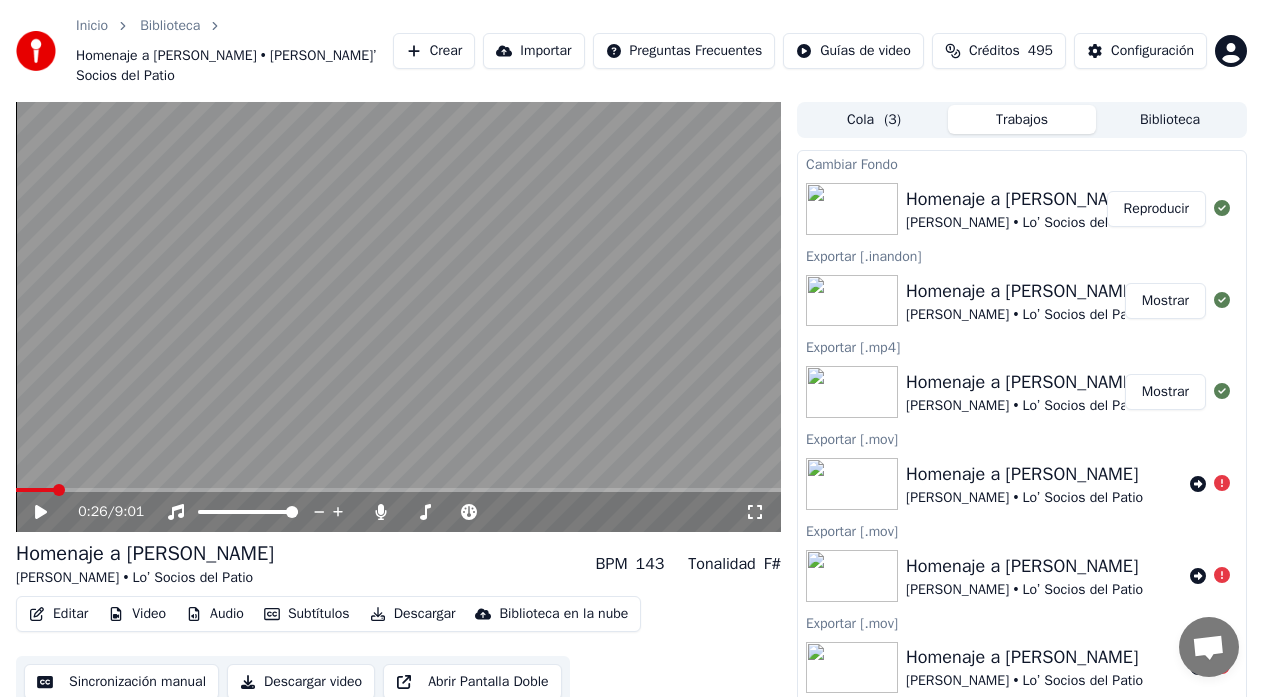 click on "Audio" at bounding box center (215, 614) 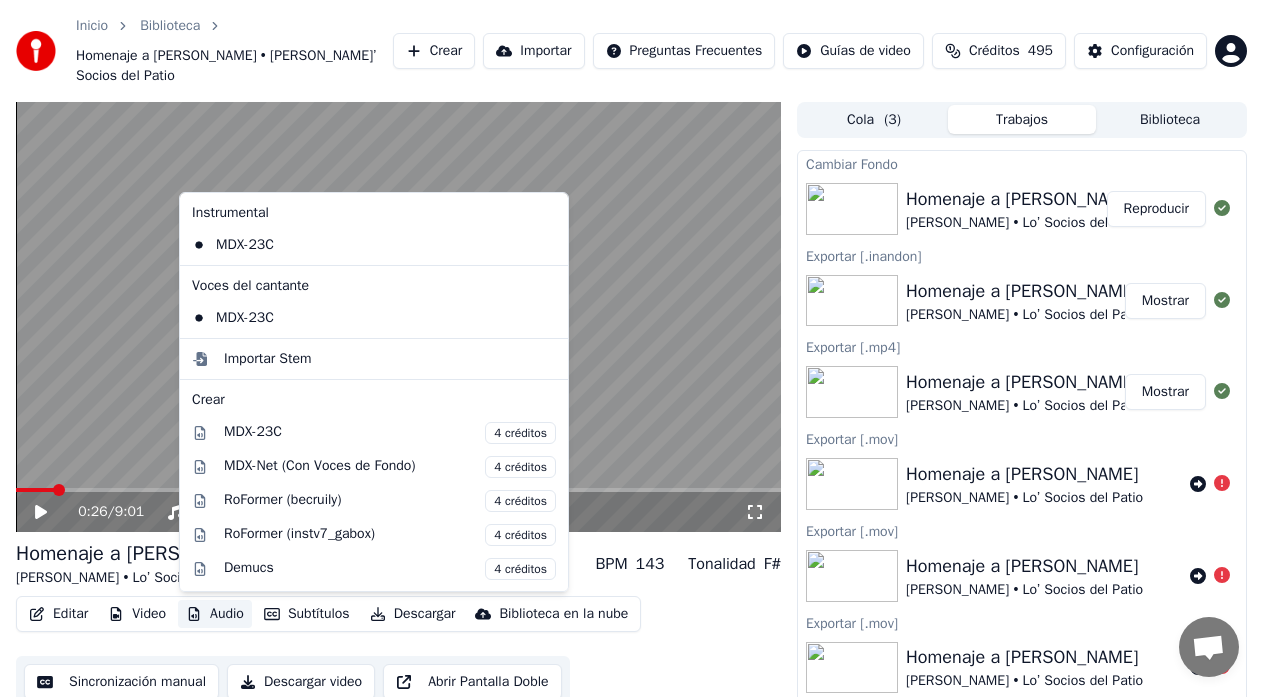 click on "0:26  /  9:01 Homenaje a [PERSON_NAME] [PERSON_NAME] • Lo’ Socios del Patio BPM 143 Tonalidad F# Editar Video Audio Subtítulos Descargar Biblioteca en la nube Sincronización manual Descargar video Abrir Pantalla Doble Cola ( 3 ) Trabajos Biblioteca Cambiar Fondo Homenaje a [PERSON_NAME] [PERSON_NAME] • Lo’ Socios del Patio Reproducir Exportar [.inandon] Homenaje a [PERSON_NAME] [PERSON_NAME] • Lo’ Socios del Patio Mostrar Exportar [.mp4] Homenaje a [PERSON_NAME] [PERSON_NAME] • Lo’ Socios del Patio Mostrar Exportar [.mov] Homenaje a [PERSON_NAME] [PERSON_NAME] • Lo’ Socios del Patio Exportar [.mov] Homenaje a [PERSON_NAME] [PERSON_NAME] • Lo’ Socios del Patio Exportar [.mov] Homenaje a [PERSON_NAME] [PERSON_NAME] • Lo’ Socios del Patio Sincronizar Letras Homenaje a [PERSON_NAME] [PERSON_NAME] • Lo’ Socios del Patio Reproducir Crear Karaoke [PERSON_NAME], LO’ SOCIOS DEL PATIO - HOMENAJE A [PERSON_NAME] Reproducir Crear Karaoke Exportar [.inandon] Pónmelo Ahí Mostrar Pónmelo Ahí" at bounding box center [631, 422] 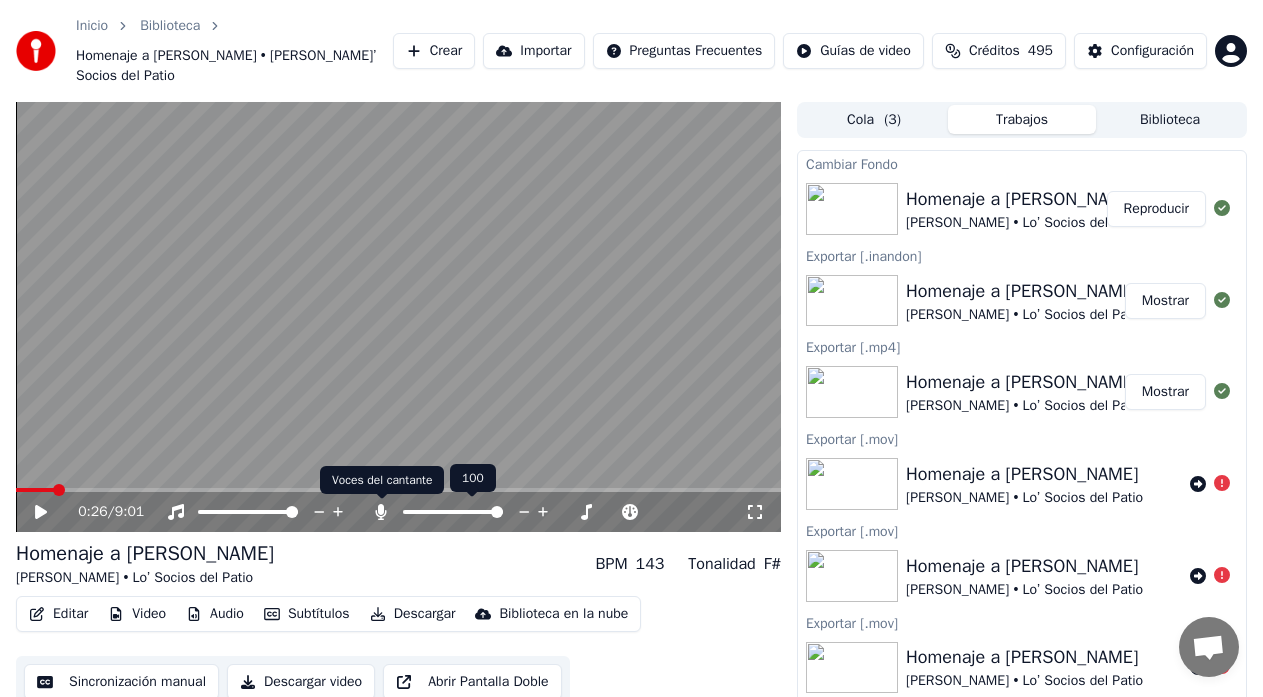 click 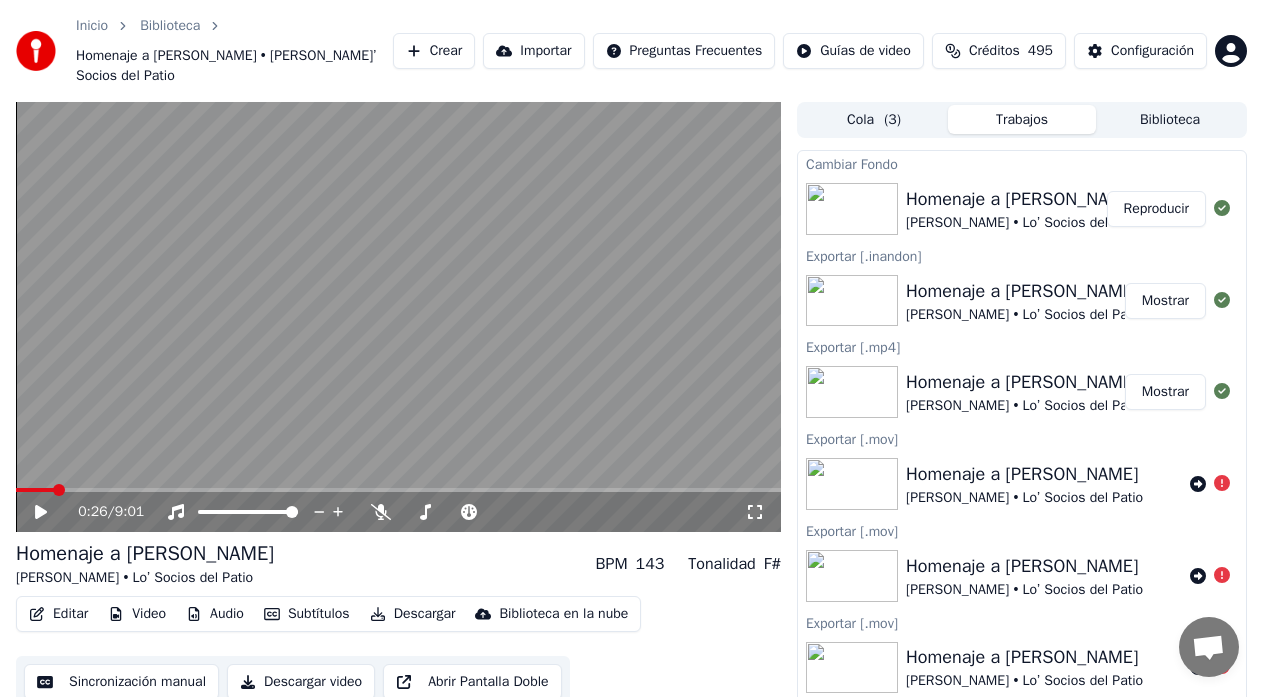 click on "Descargar" at bounding box center (413, 614) 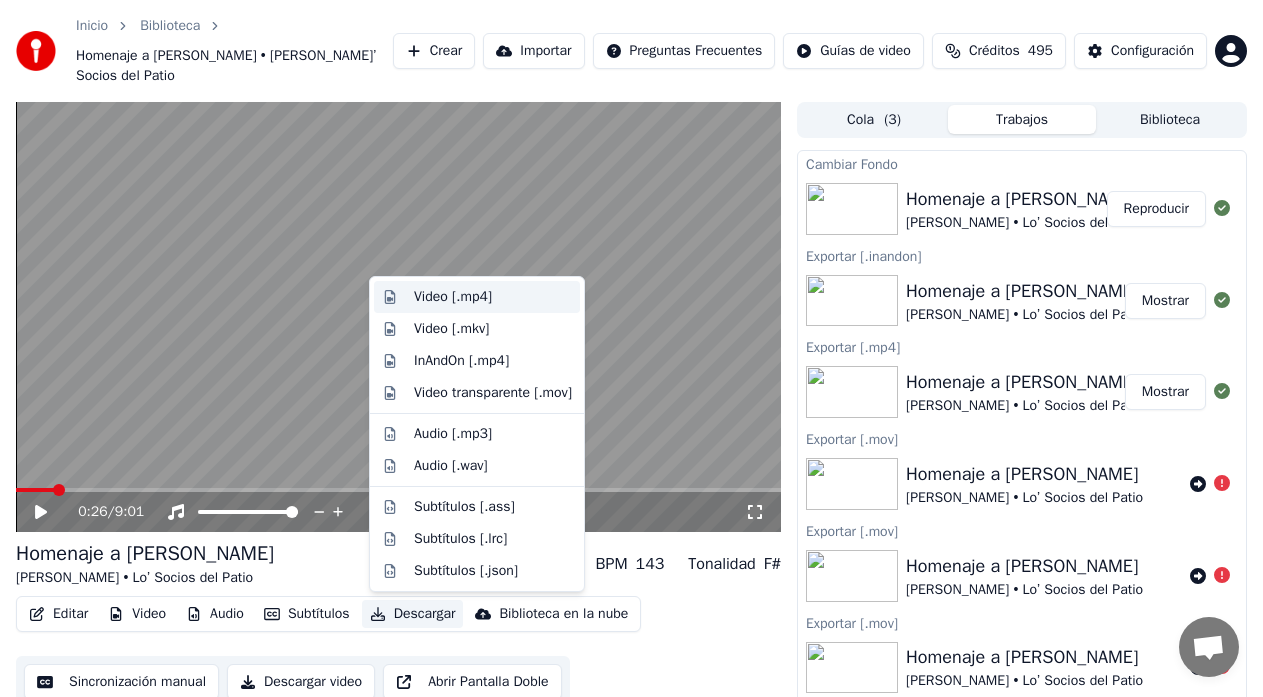 click on "Video [.mp4]" at bounding box center (453, 297) 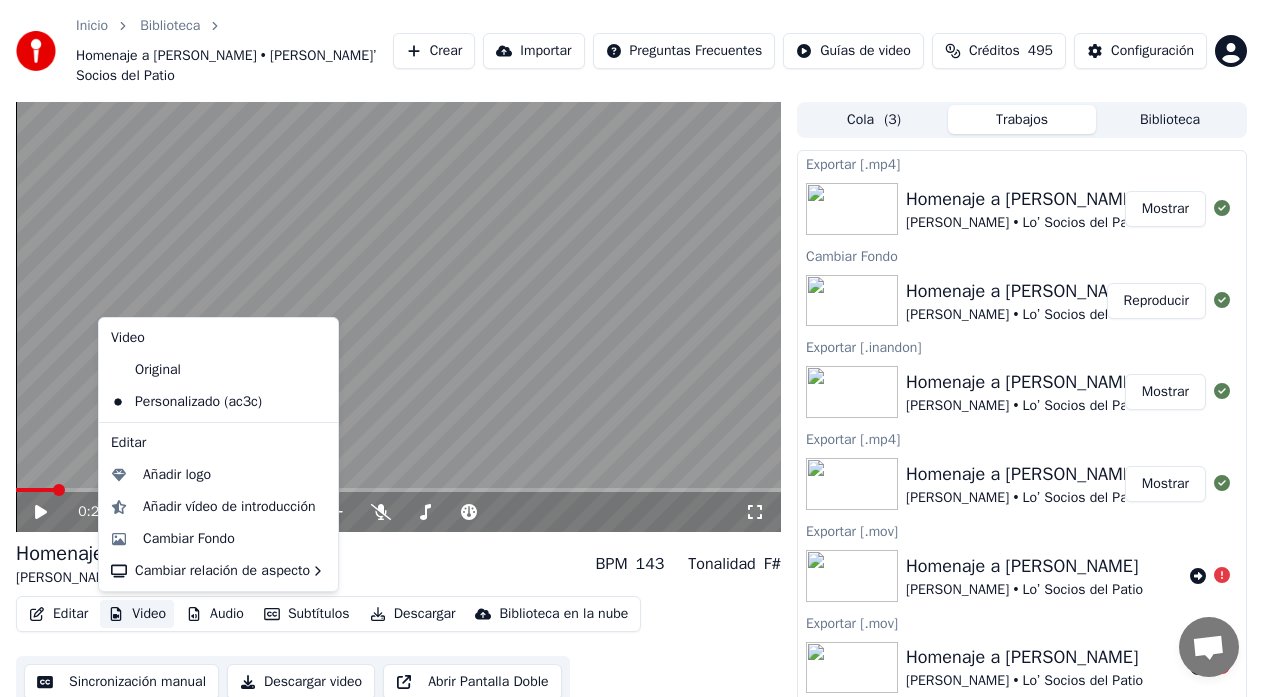 click on "Video" at bounding box center [137, 614] 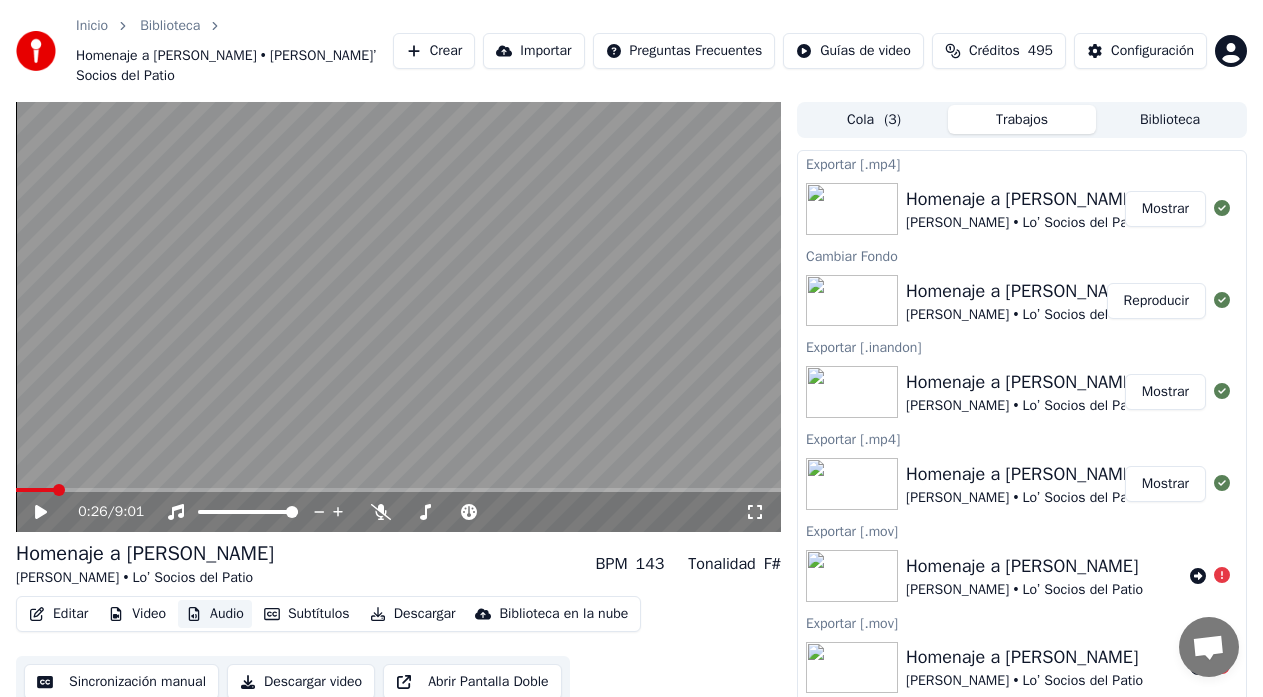 click on "Audio" at bounding box center (215, 614) 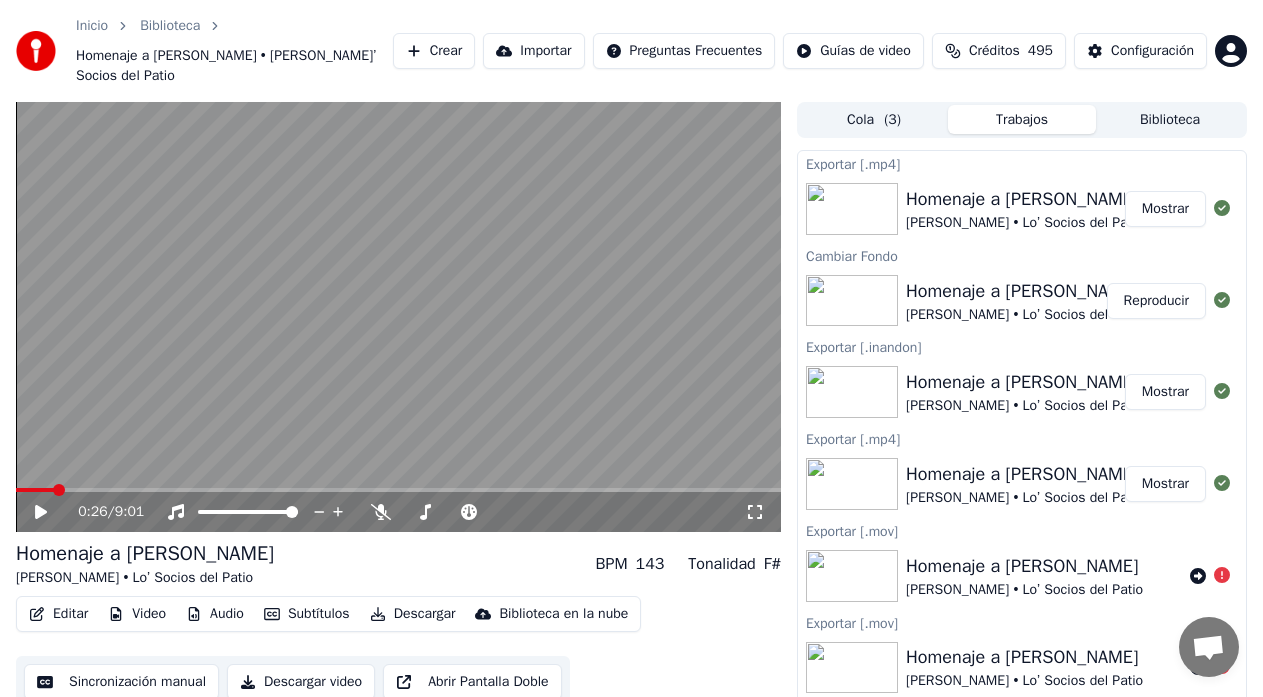 click on "Audio" at bounding box center [215, 614] 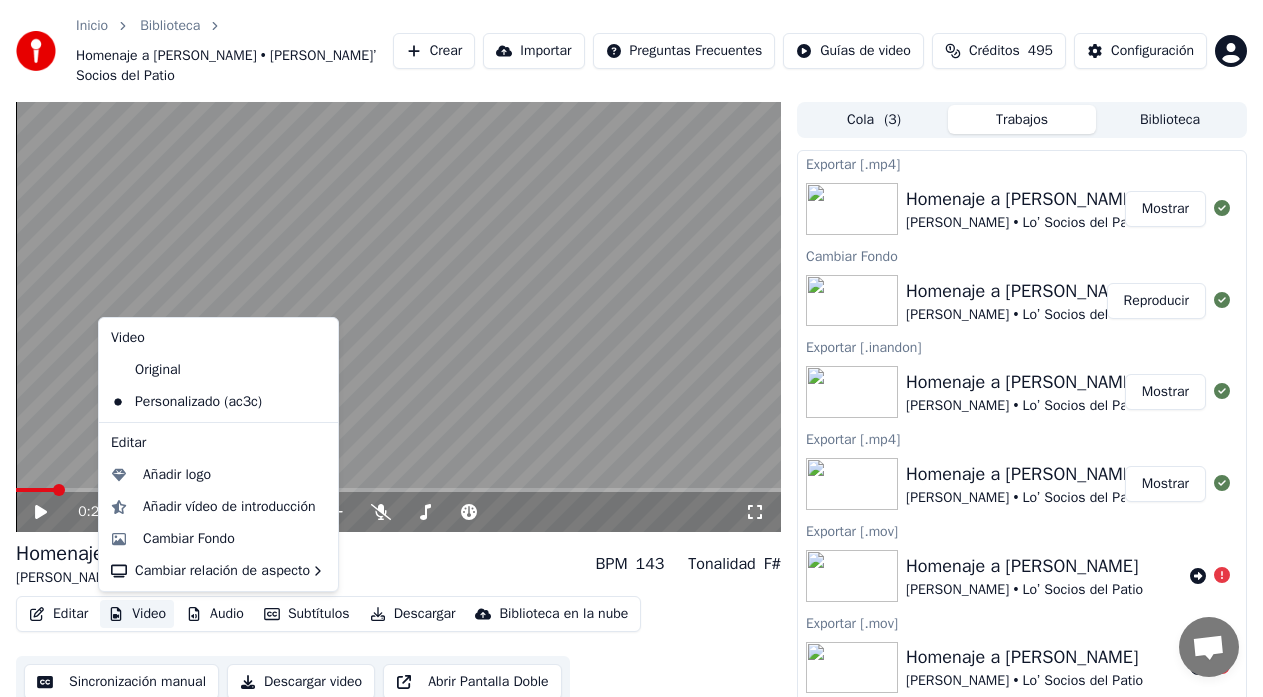click on "Video" at bounding box center [137, 614] 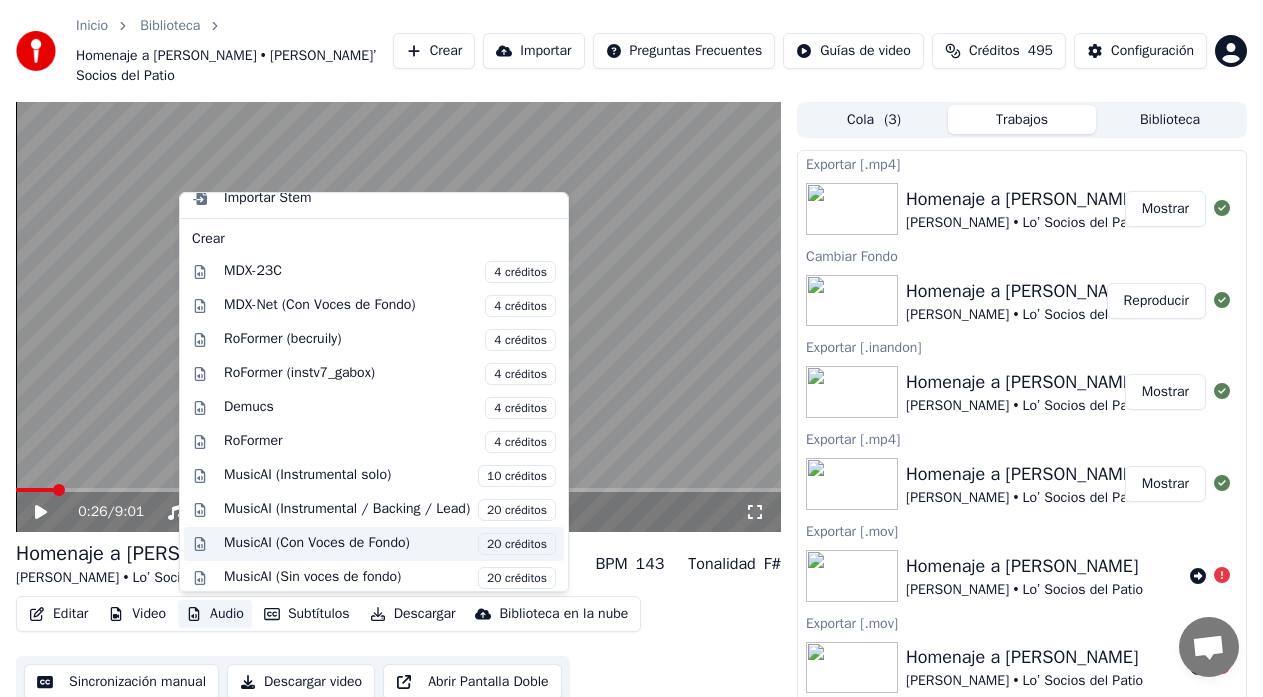 scroll, scrollTop: 200, scrollLeft: 0, axis: vertical 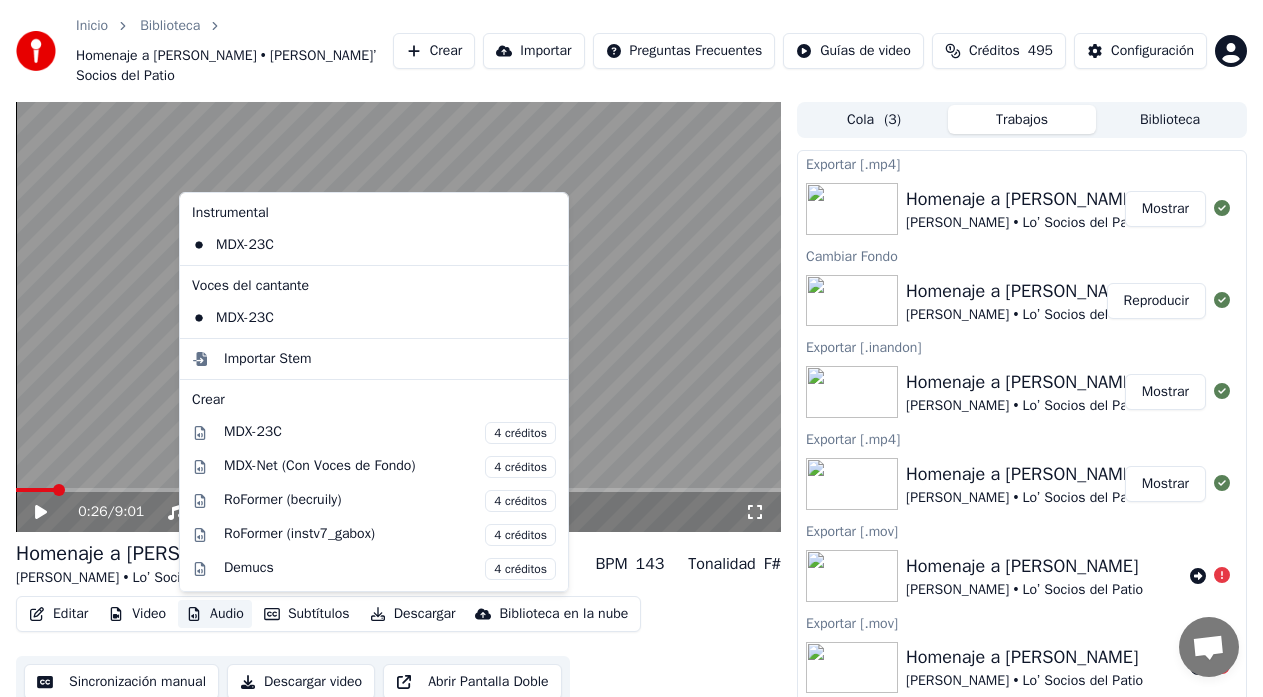 click on "0:26  /  9:01 Homenaje a [PERSON_NAME] [PERSON_NAME] • Lo’ Socios del Patio BPM 143 Tonalidad F# Editar Video Audio Subtítulos Descargar Biblioteca en la nube Sincronización manual Descargar video Abrir Pantalla Doble Cola ( 3 ) Trabajos Biblioteca Exportar [.mp4] Homenaje a [PERSON_NAME] [PERSON_NAME] • Lo’ Socios del Patio Mostrar Cambiar Fondo Homenaje a [PERSON_NAME] [PERSON_NAME] • Lo’ Socios del Patio Reproducir Exportar [.inandon] Homenaje a [PERSON_NAME] [PERSON_NAME] • Lo’ Socios del Patio Mostrar Exportar [.mp4] Homenaje a [PERSON_NAME] [PERSON_NAME] • Lo’ Socios del Patio Mostrar Exportar [.mov] Homenaje a [PERSON_NAME] [PERSON_NAME] • Lo’ Socios del Patio Exportar [.mov] Homenaje a [PERSON_NAME] [PERSON_NAME] • Lo’ Socios del Patio Exportar [.mov] Homenaje a [PERSON_NAME] [PERSON_NAME] • Lo’ Socios del Patio Sincronizar Letras Homenaje a [PERSON_NAME] [PERSON_NAME] • Lo’ Socios del Patio Reproducir Crear Karaoke Reproducir Crear Karaoke Exportar [.inandon] Mostrar" at bounding box center (631, 422) 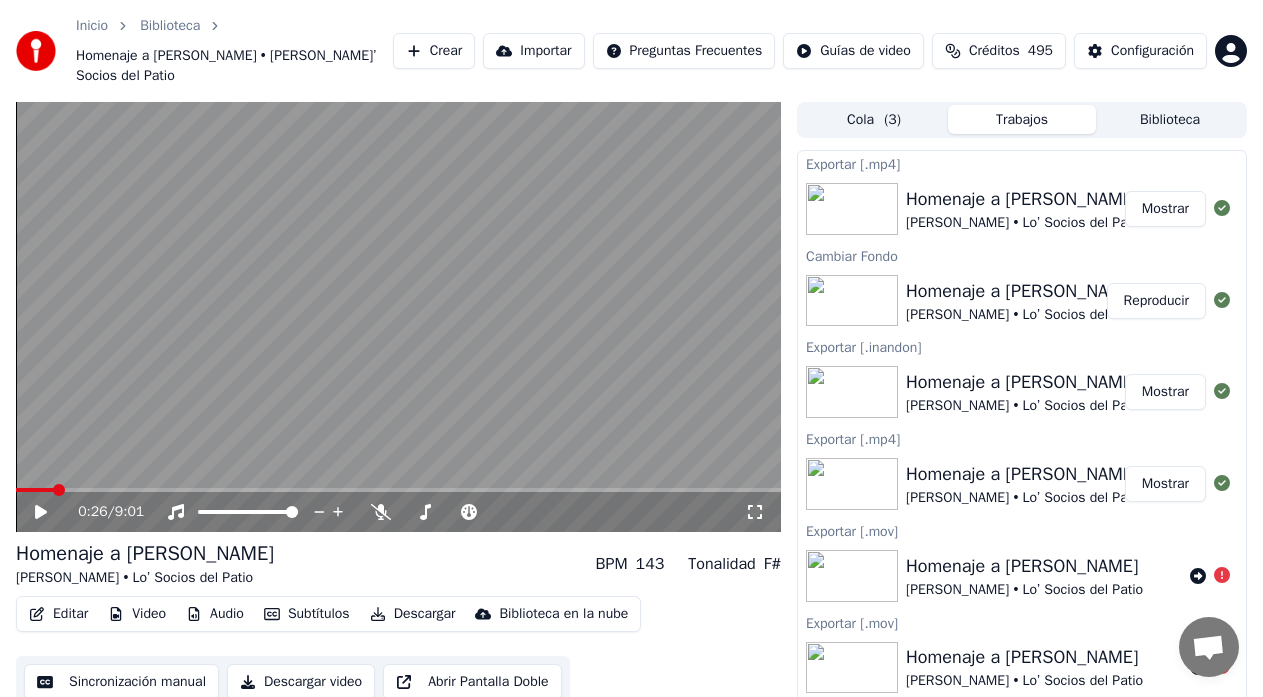 click on "Video" at bounding box center (137, 614) 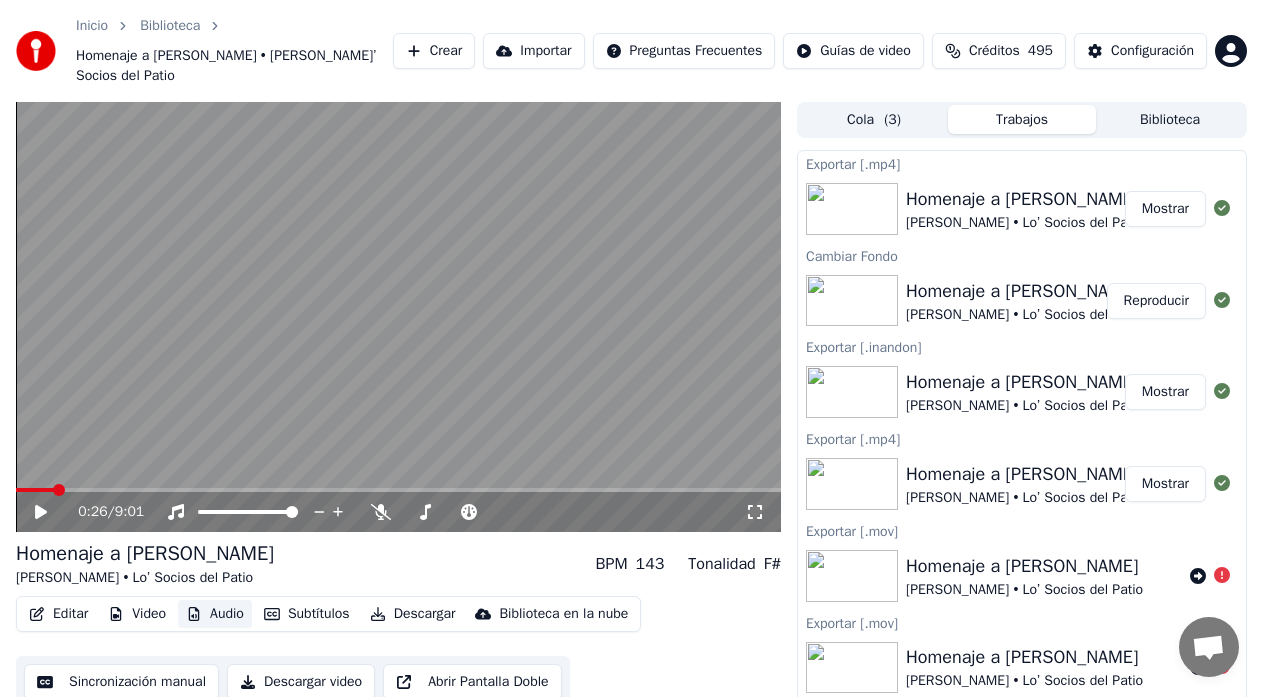 click on "Audio" at bounding box center (215, 614) 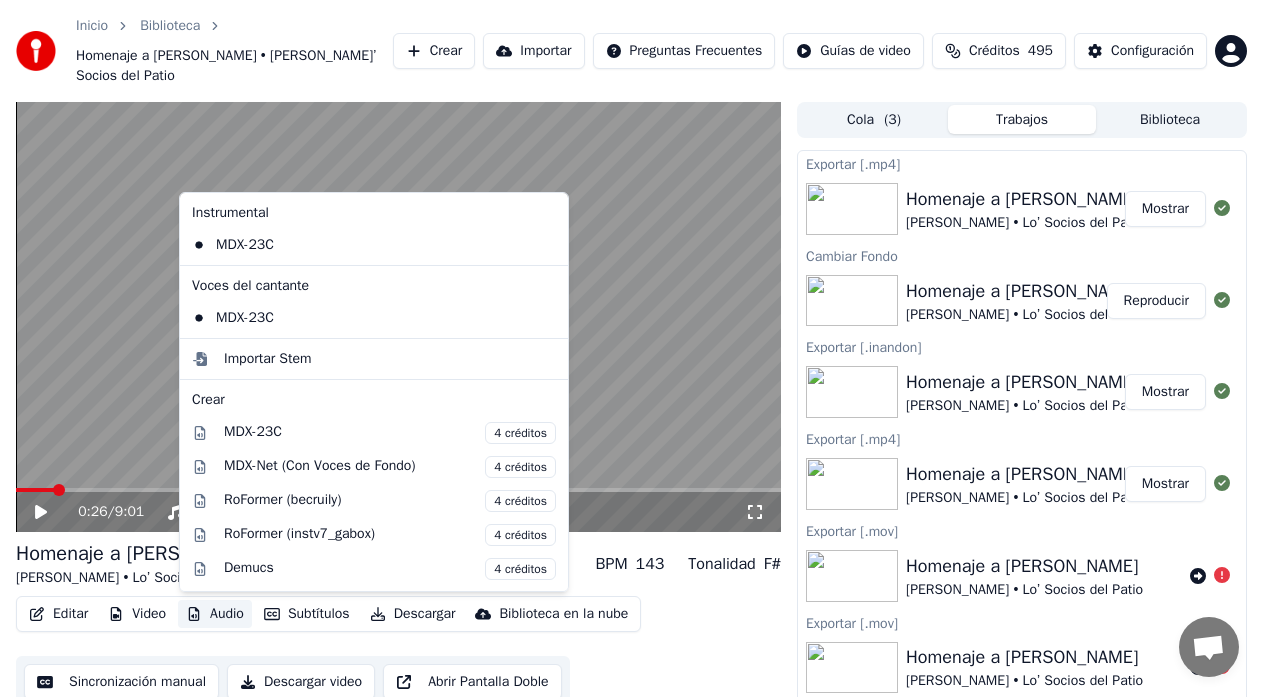 click on "Audio" at bounding box center [215, 614] 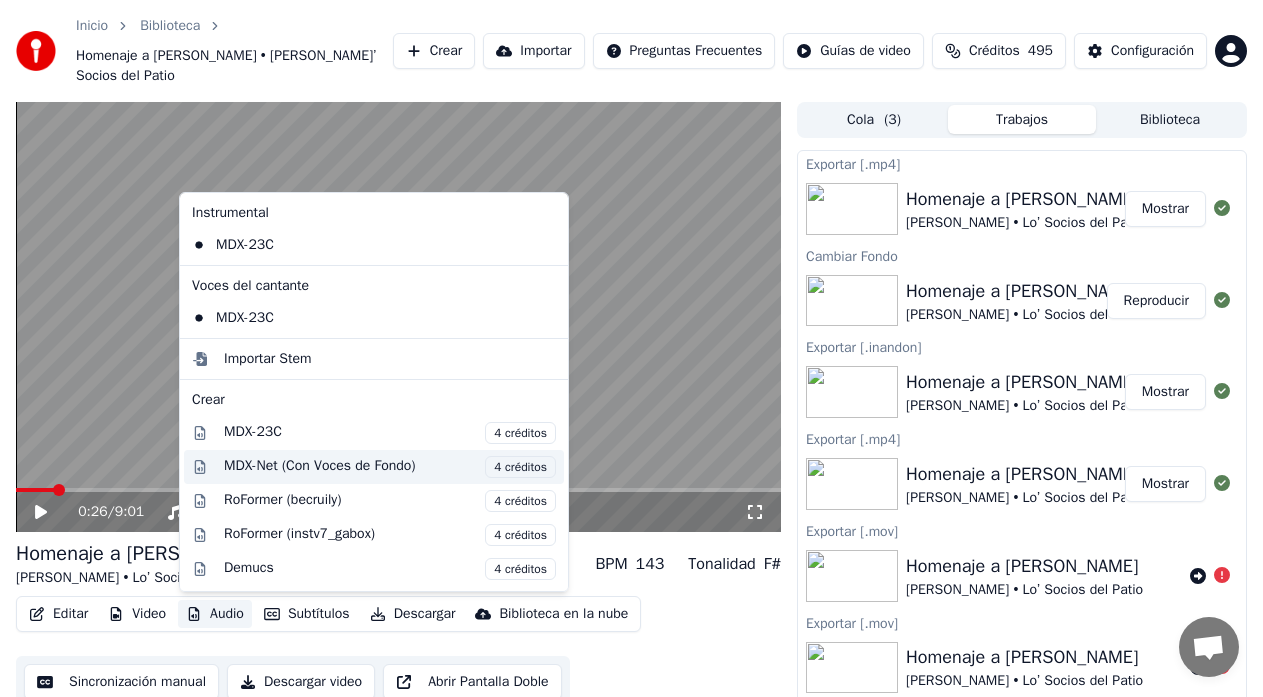 click on "4 créditos" at bounding box center (520, 467) 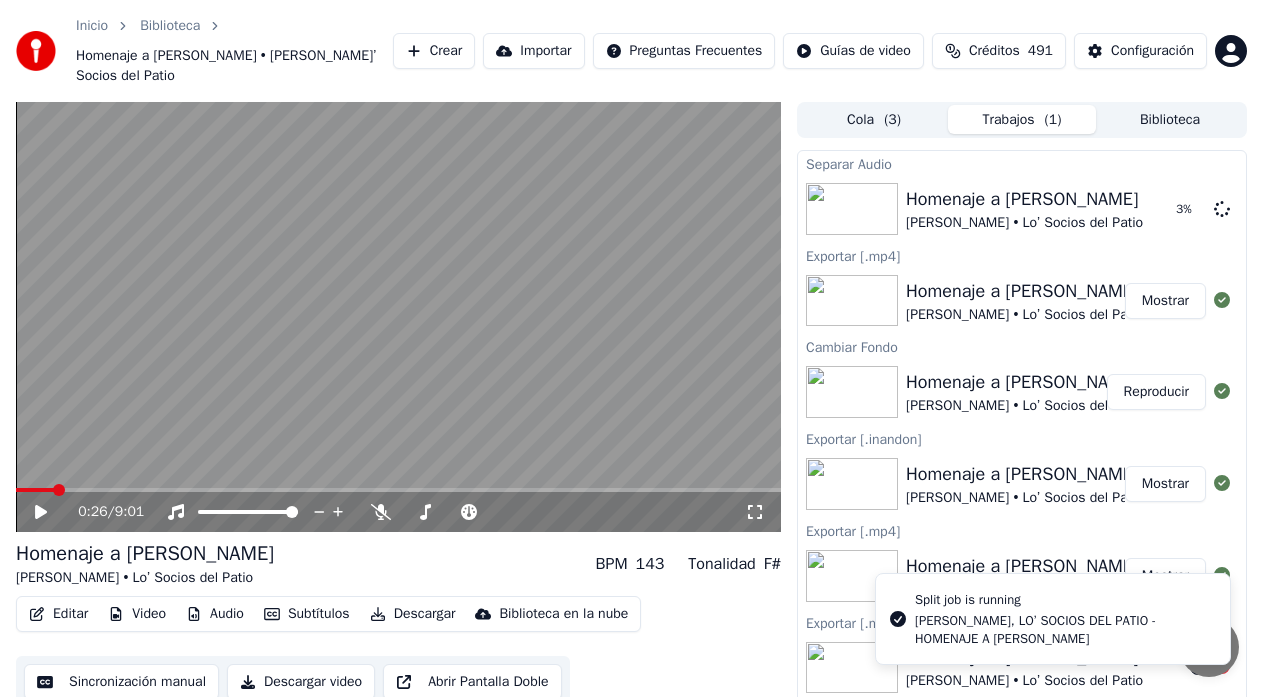 click on "Créditos" at bounding box center [994, 51] 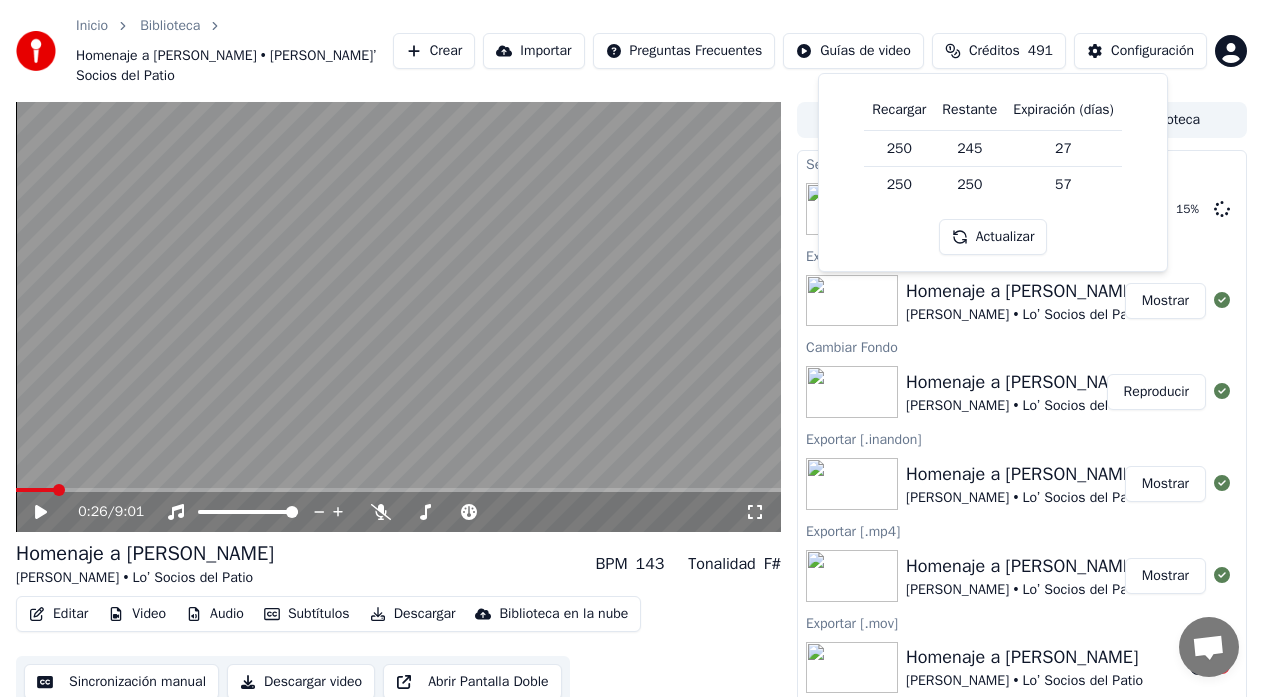 click on "Inicio Biblioteca Homenaje a [PERSON_NAME] • [PERSON_NAME] • Lo’ Socios del Patio Crear Importar Preguntas Frecuentes Guías de video Créditos 491 Configuración" at bounding box center [631, 51] 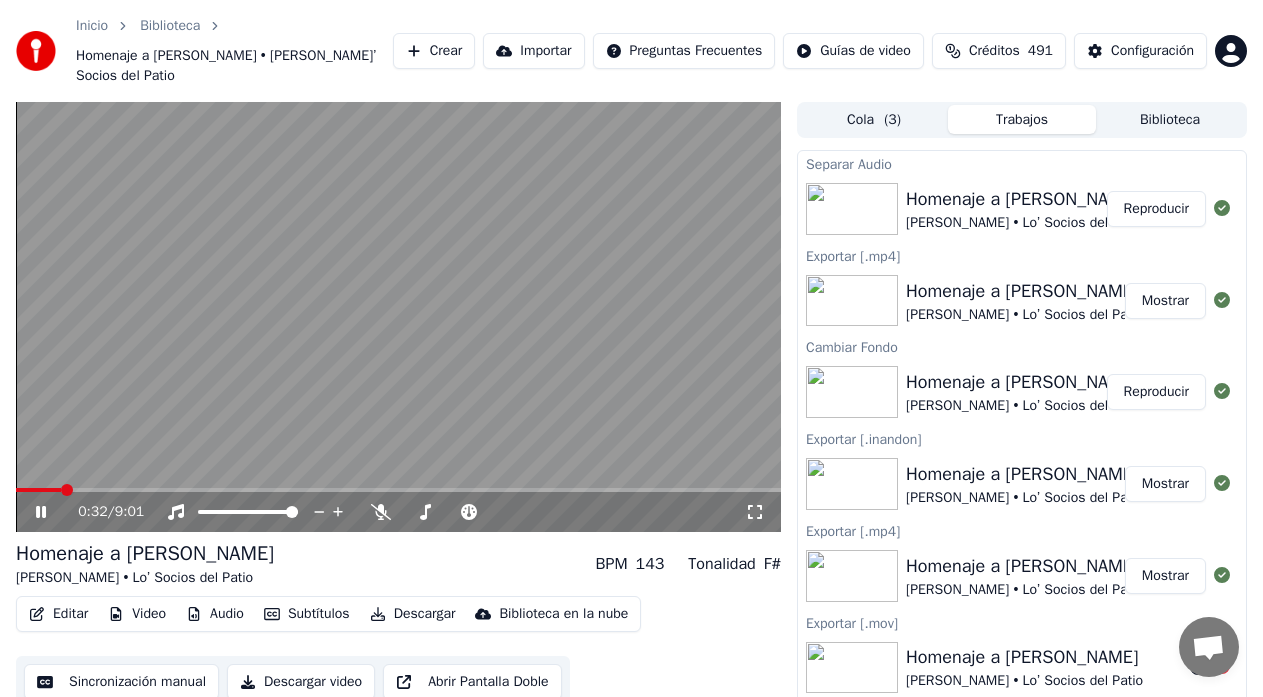 click on "Reproducir" at bounding box center (1156, 209) 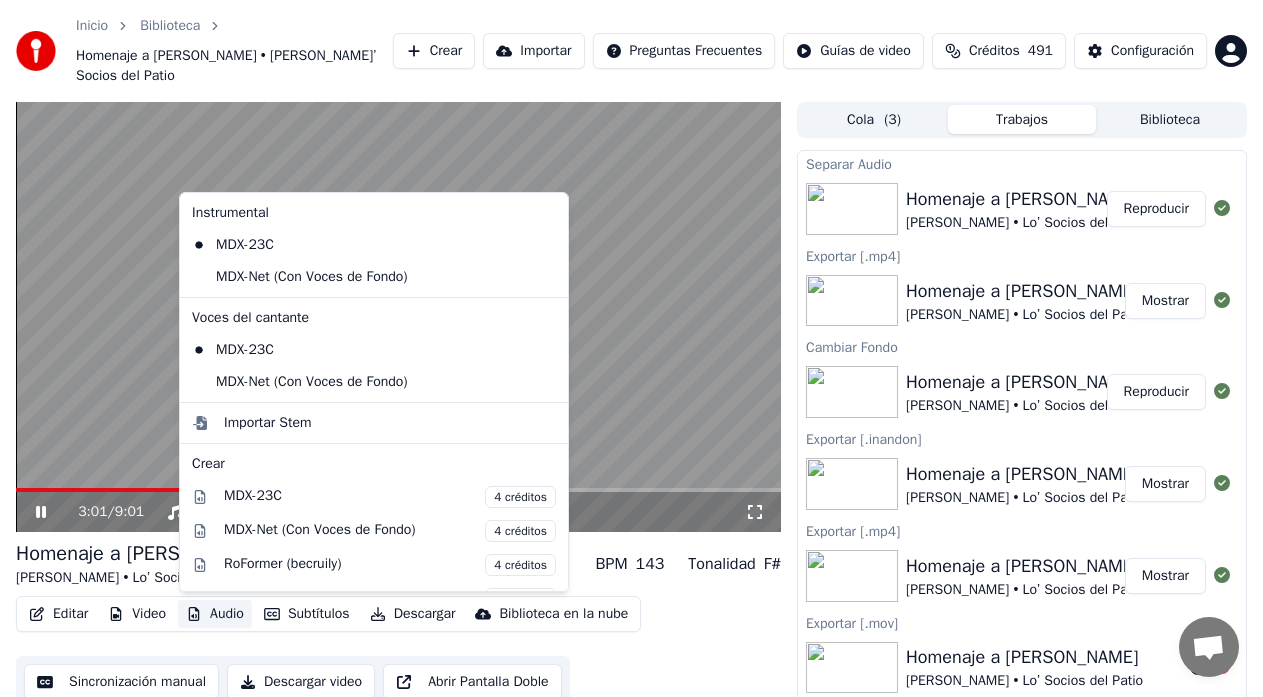 click on "Audio" at bounding box center (215, 614) 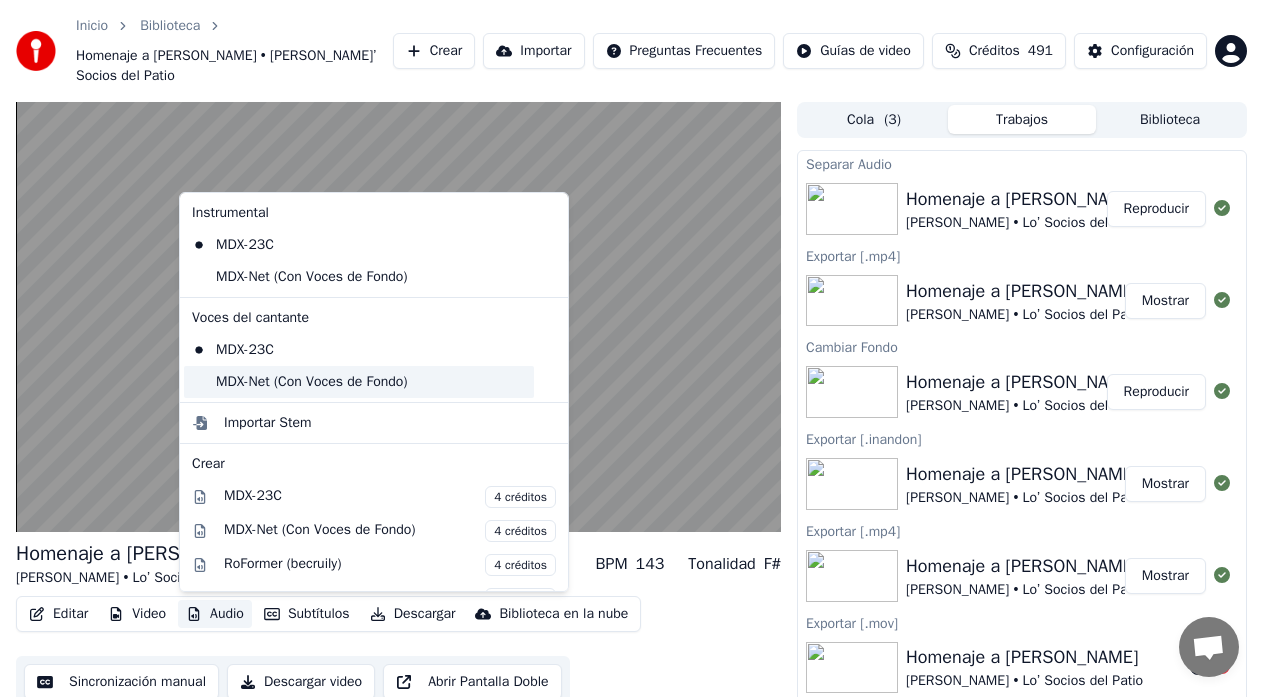 click on "MDX-Net (Con Voces de Fondo)" at bounding box center (359, 382) 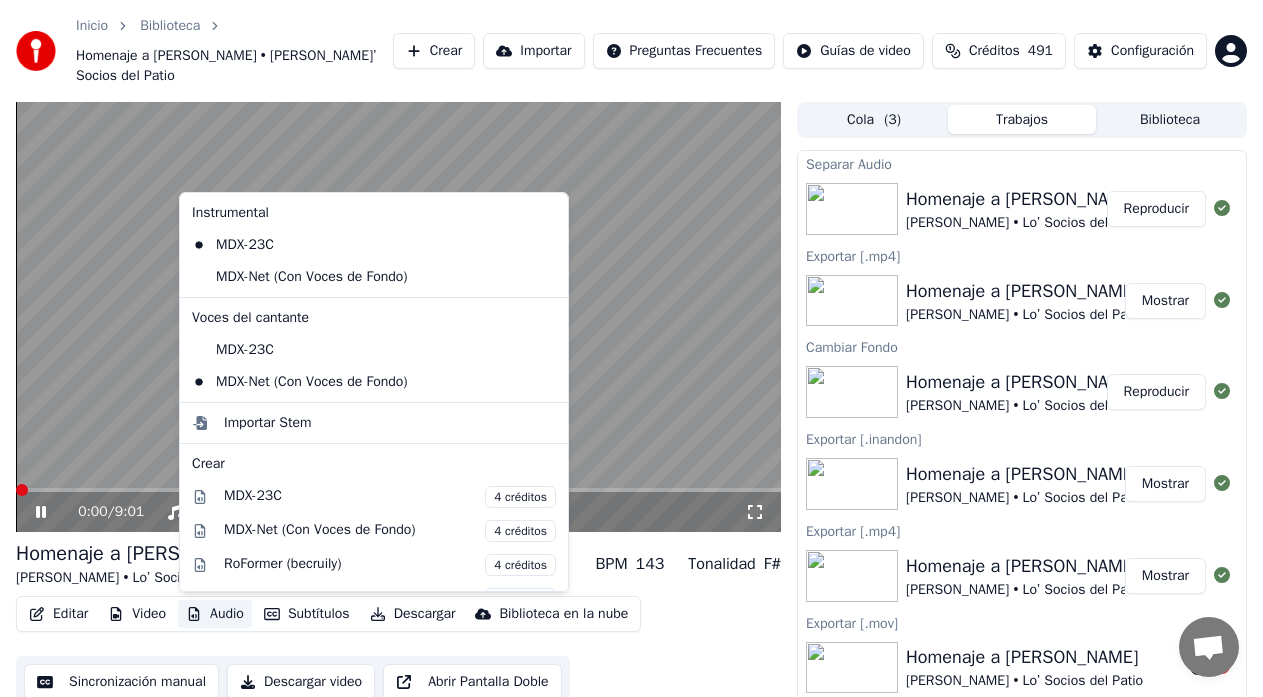 click on "Audio" at bounding box center [215, 614] 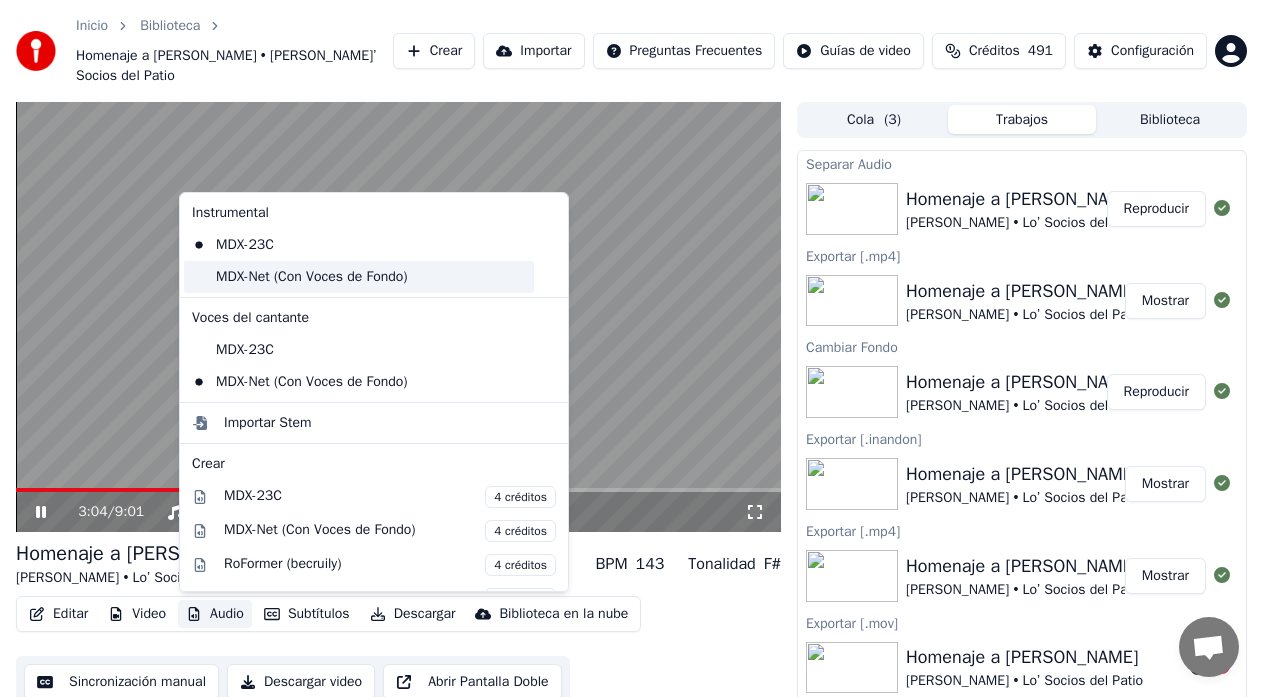 click on "MDX-Net (Con Voces de Fondo)" at bounding box center [359, 277] 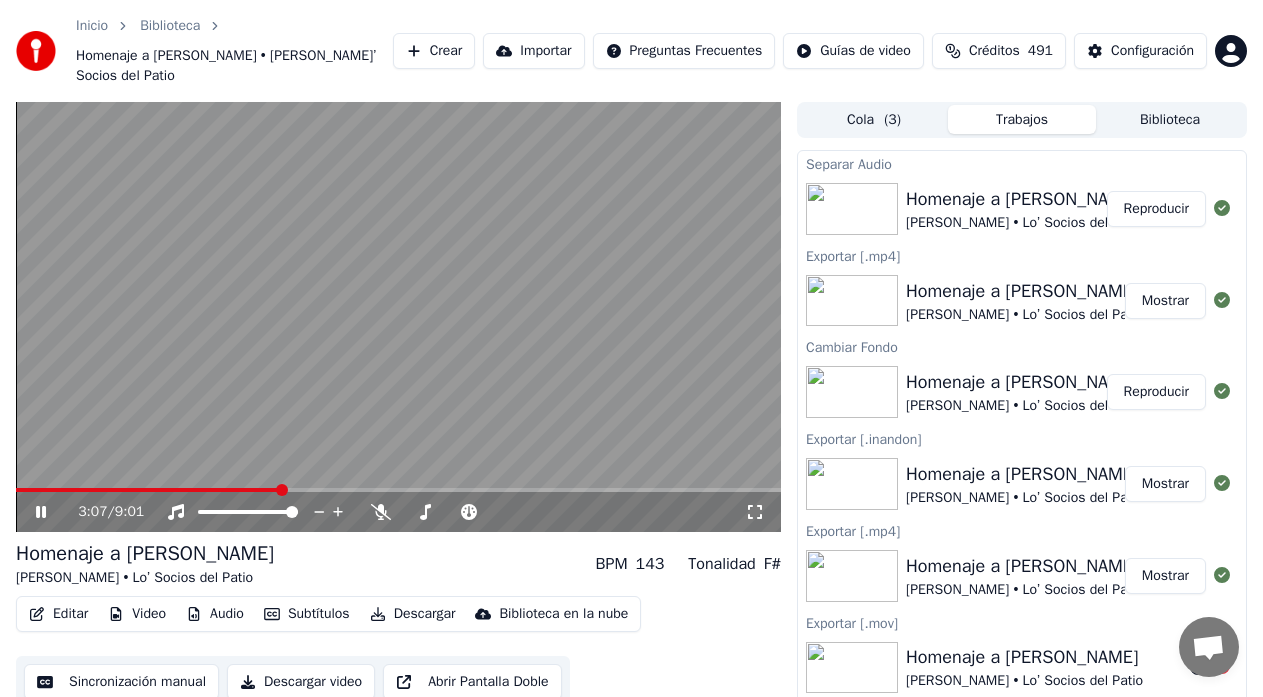 click at bounding box center [148, 490] 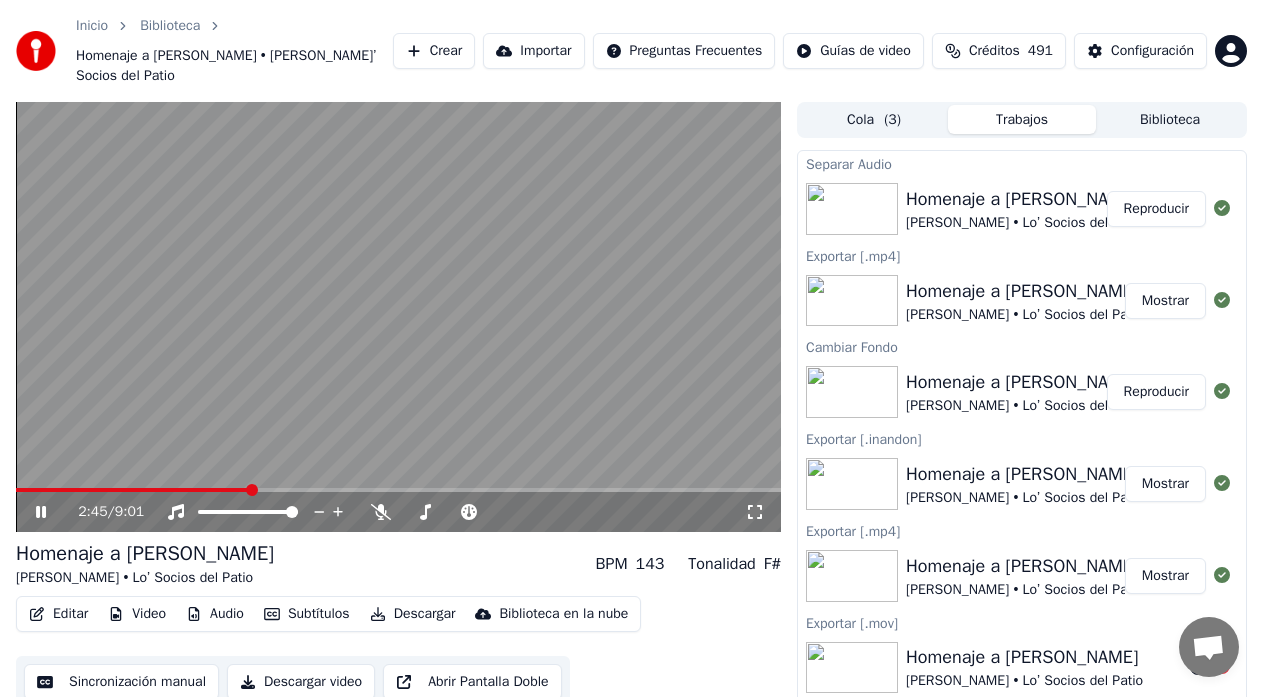 click on "Audio" at bounding box center [215, 614] 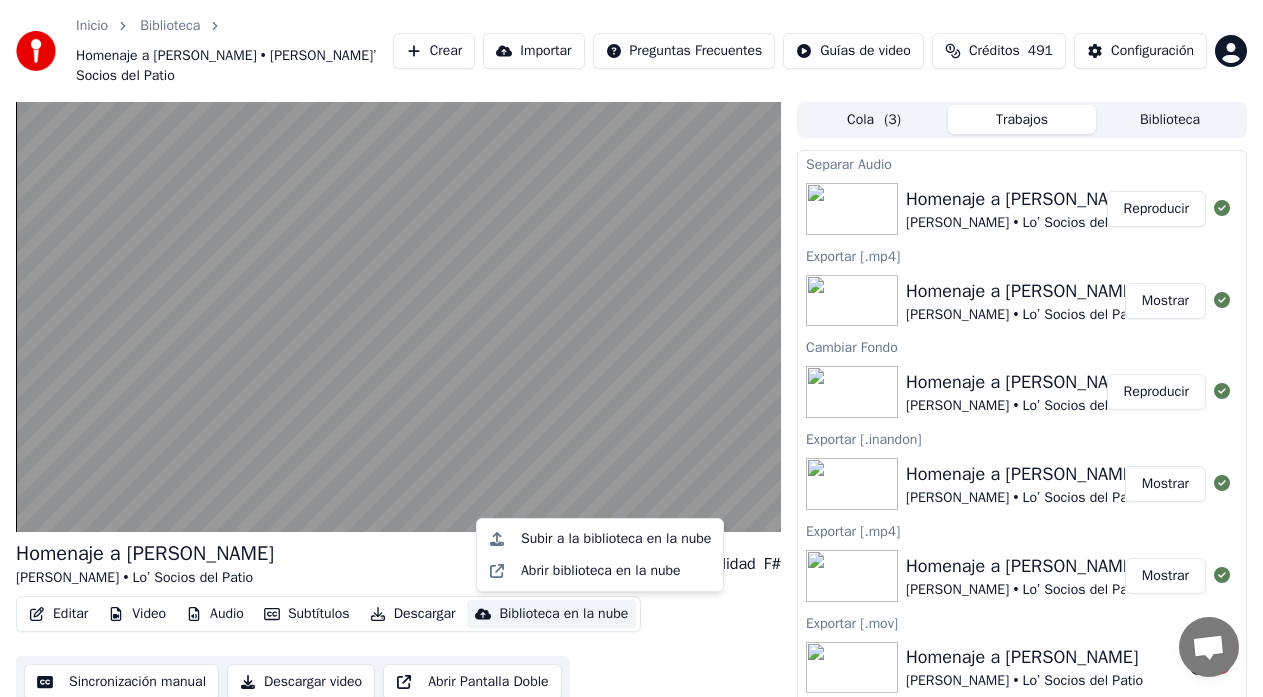 click on "Editar Video Audio Subtítulos Descargar Biblioteca en la nube Sincronización manual Descargar video Abrir Pantalla Doble" at bounding box center [398, 652] 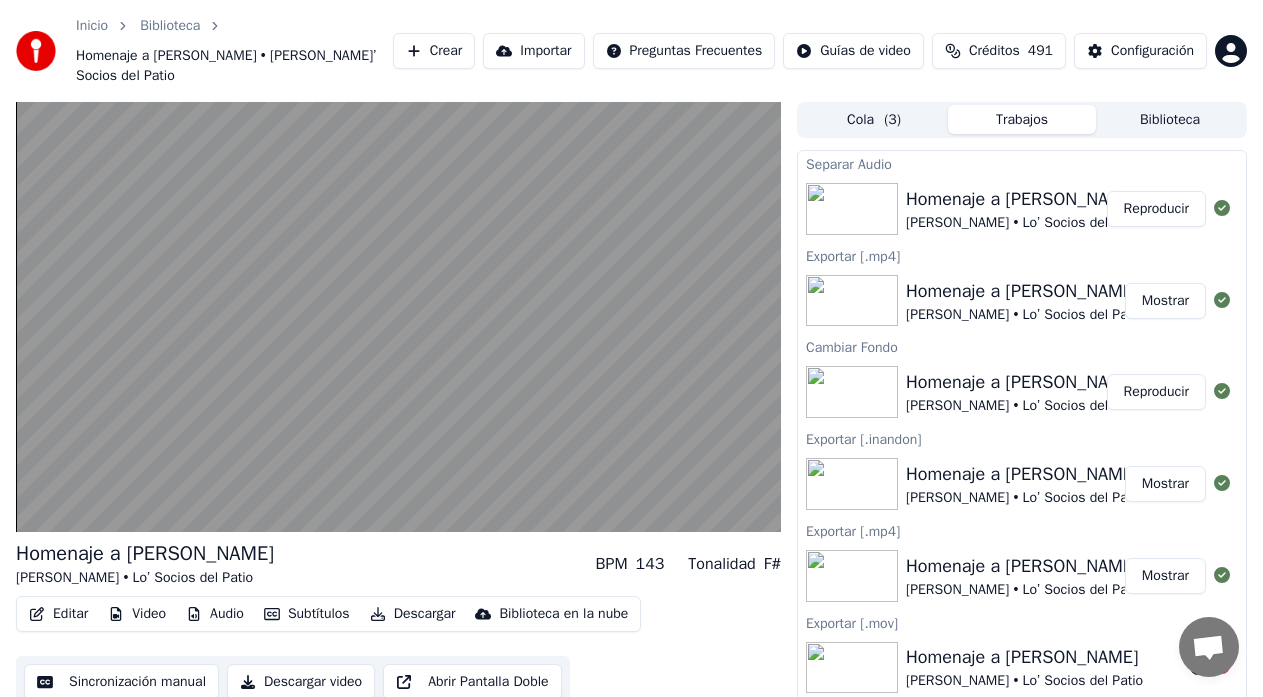 click on "Descargar" at bounding box center (413, 614) 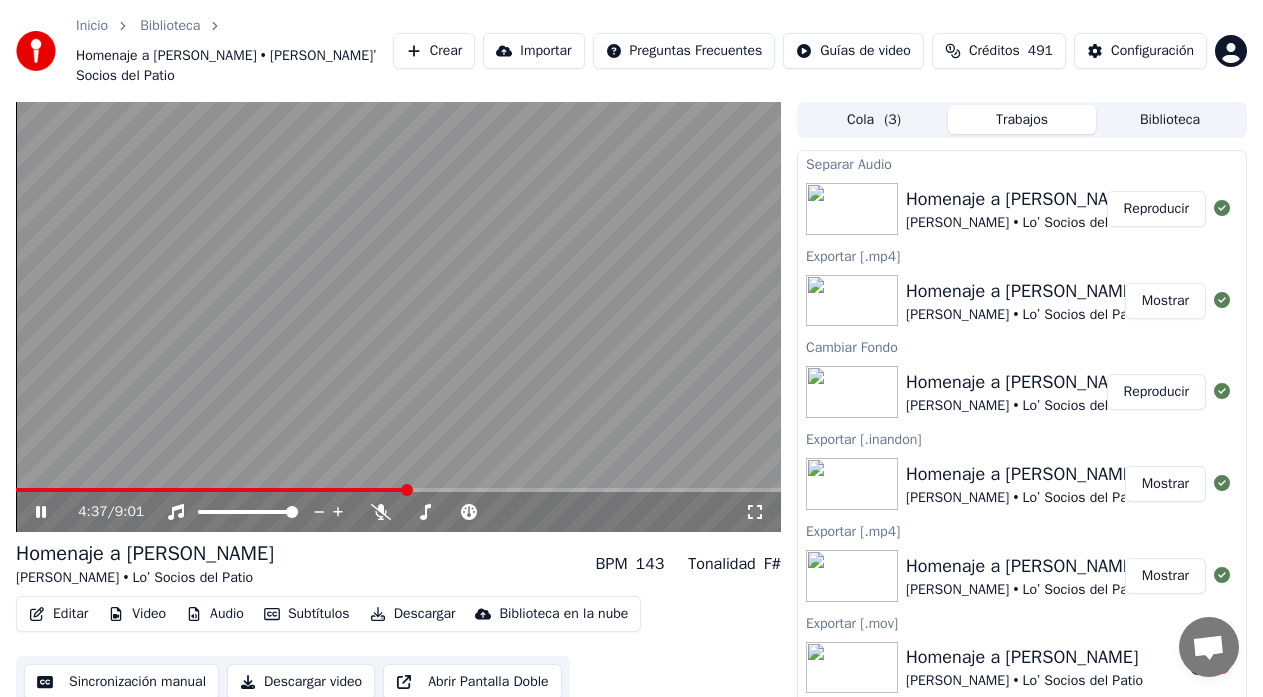 click 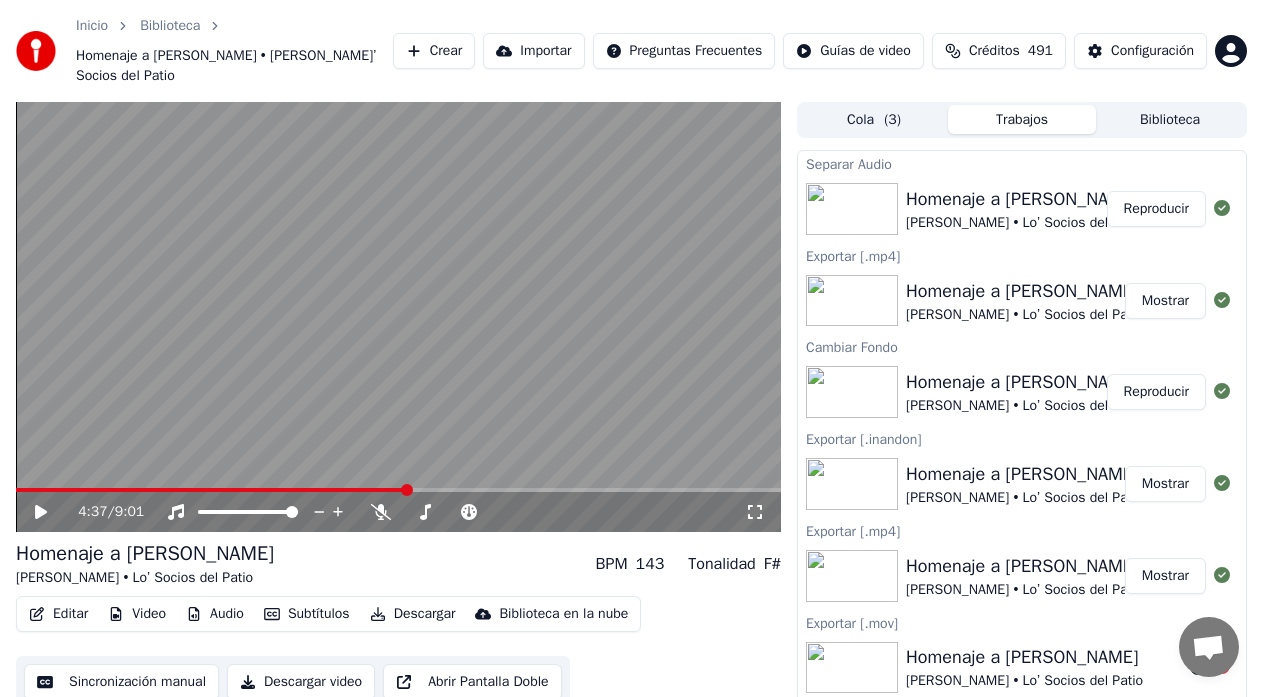 click on "Descargar" at bounding box center [413, 614] 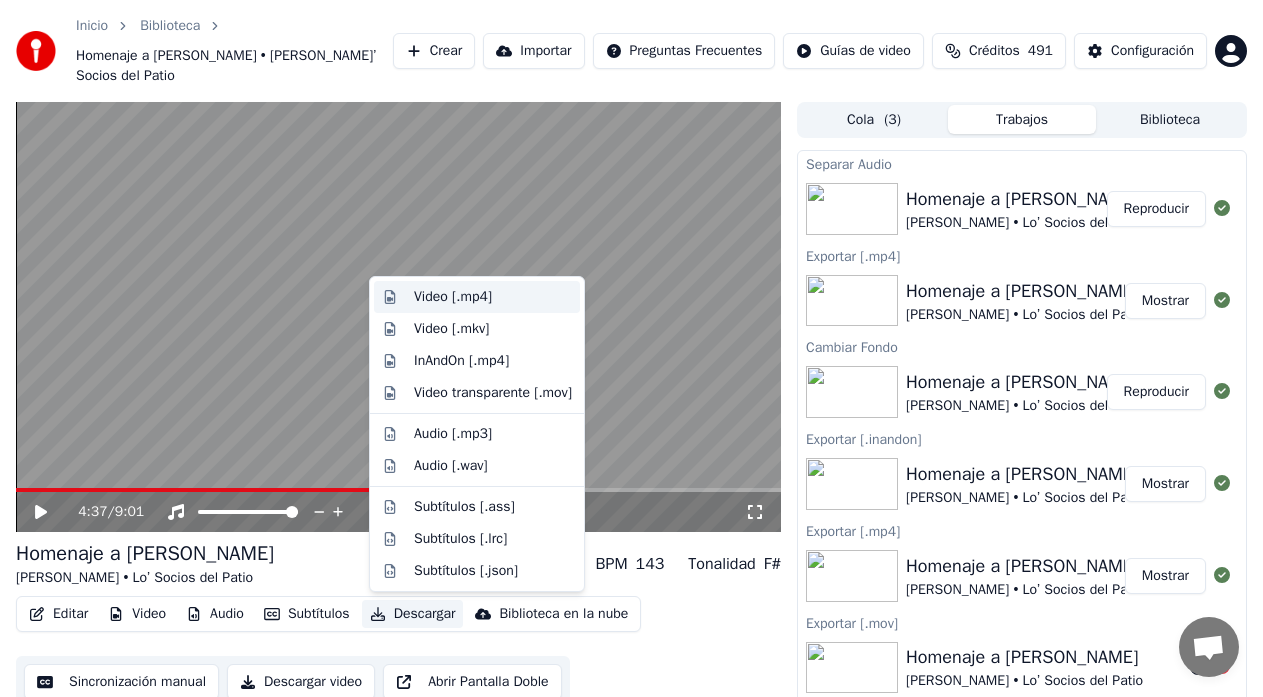 click on "Video [.mp4]" at bounding box center [453, 297] 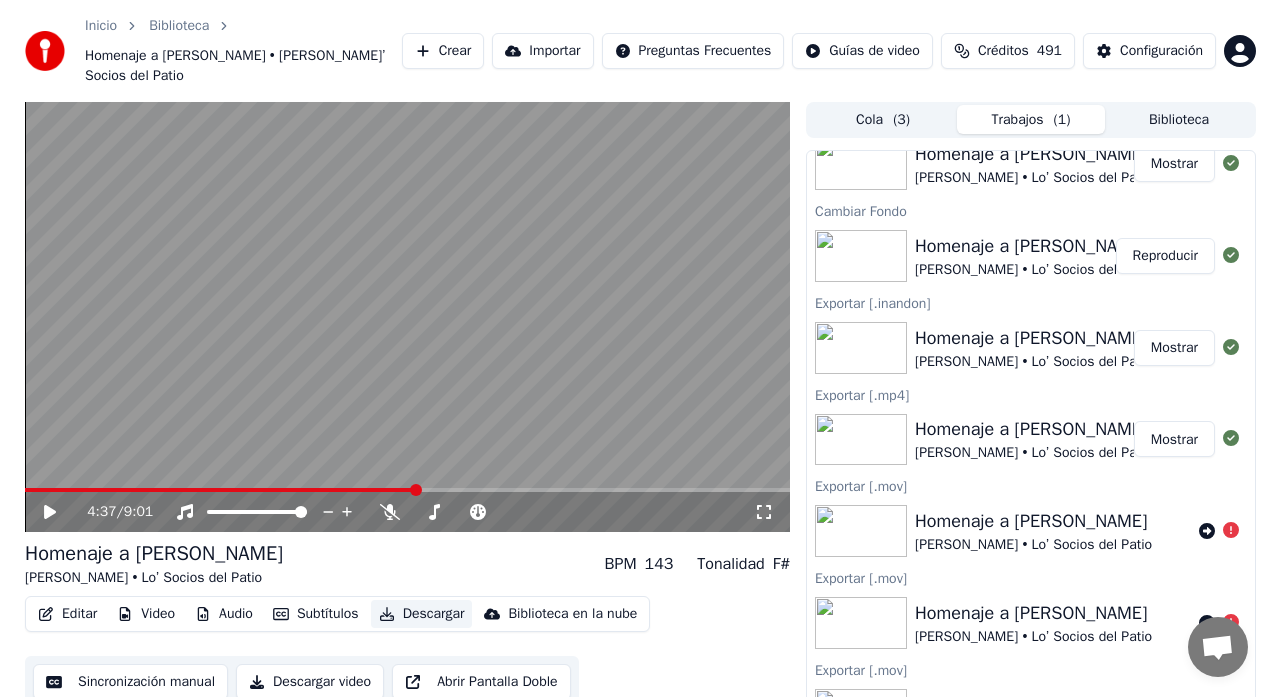 scroll, scrollTop: 0, scrollLeft: 0, axis: both 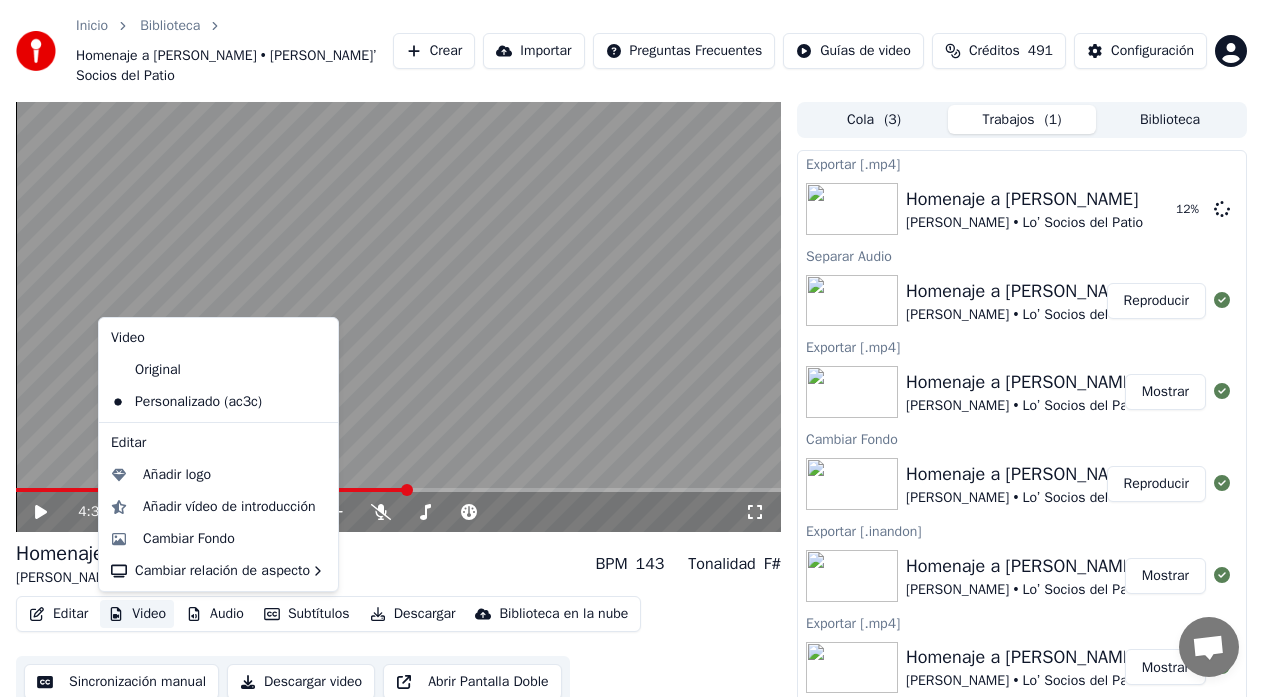 click on "Video" at bounding box center [137, 614] 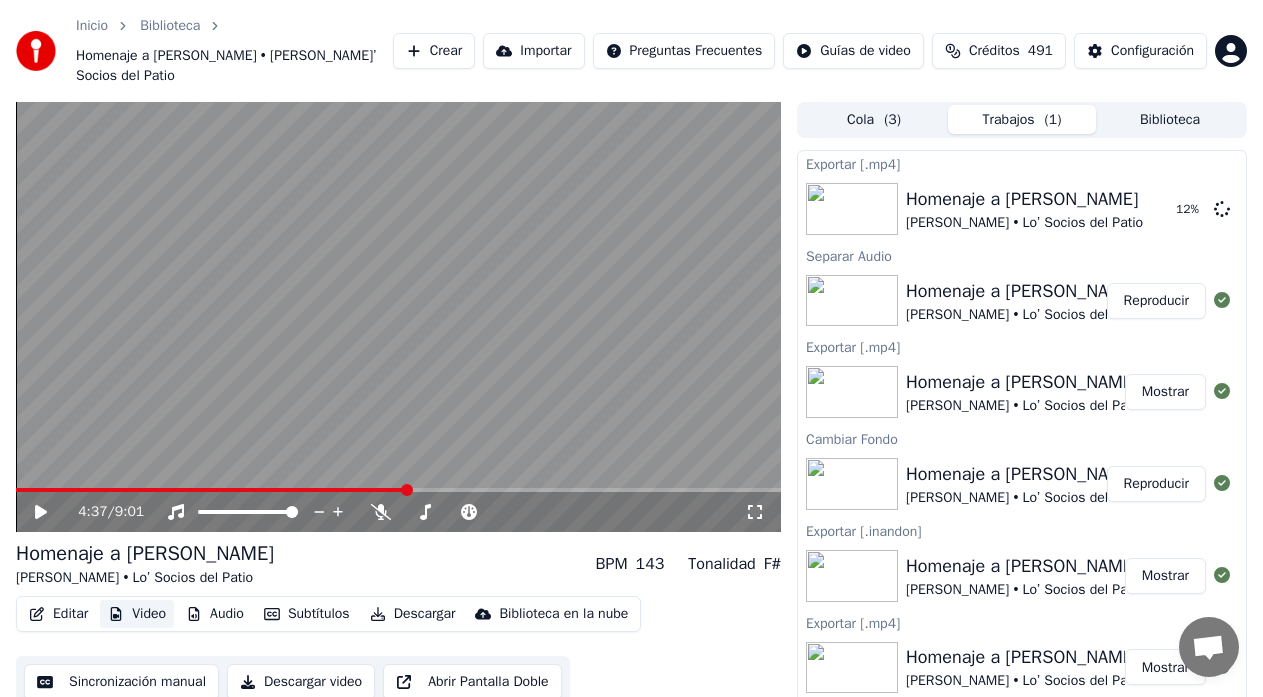 click on "Video" at bounding box center (137, 614) 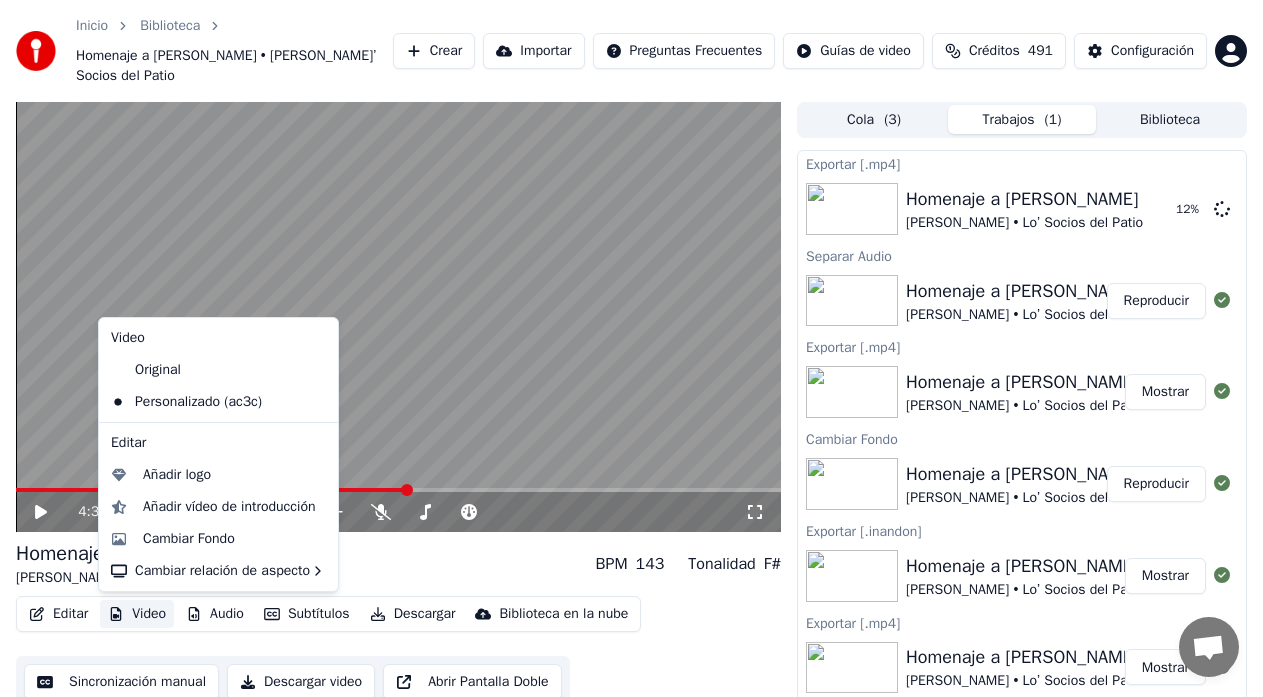 click on "Video" at bounding box center (137, 614) 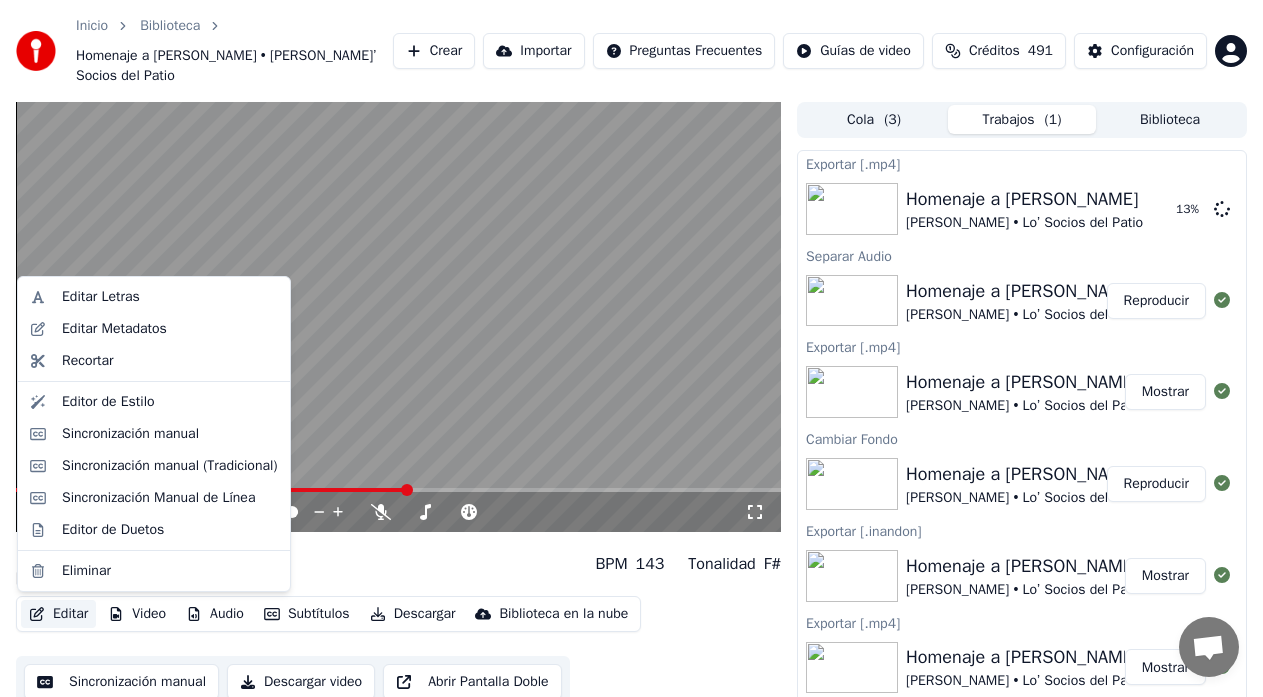 click on "4:37  /  9:01 Homenaje a [PERSON_NAME] [PERSON_NAME] • Lo’ Socios del Patio BPM 143 Tonalidad F# Editar Video Audio Subtítulos Descargar Biblioteca en la nube Sincronización manual Descargar video Abrir Pantalla Doble Cola ( 3 ) Trabajos ( 1 ) Biblioteca Exportar [.mp4] Homenaje a [PERSON_NAME] [PERSON_NAME] • Lo’ Socios del Patio 13 % Separar Audio Homenaje a [PERSON_NAME] [PERSON_NAME] • Lo’ Socios del Patio Reproducir Exportar [.mp4] Homenaje a [PERSON_NAME] [PERSON_NAME] • Lo’ Socios del Patio Mostrar Cambiar Fondo Homenaje a [PERSON_NAME] [PERSON_NAME] • Lo’ Socios del Patio Reproducir Exportar [.inandon] Homenaje a [PERSON_NAME] [PERSON_NAME] • Lo’ Socios del Patio Mostrar Exportar [.mp4] Homenaje a [PERSON_NAME] [PERSON_NAME] • Lo’ Socios del Patio Mostrar Exportar [.mov] Homenaje a [PERSON_NAME] [PERSON_NAME] • Lo’ Socios del Patio Exportar [.mov] Homenaje a [PERSON_NAME] [PERSON_NAME] • Lo’ Socios del Patio Exportar [.mov] Homenaje a [PERSON_NAME] Letras Mostrar" at bounding box center [631, 422] 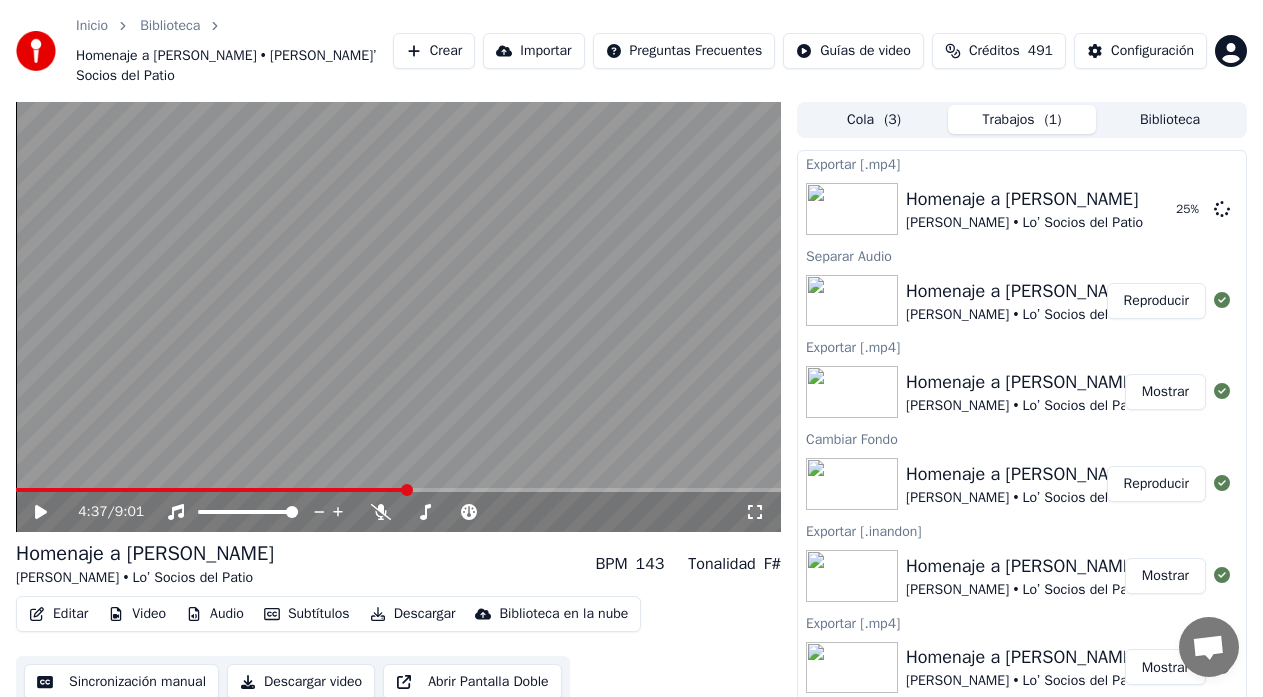 click on "Crear" at bounding box center [434, 51] 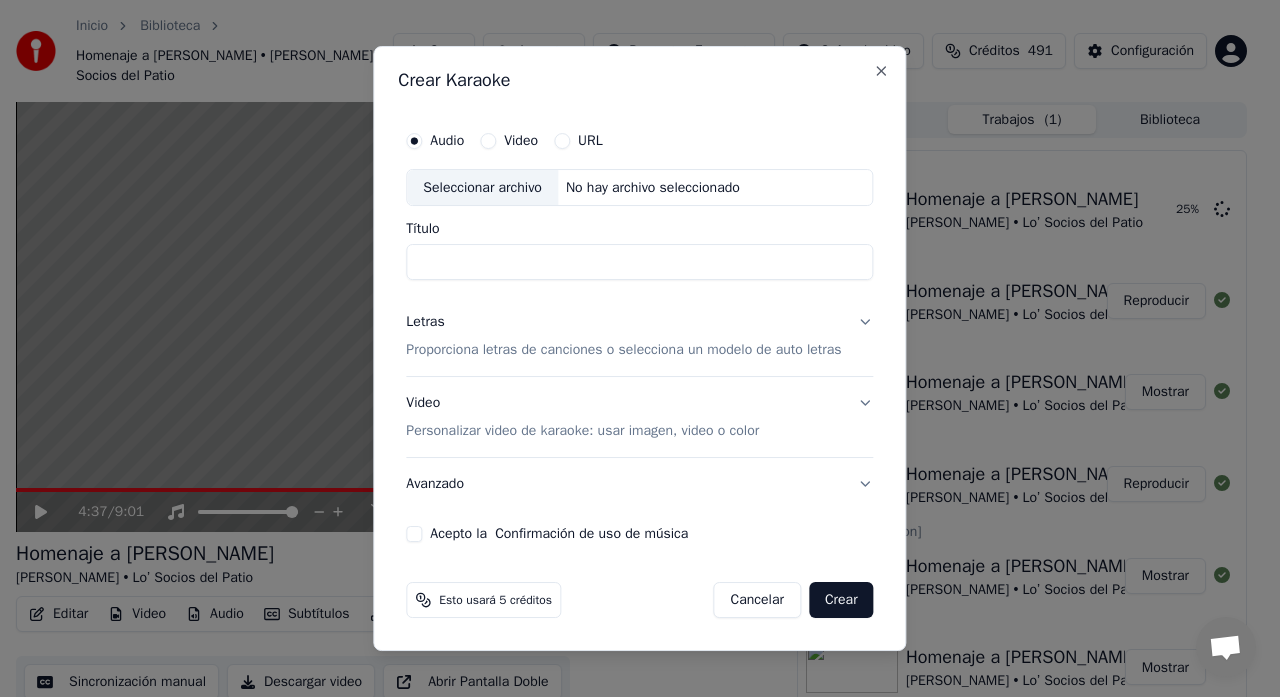 click on "URL" at bounding box center [562, 141] 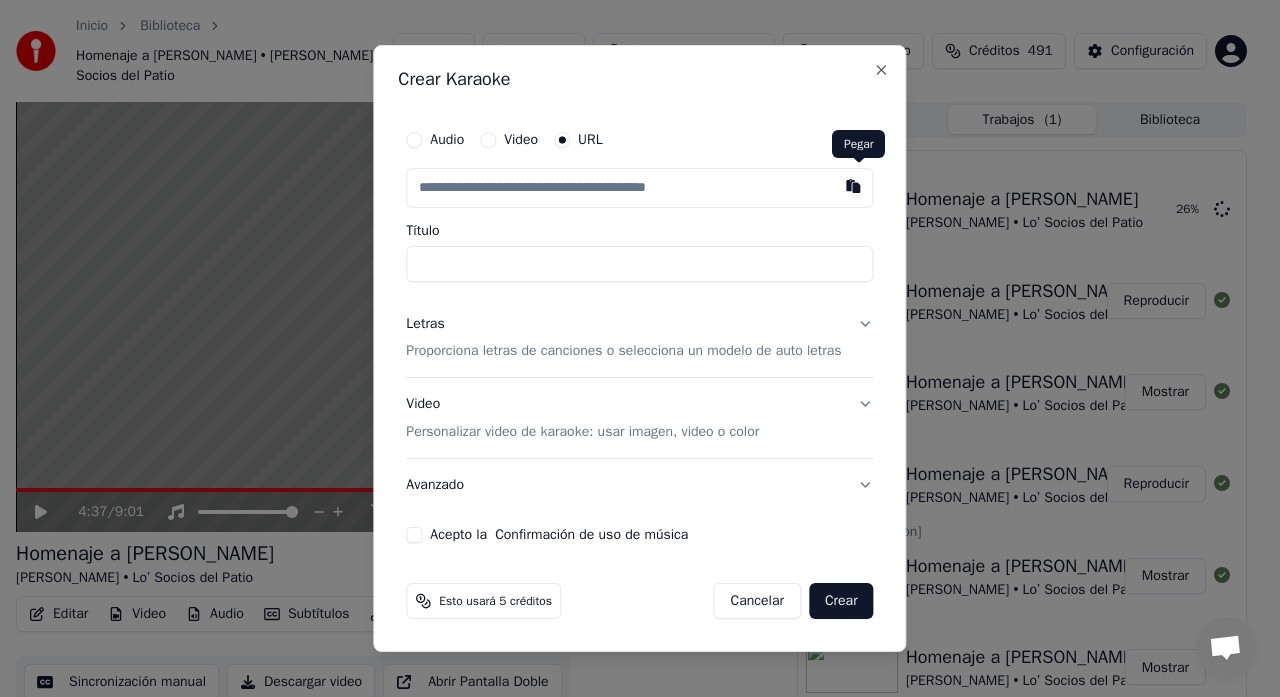 click at bounding box center (854, 186) 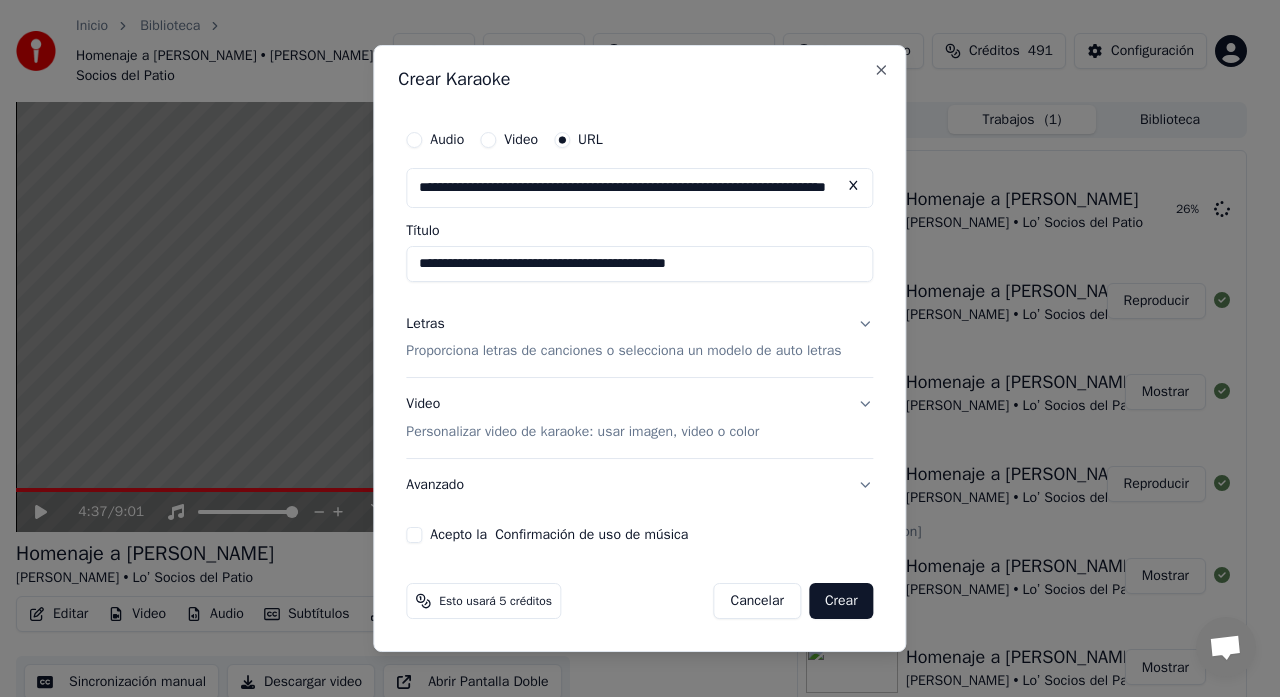 type on "**********" 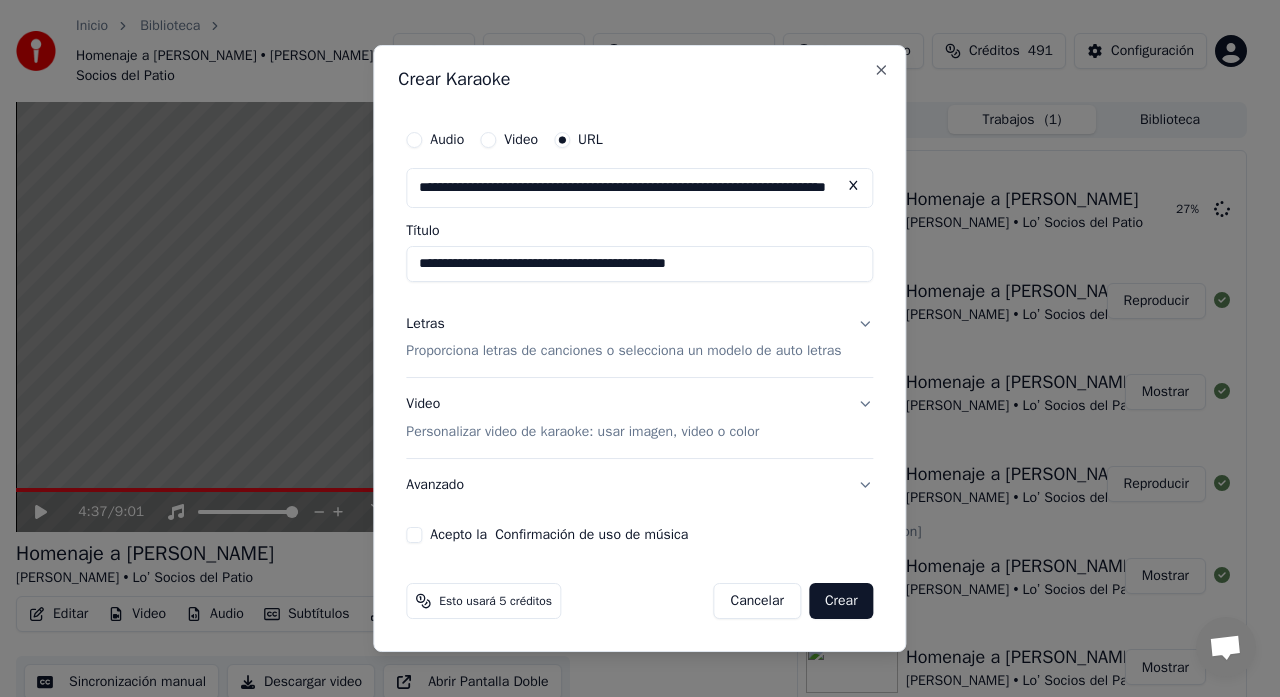 click on "Letras Proporciona letras de canciones o selecciona un modelo de auto letras" at bounding box center [639, 338] 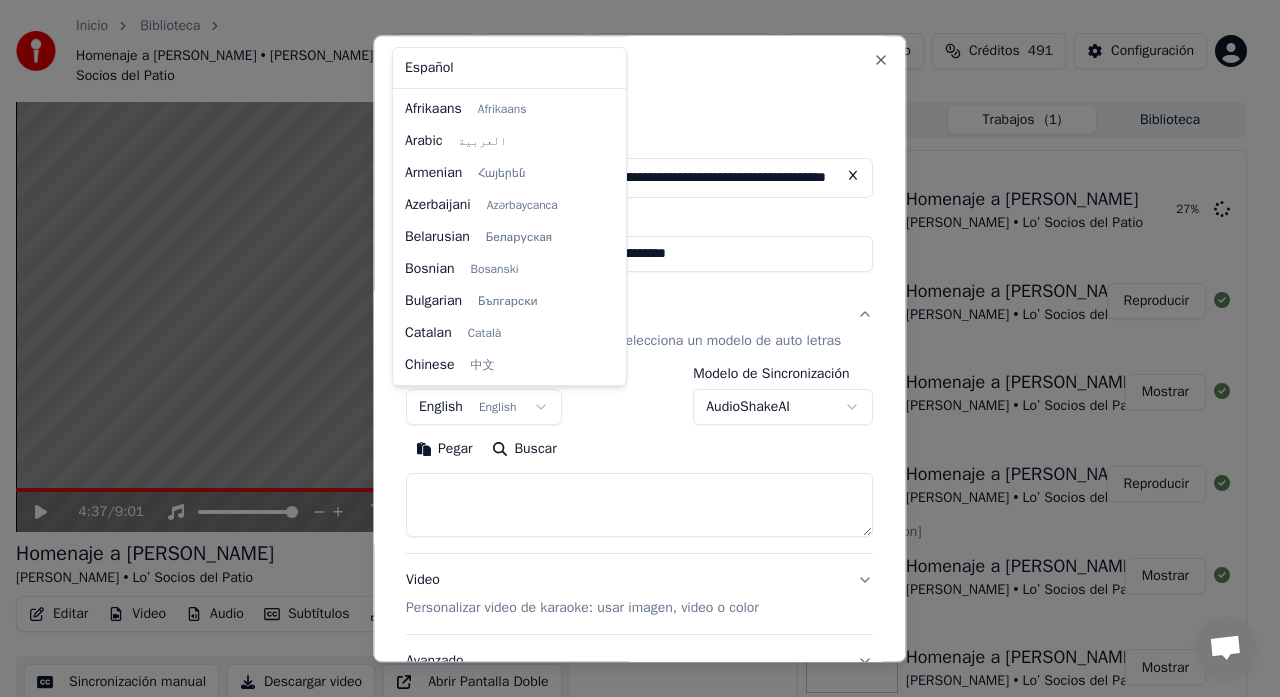 click on "Inicio Biblioteca Homenaje a [PERSON_NAME] • [PERSON_NAME]’ Socios del Patio Crear Importar Preguntas Frecuentes Guías de video Créditos 491 Configuración 4:37  /  9:01 Homenaje a [PERSON_NAME] [PERSON_NAME] • Lo’ Socios del Patio BPM 143 Tonalidad F# Editar Video Audio Subtítulos Descargar Biblioteca en la nube Sincronización manual Descargar video Abrir Pantalla Doble Cola ( 3 ) Trabajos ( 1 ) Biblioteca Exportar [.mp4] Homenaje a [PERSON_NAME] [PERSON_NAME] • Lo’ Socios del Patio 27 % Separar Audio Homenaje a [PERSON_NAME] [PERSON_NAME] • Lo’ Socios del Patio Reproducir Exportar [.mp4] Homenaje a [PERSON_NAME] [PERSON_NAME] • Lo’ Socios del Patio Mostrar Cambiar Fondo Homenaje a [PERSON_NAME] [PERSON_NAME] • Lo’ Socios del Patio Reproducir Exportar [.inandon] Homenaje a [PERSON_NAME] [PERSON_NAME] • Lo’ Socios del Patio Mostrar Exportar [.mp4] Homenaje a [PERSON_NAME] [PERSON_NAME] • Lo’ Socios del Patio Mostrar Exportar [.mov] Homenaje a [PERSON_NAME] Exportar [.mov] [PERSON_NAME]" at bounding box center (631, 348) 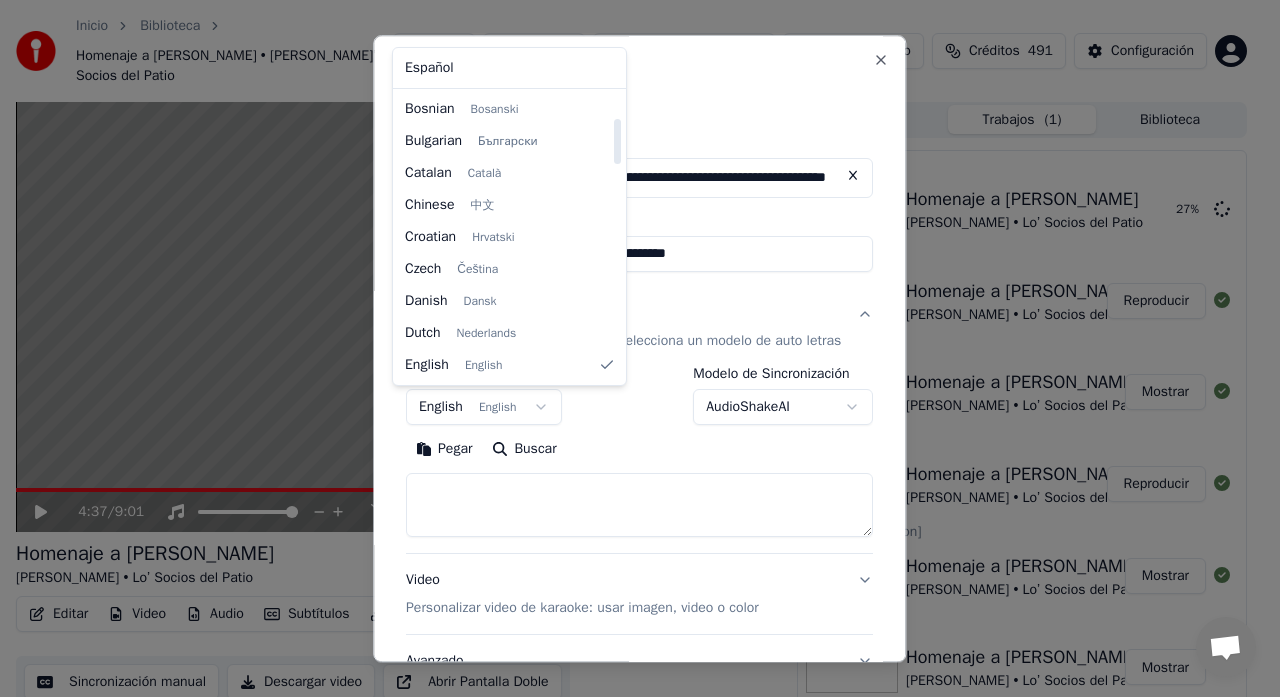select on "**" 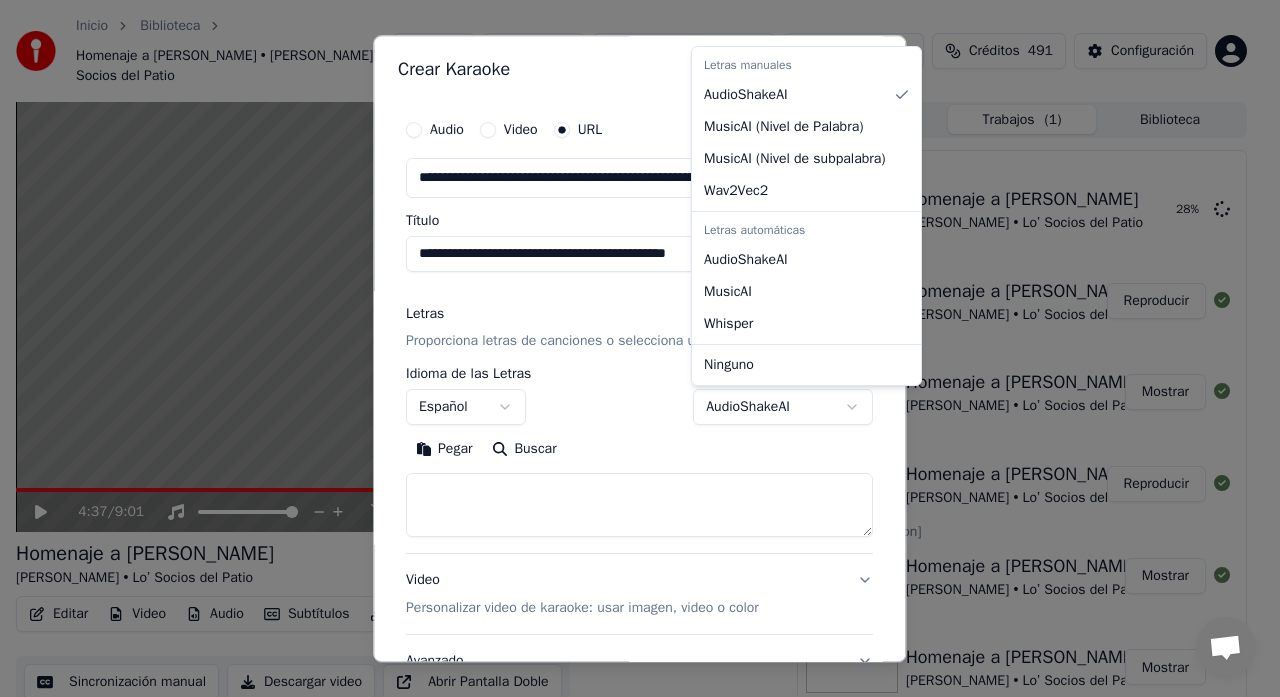 click on "Inicio Biblioteca Homenaje a [PERSON_NAME] • [PERSON_NAME]’ Socios del Patio Crear Importar Preguntas Frecuentes Guías de video Créditos 491 Configuración 4:37  /  9:01 Homenaje a [PERSON_NAME] [PERSON_NAME] • Lo’ Socios del Patio BPM 143 Tonalidad F# Editar Video Audio Subtítulos Descargar Biblioteca en la nube Sincronización manual Descargar video Abrir Pantalla Doble Cola ( 3 ) Trabajos ( 1 ) Biblioteca Exportar [.mp4] Homenaje a [PERSON_NAME] [PERSON_NAME] • Lo’ Socios del Patio 28 % Separar Audio Homenaje a [PERSON_NAME] [PERSON_NAME] • Lo’ Socios del Patio Reproducir Exportar [.mp4] Homenaje a [PERSON_NAME] [PERSON_NAME] • Lo’ Socios del Patio Mostrar Cambiar Fondo Homenaje a [PERSON_NAME] [PERSON_NAME] • Lo’ Socios del Patio Reproducir Exportar [.inandon] Homenaje a [PERSON_NAME] [PERSON_NAME] • Lo’ Socios del Patio Mostrar Exportar [.mp4] Homenaje a [PERSON_NAME] [PERSON_NAME] • Lo’ Socios del Patio Mostrar Exportar [.mov] Homenaje a [PERSON_NAME] Exportar [.mov] [PERSON_NAME]" at bounding box center [631, 348] 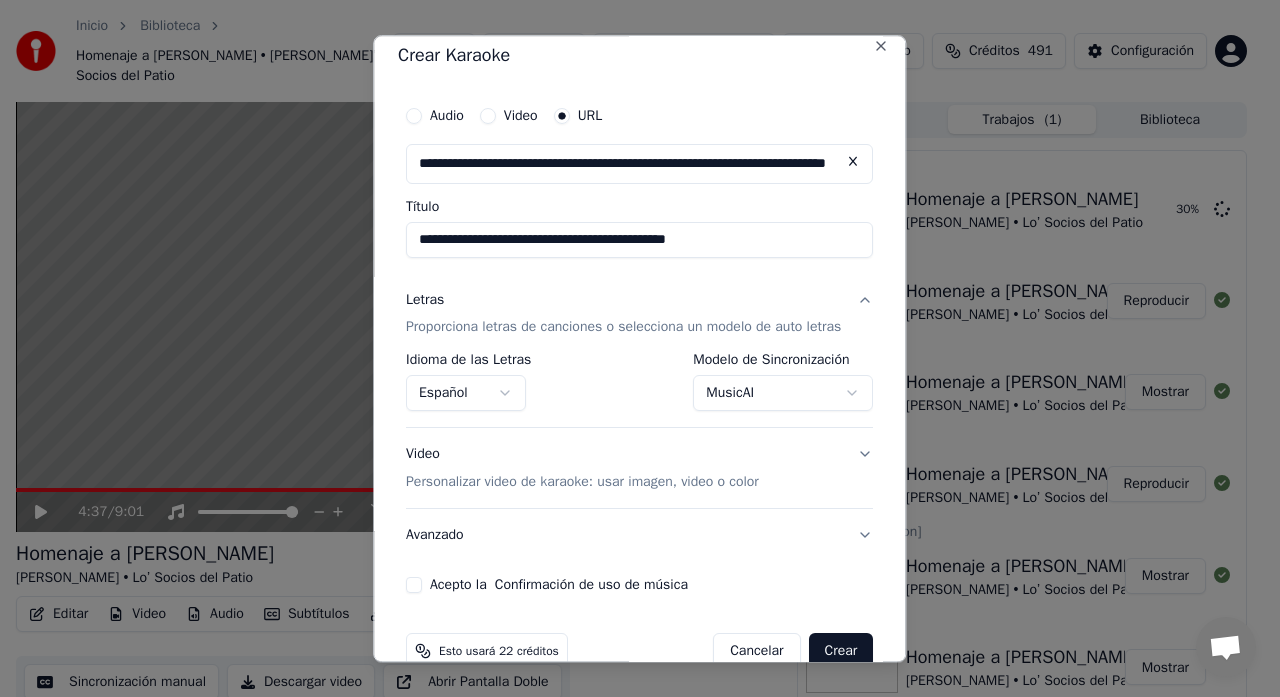 scroll, scrollTop: 0, scrollLeft: 0, axis: both 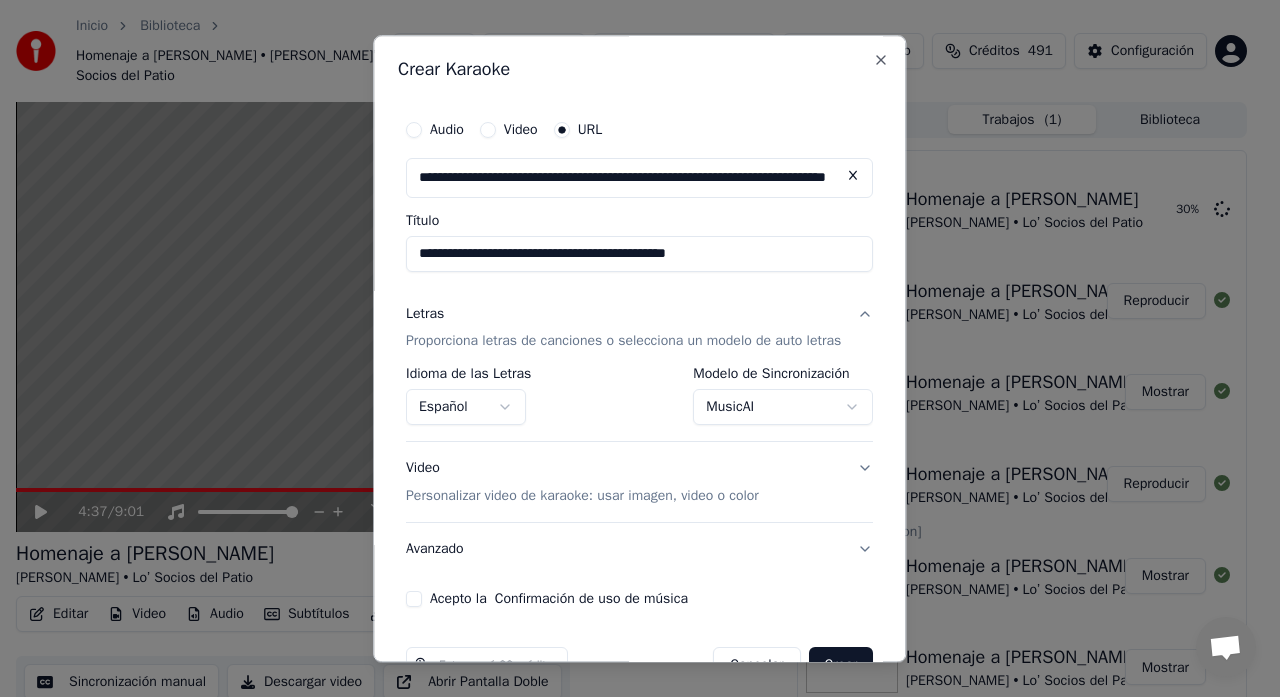 click on "Inicio Biblioteca Homenaje a [PERSON_NAME] • [PERSON_NAME]’ Socios del Patio Crear Importar Preguntas Frecuentes Guías de video Créditos 491 Configuración 4:37  /  9:01 Homenaje a [PERSON_NAME] [PERSON_NAME] • Lo’ Socios del Patio BPM 143 Tonalidad F# Editar Video Audio Subtítulos Descargar Biblioteca en la nube Sincronización manual Descargar video Abrir Pantalla Doble Cola ( 3 ) Trabajos ( 1 ) Biblioteca Exportar [.mp4] Homenaje a [PERSON_NAME] [PERSON_NAME] • Lo’ Socios del Patio 30 % Separar Audio Homenaje a [PERSON_NAME] [PERSON_NAME] • Lo’ Socios del Patio Reproducir Exportar [.mp4] Homenaje a [PERSON_NAME] [PERSON_NAME] • Lo’ Socios del Patio Mostrar Cambiar Fondo Homenaje a [PERSON_NAME] [PERSON_NAME] • Lo’ Socios del Patio Reproducir Exportar [.inandon] Homenaje a [PERSON_NAME] [PERSON_NAME] • Lo’ Socios del Patio Mostrar Exportar [.mp4] Homenaje a [PERSON_NAME] [PERSON_NAME] • Lo’ Socios del Patio Mostrar Exportar [.mov] Homenaje a [PERSON_NAME] Exportar [.mov] [PERSON_NAME]" at bounding box center (631, 348) 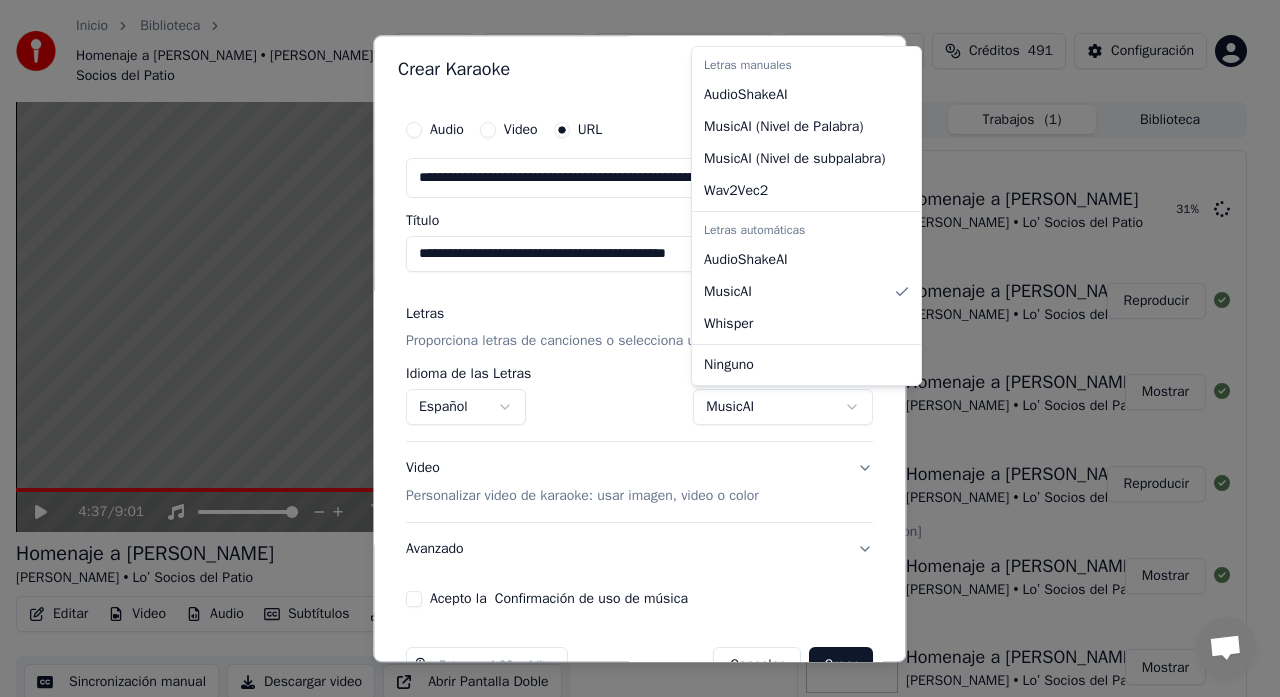 select on "**********" 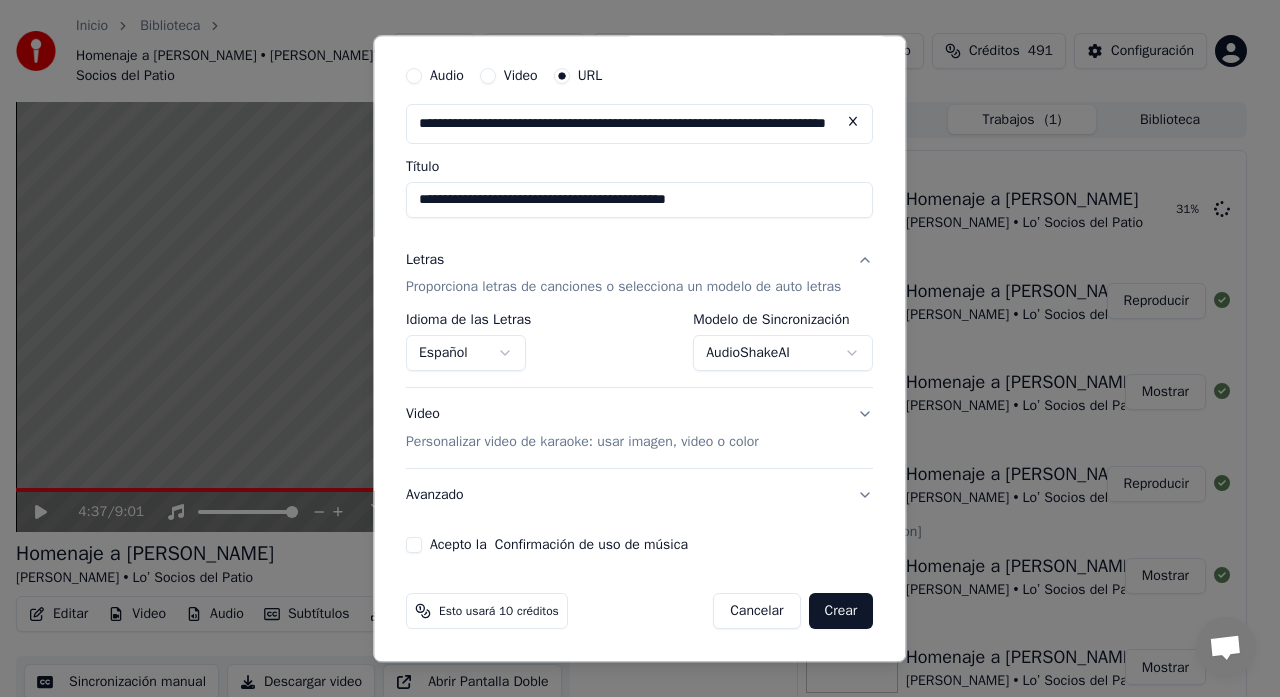 scroll, scrollTop: 0, scrollLeft: 0, axis: both 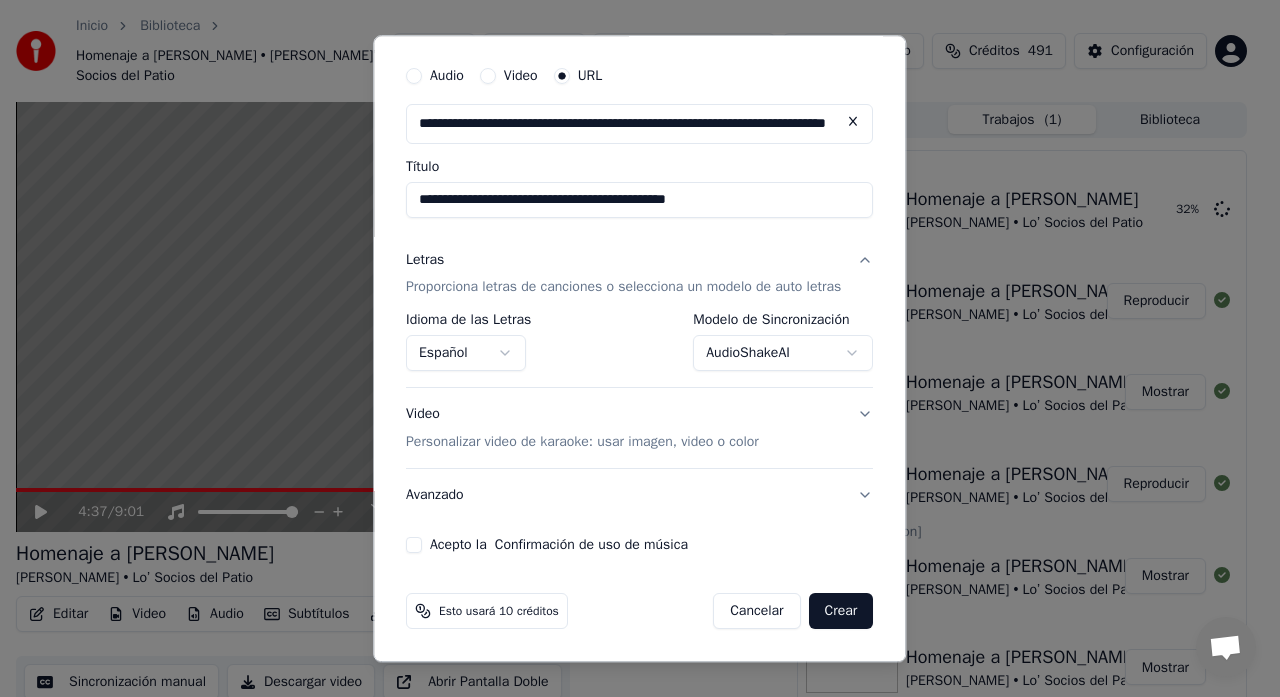click on "Acepto la   Confirmación de uso de música" at bounding box center [414, 546] 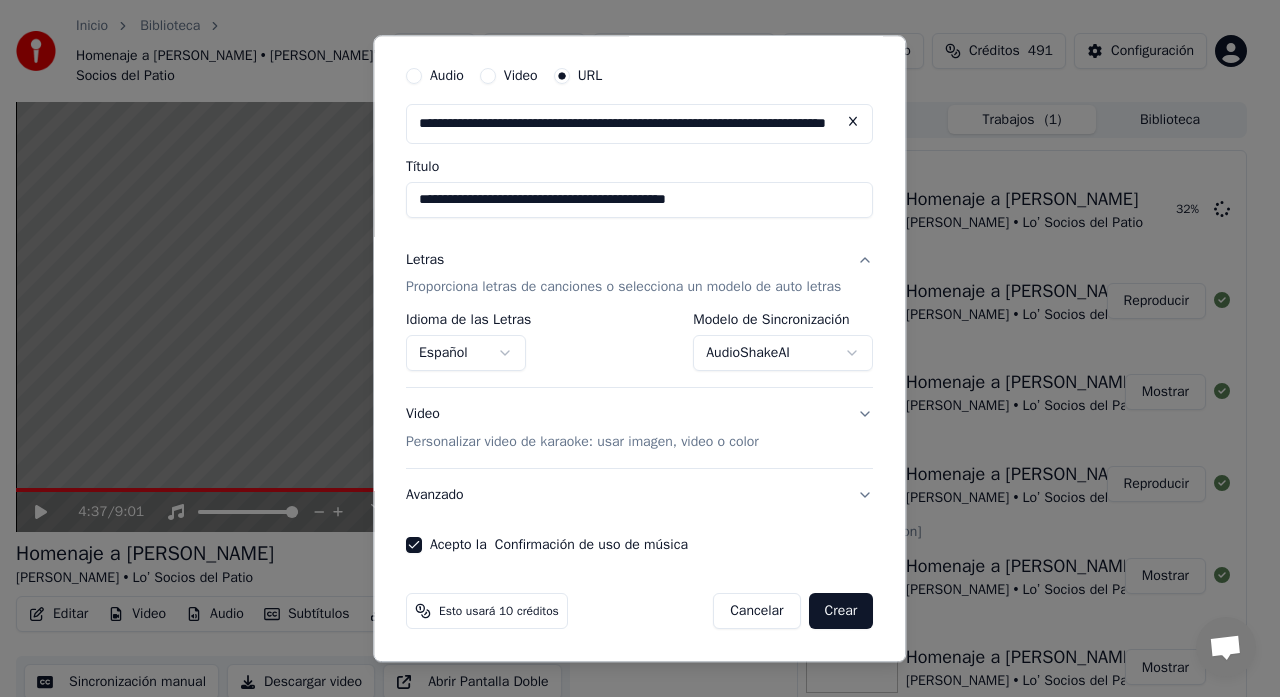 click on "Avanzado" at bounding box center [639, 496] 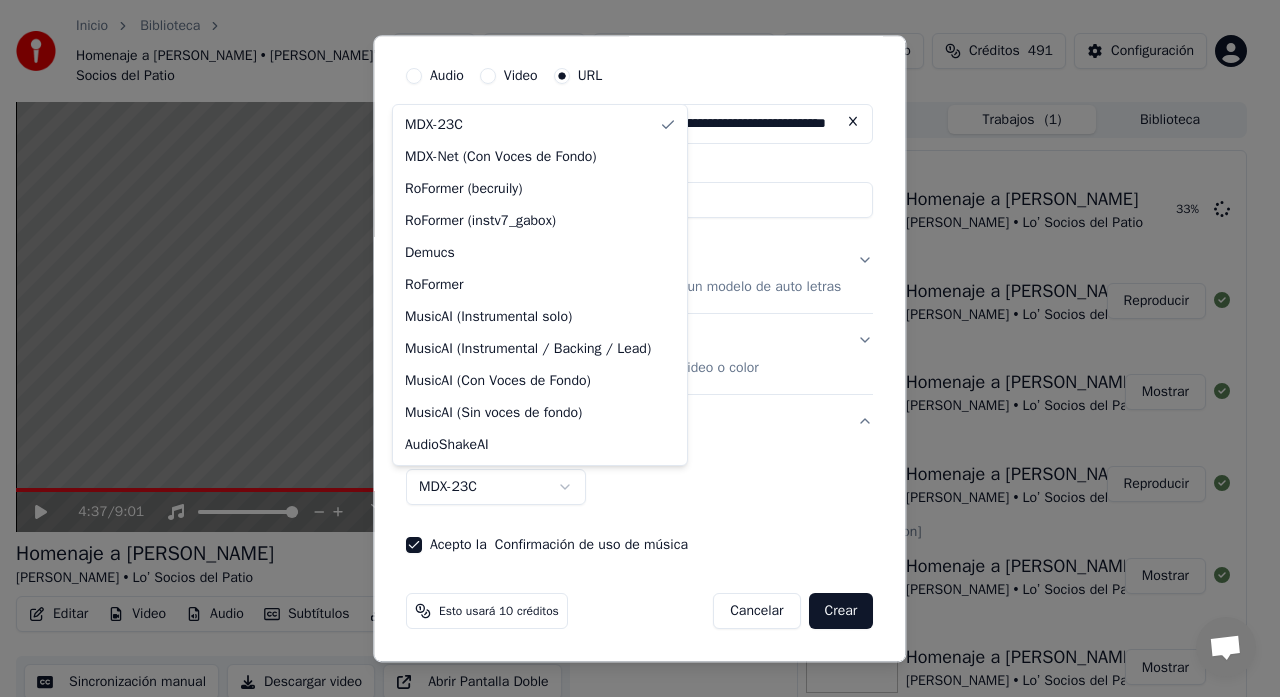 click on "Inicio Biblioteca Homenaje a [PERSON_NAME] • [PERSON_NAME]’ Socios del Patio Crear Importar Preguntas Frecuentes Guías de video Créditos 491 Configuración 4:37  /  9:01 Homenaje a [PERSON_NAME] [PERSON_NAME] • Lo’ Socios del Patio BPM 143 Tonalidad F# Editar Video Audio Subtítulos Descargar Biblioteca en la nube Sincronización manual Descargar video Abrir Pantalla Doble Cola ( 3 ) Trabajos ( 1 ) Biblioteca Exportar [.mp4] Homenaje a [PERSON_NAME] [PERSON_NAME] • Lo’ Socios del Patio 33 % Separar Audio Homenaje a [PERSON_NAME] [PERSON_NAME] • Lo’ Socios del Patio Reproducir Exportar [.mp4] Homenaje a [PERSON_NAME] [PERSON_NAME] • Lo’ Socios del Patio Mostrar Cambiar Fondo Homenaje a [PERSON_NAME] [PERSON_NAME] • Lo’ Socios del Patio Reproducir Exportar [.inandon] Homenaje a [PERSON_NAME] [PERSON_NAME] • Lo’ Socios del Patio Mostrar Exportar [.mp4] Homenaje a [PERSON_NAME] [PERSON_NAME] • Lo’ Socios del Patio Mostrar Exportar [.mov] Homenaje a [PERSON_NAME] Exportar [.mov] [PERSON_NAME]" at bounding box center [631, 348] 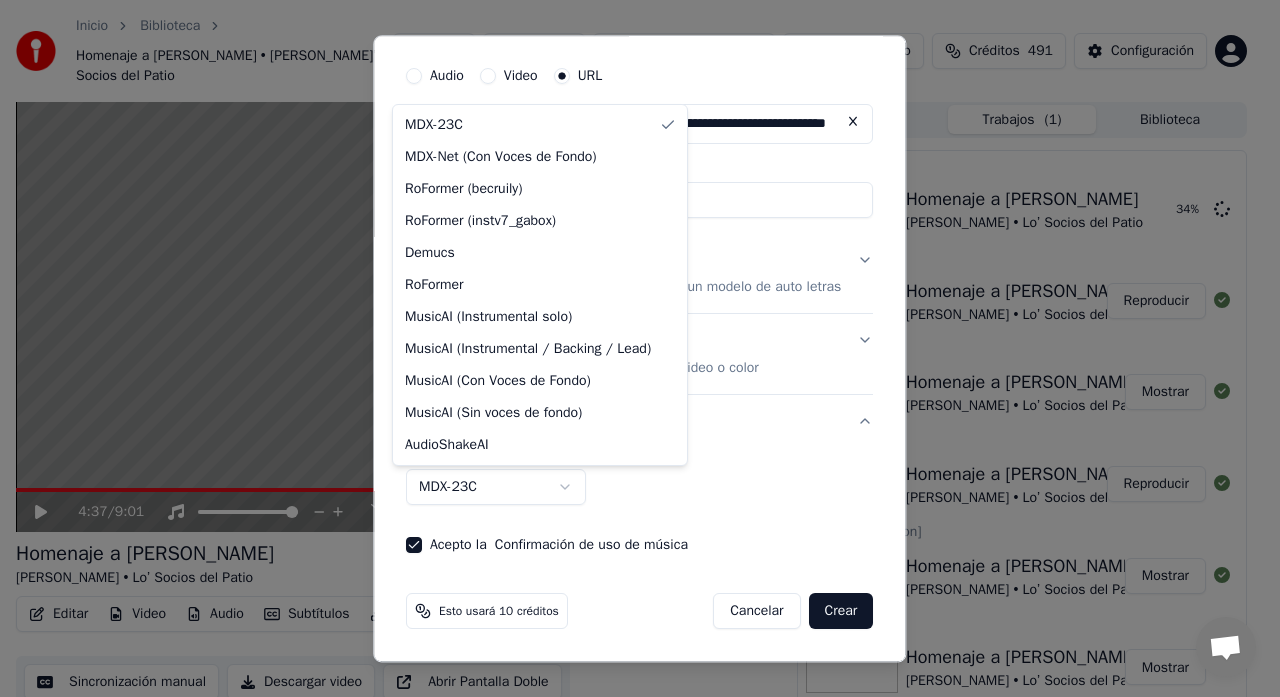 click on "Inicio Biblioteca Homenaje a [PERSON_NAME] • [PERSON_NAME]’ Socios del Patio Crear Importar Preguntas Frecuentes Guías de video Créditos 491 Configuración 4:37  /  9:01 Homenaje a [PERSON_NAME] [PERSON_NAME] • Lo’ Socios del Patio BPM 143 Tonalidad F# Editar Video Audio Subtítulos Descargar Biblioteca en la nube Sincronización manual Descargar video Abrir Pantalla Doble Cola ( 3 ) Trabajos ( 1 ) Biblioteca Exportar [.mp4] Homenaje a [PERSON_NAME] [PERSON_NAME] • Lo’ Socios del Patio 34 % Separar Audio Homenaje a [PERSON_NAME] [PERSON_NAME] • Lo’ Socios del Patio Reproducir Exportar [.mp4] Homenaje a [PERSON_NAME] [PERSON_NAME] • Lo’ Socios del Patio Mostrar Cambiar Fondo Homenaje a [PERSON_NAME] [PERSON_NAME] • Lo’ Socios del Patio Reproducir Exportar [.inandon] Homenaje a [PERSON_NAME] [PERSON_NAME] • Lo’ Socios del Patio Mostrar Exportar [.mp4] Homenaje a [PERSON_NAME] [PERSON_NAME] • Lo’ Socios del Patio Mostrar Exportar [.mov] Homenaje a [PERSON_NAME] Exportar [.mov] [PERSON_NAME]" at bounding box center (631, 348) 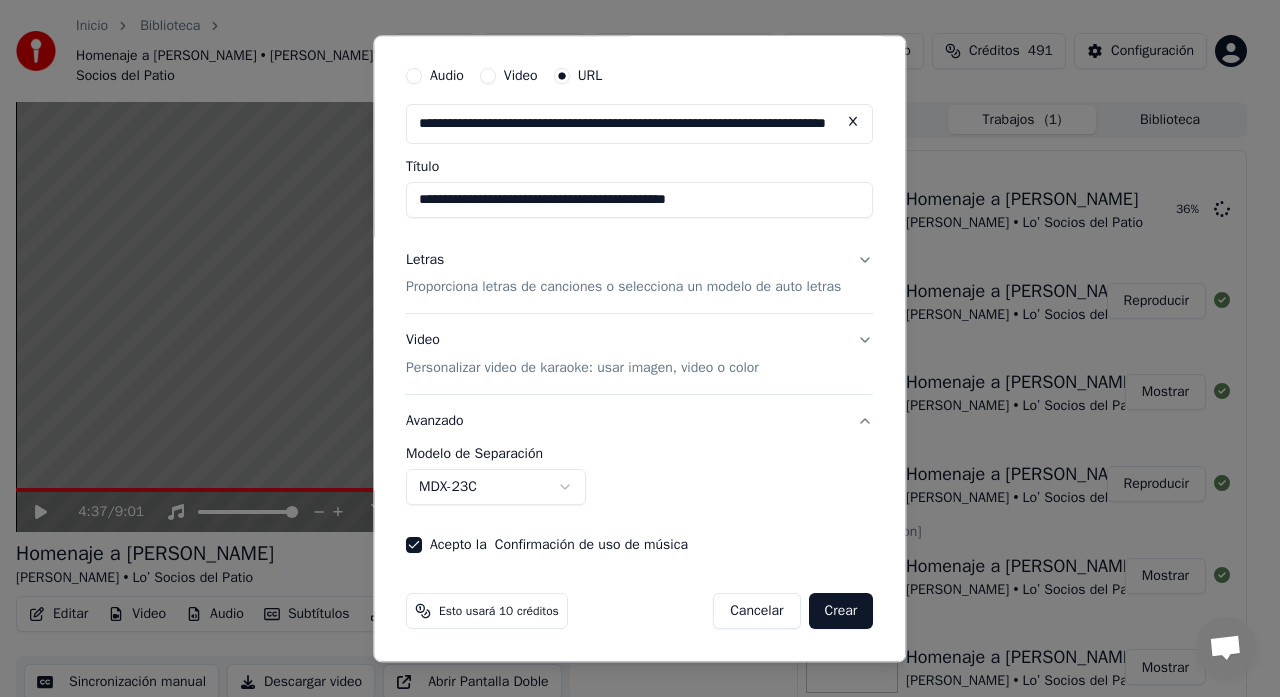 click on "Crear" at bounding box center (841, 612) 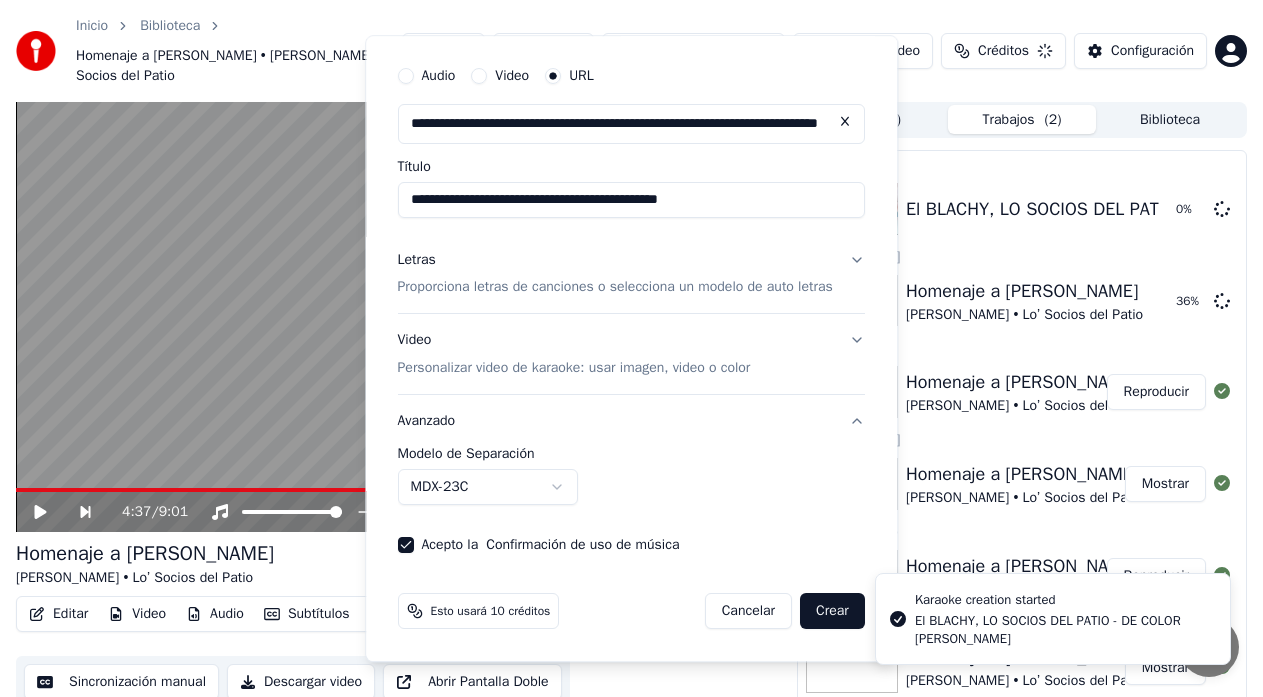 type 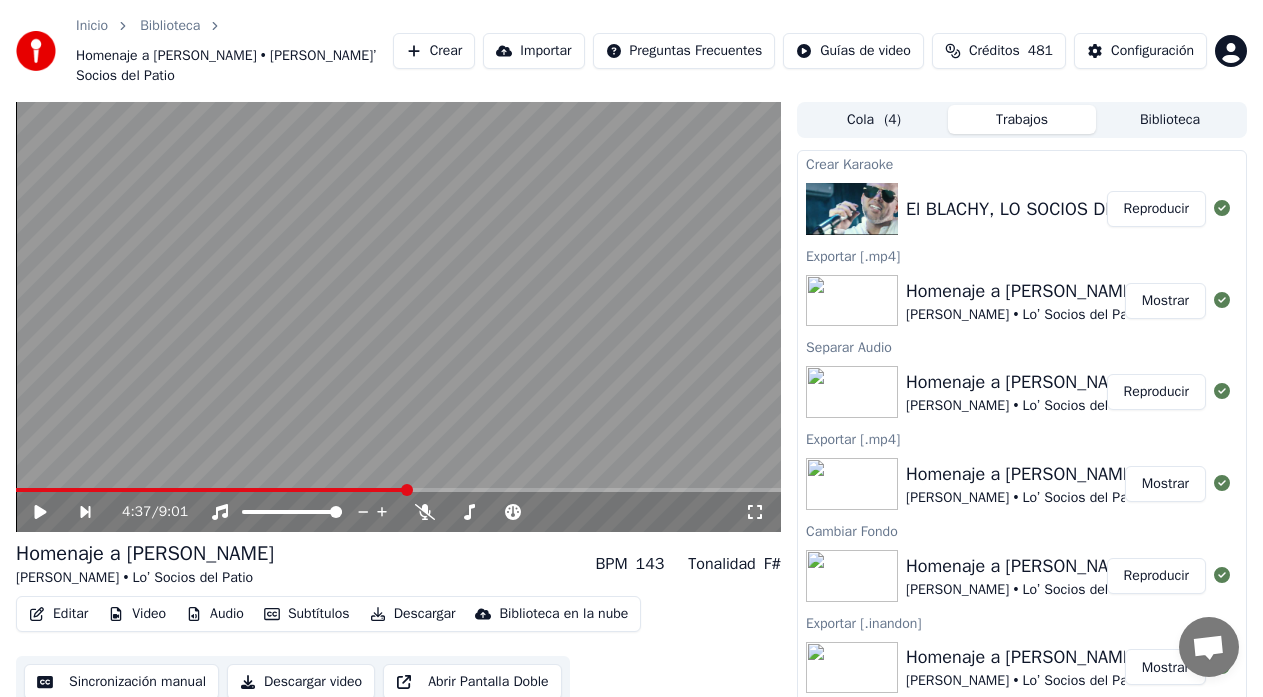 click on "Mostrar" at bounding box center [1165, 301] 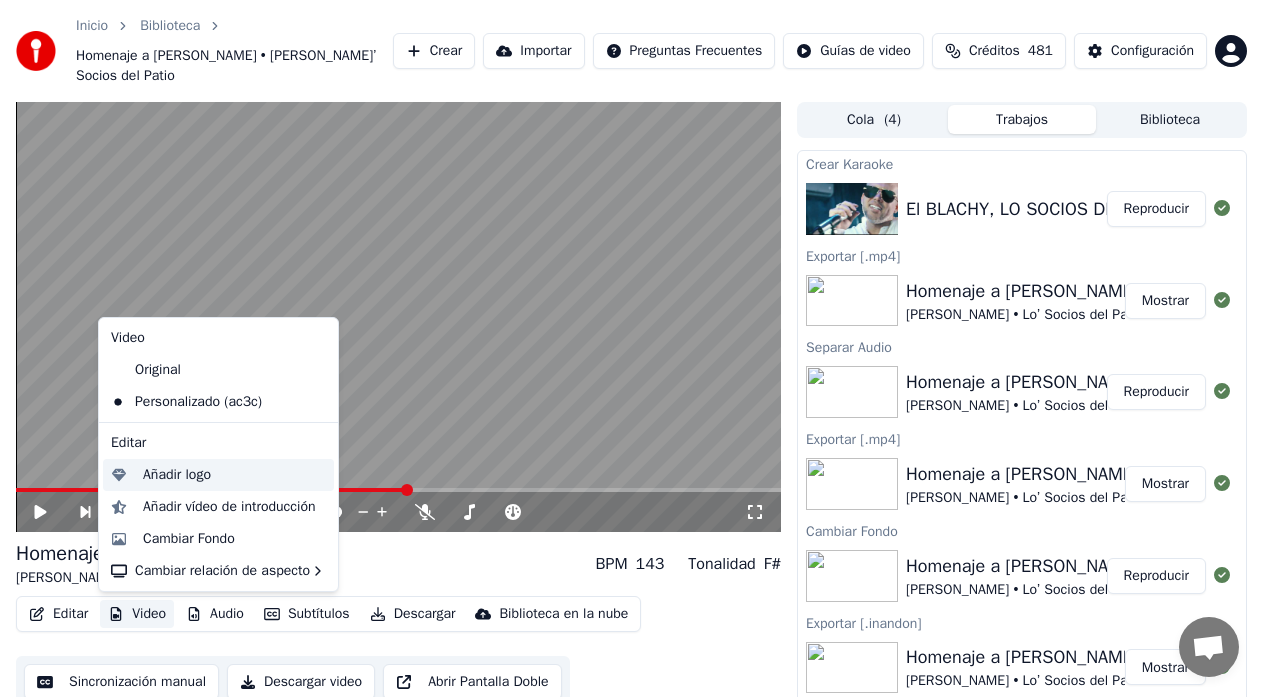 click on "Añadir logo" at bounding box center [177, 475] 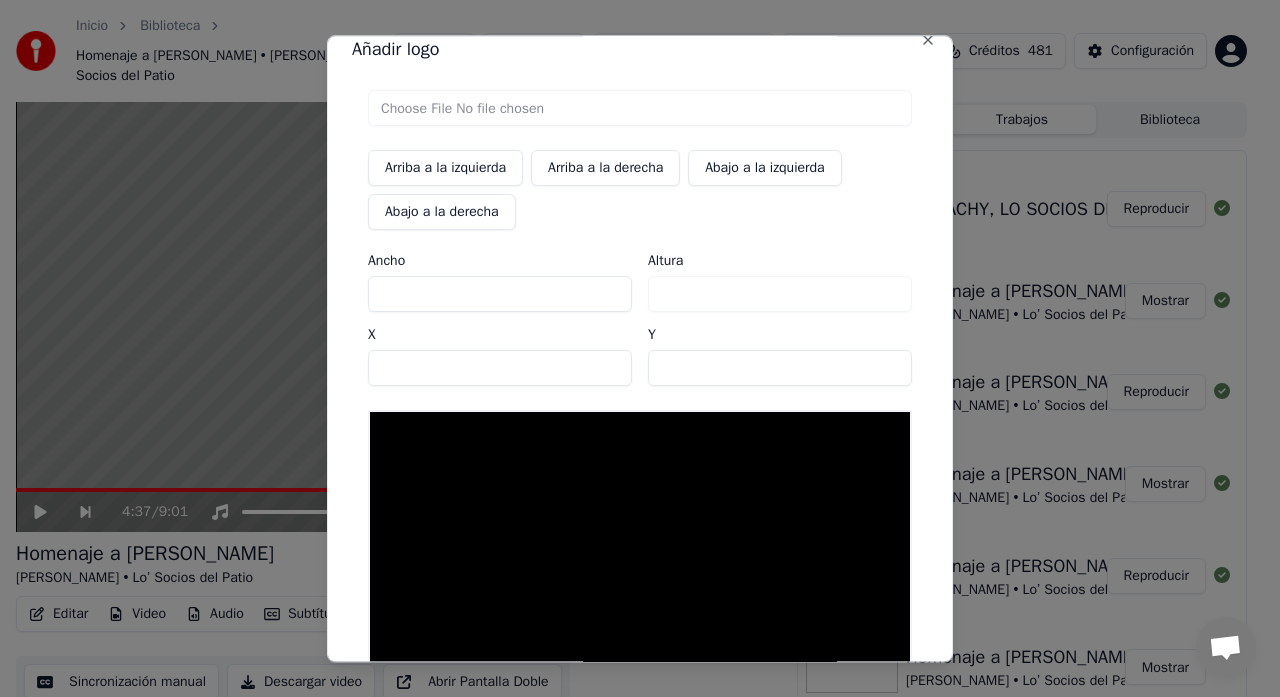 scroll, scrollTop: 0, scrollLeft: 0, axis: both 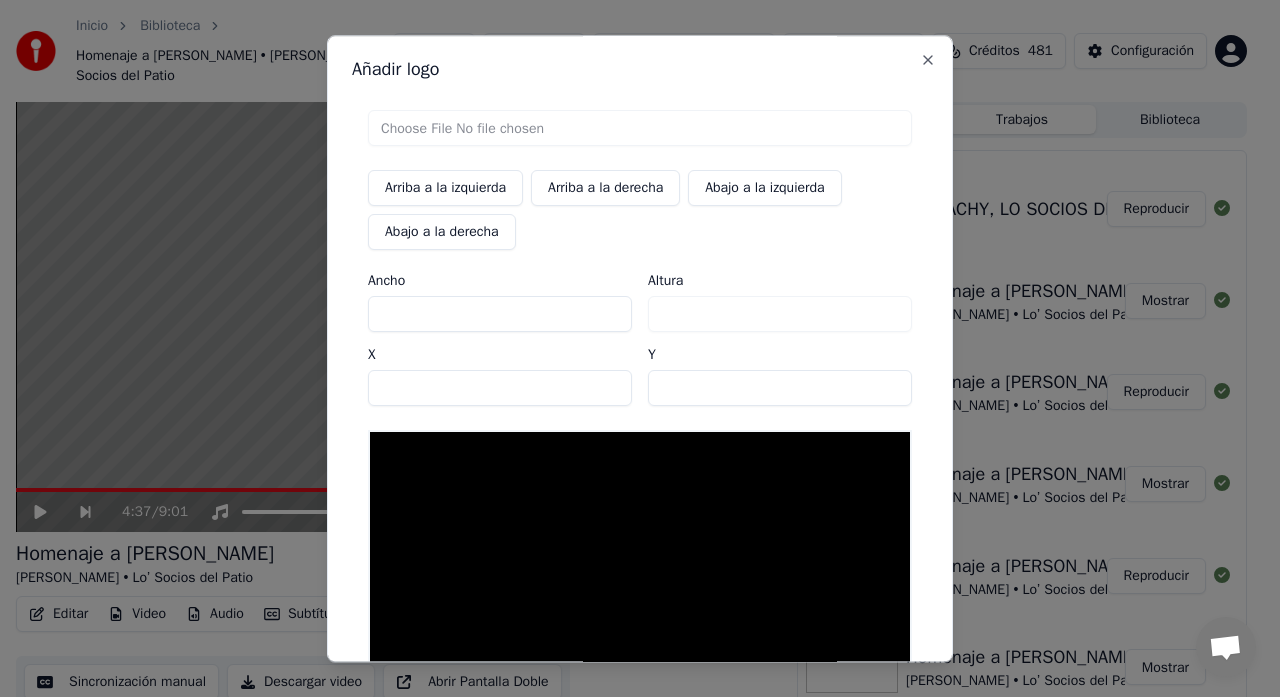 click at bounding box center (640, 128) 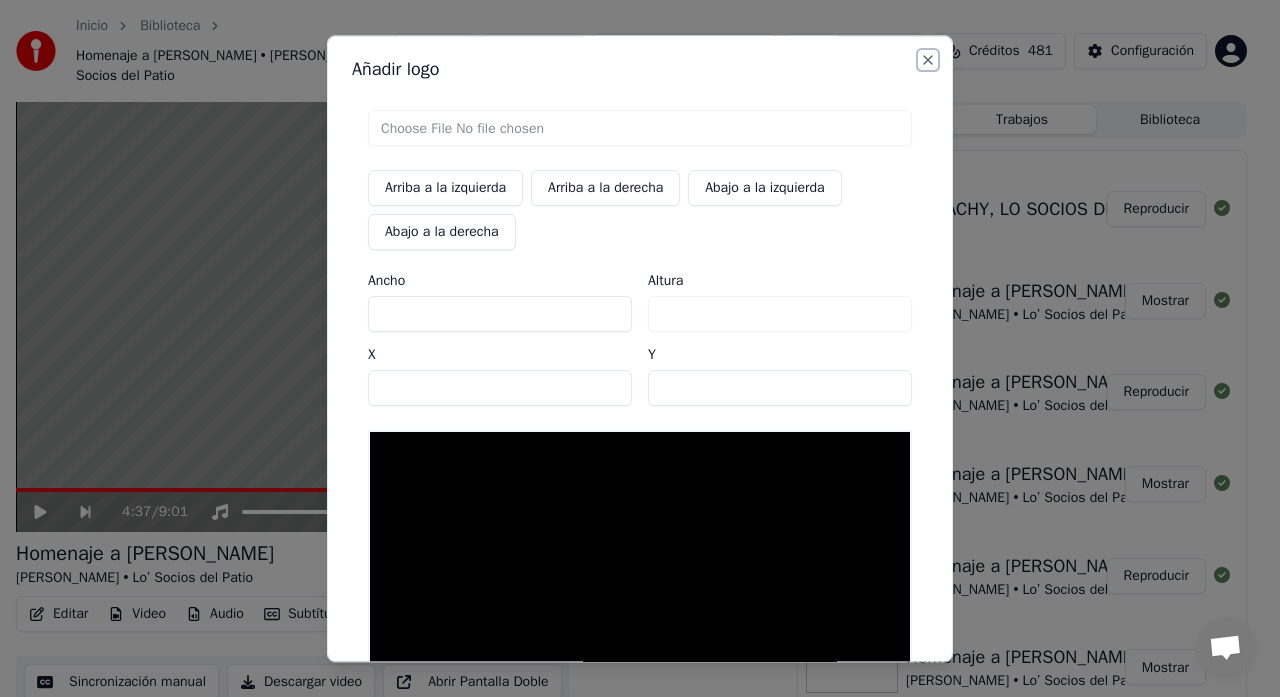 click on "Close" at bounding box center [928, 60] 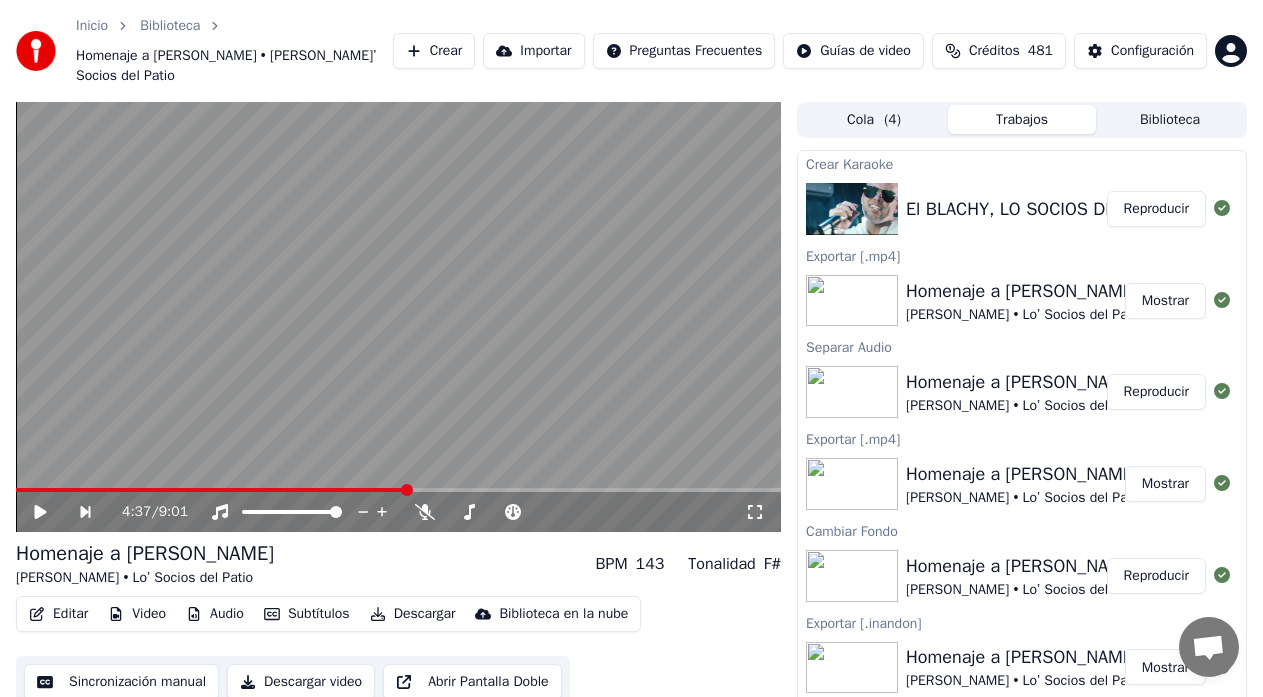 click on "Editar" at bounding box center [58, 614] 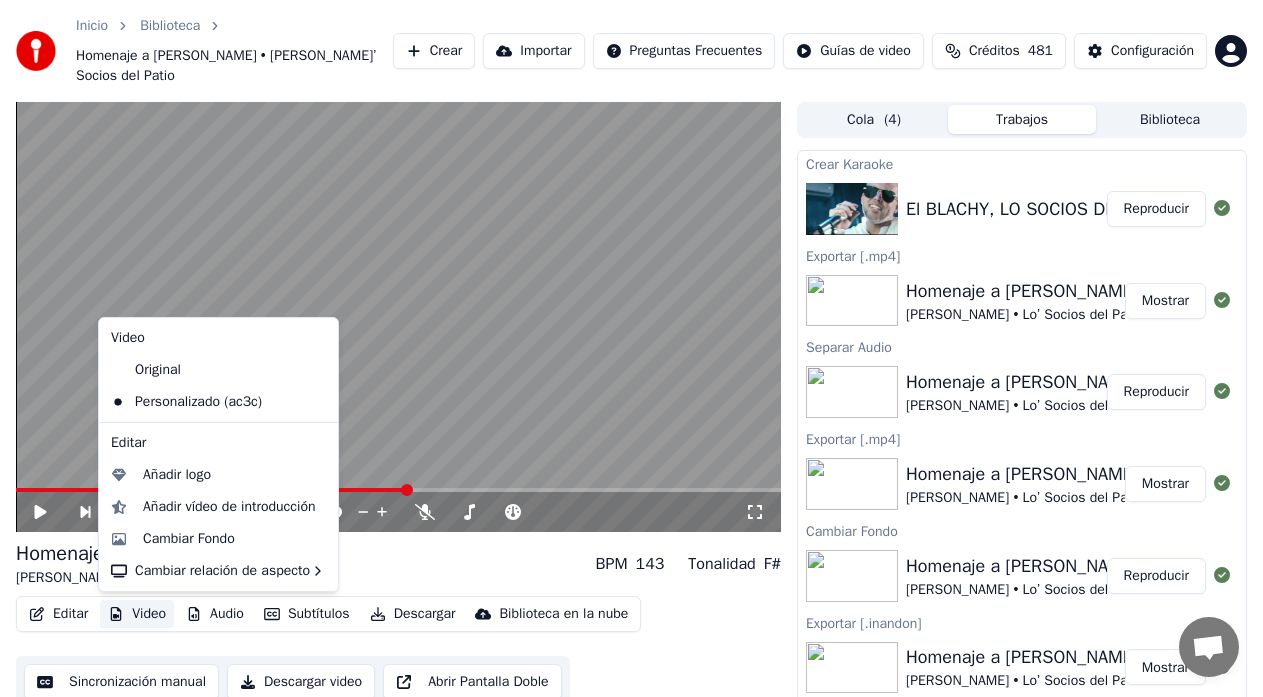 click on "Video" at bounding box center (137, 614) 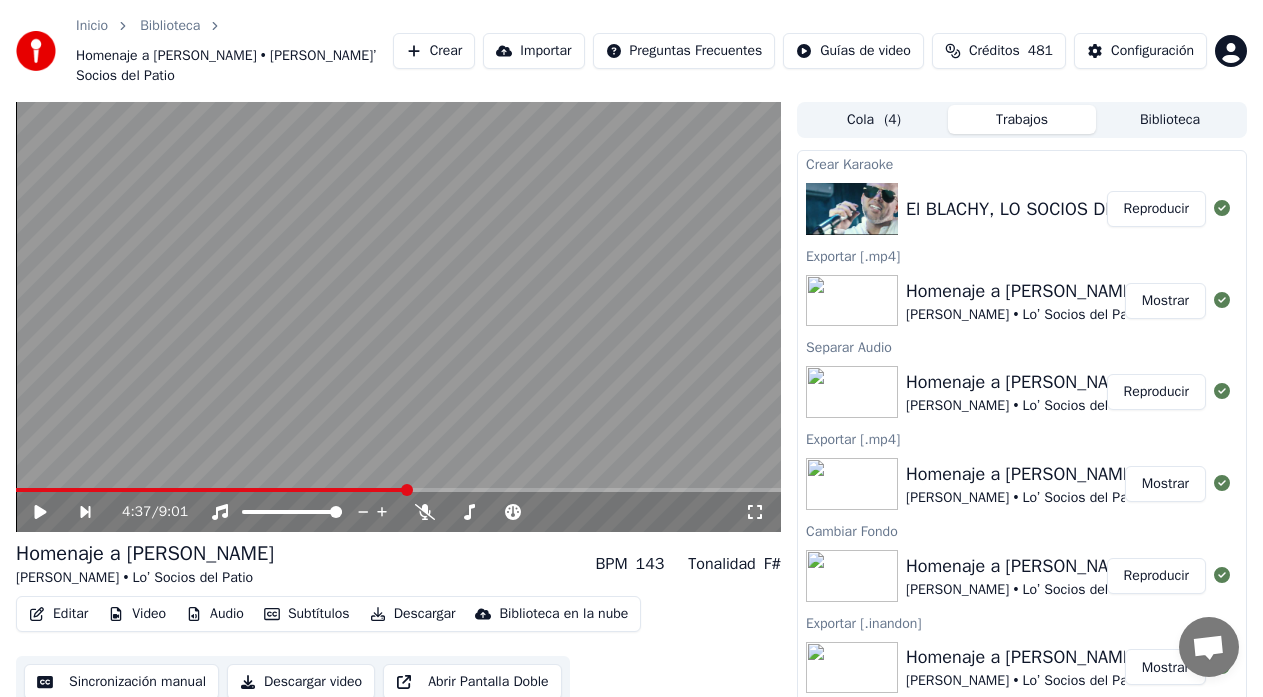 click on "Video" at bounding box center (137, 614) 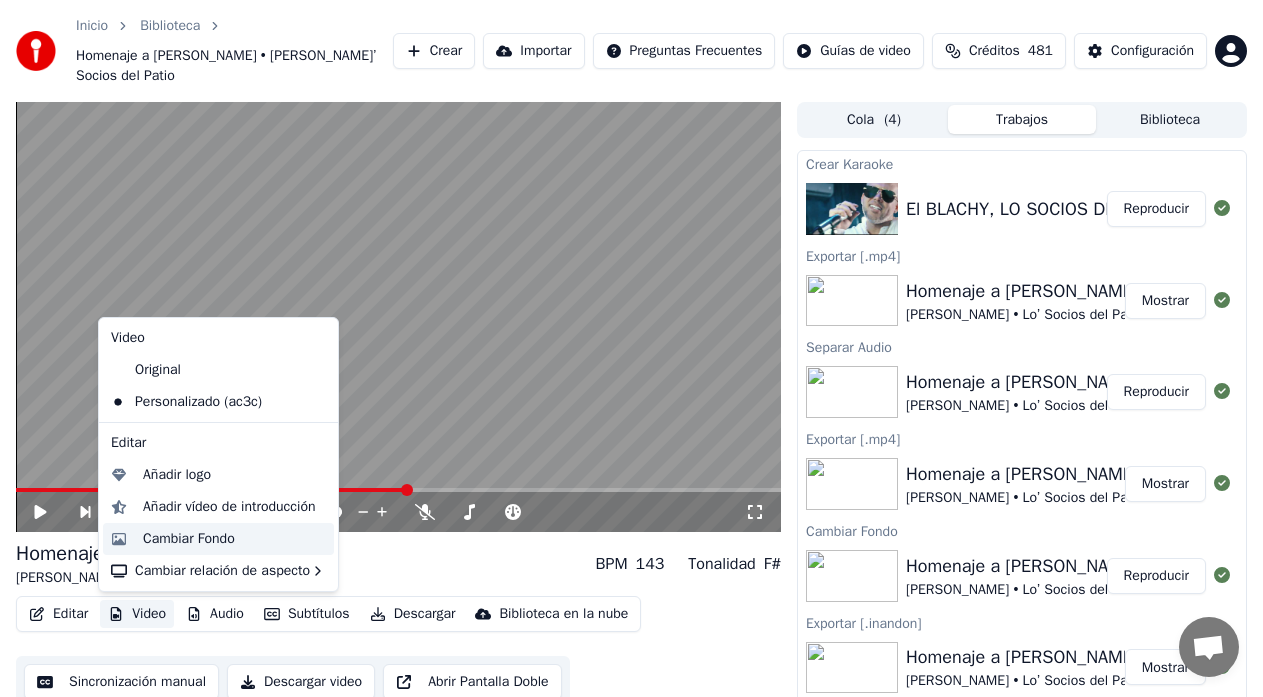 click on "Cambiar Fondo" at bounding box center (189, 539) 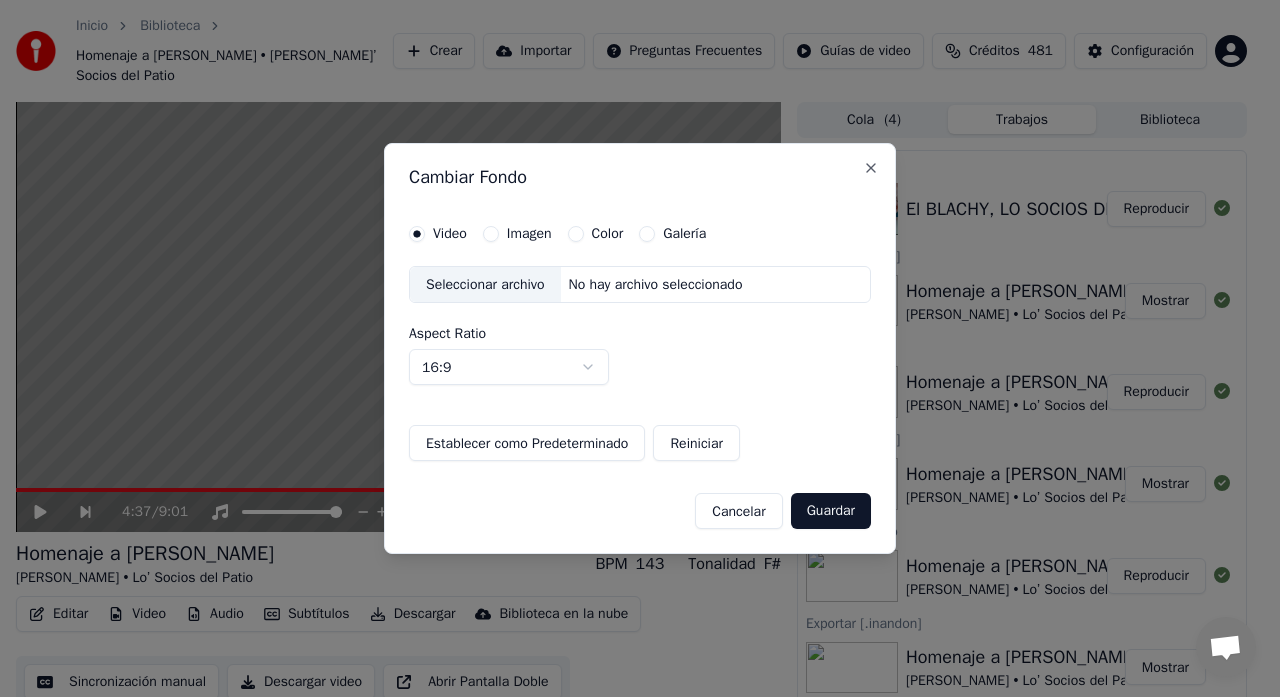 click on "Imagen" at bounding box center [491, 234] 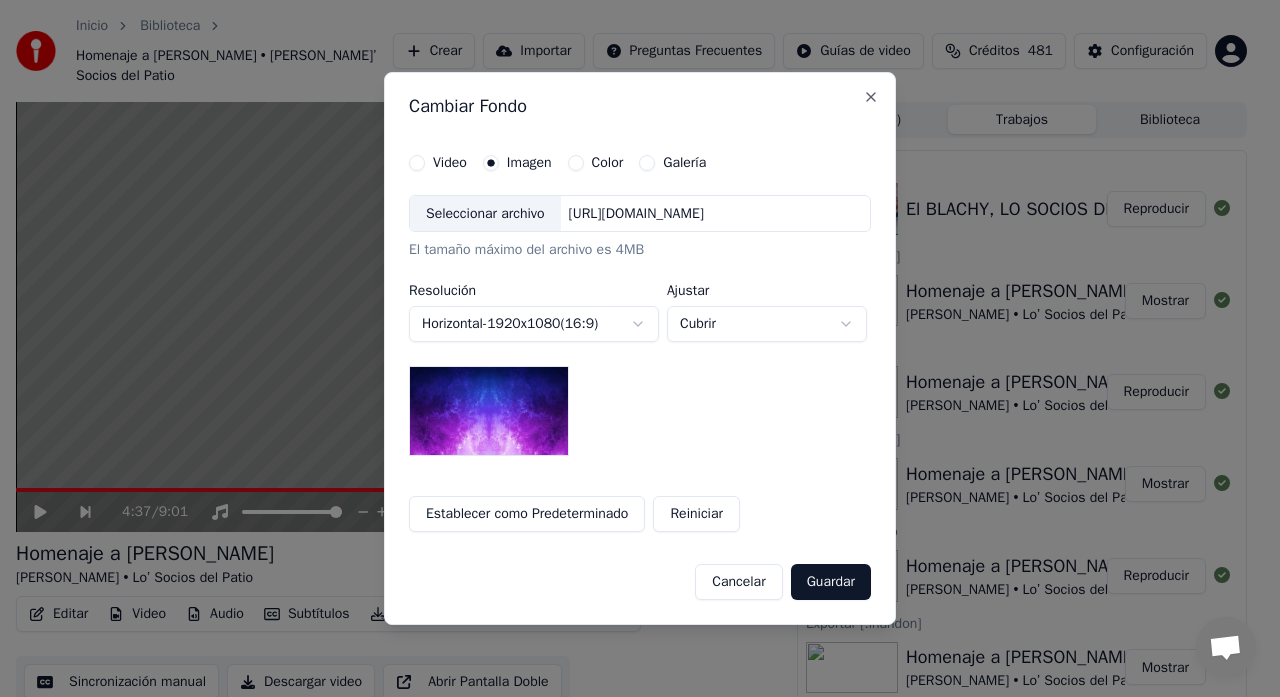 click on "Seleccionar archivo" at bounding box center (485, 214) 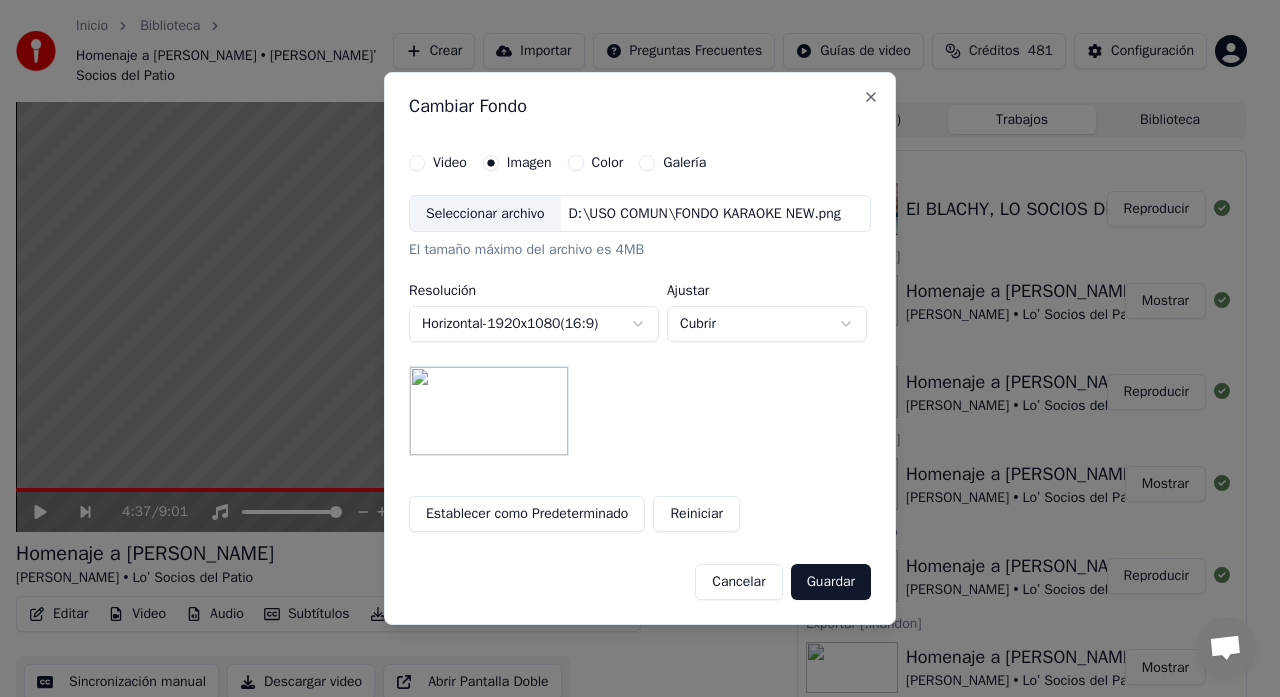 click on "Guardar" at bounding box center [831, 582] 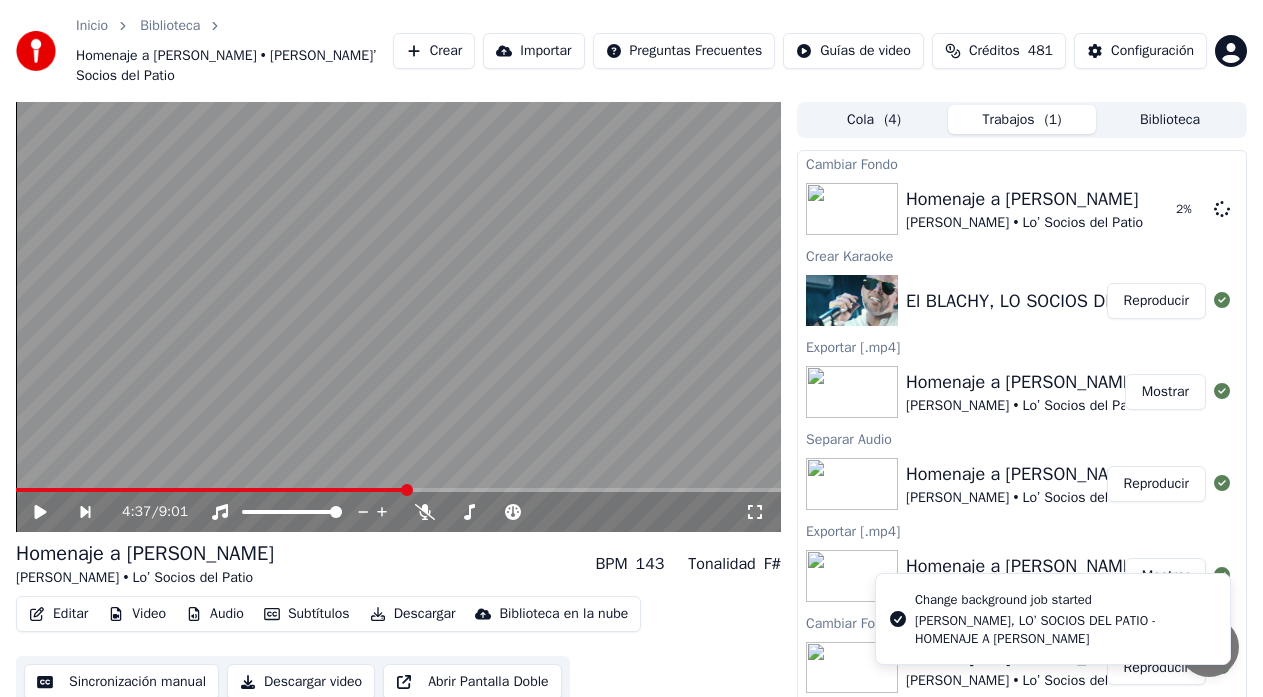 click on "Editar" at bounding box center [58, 614] 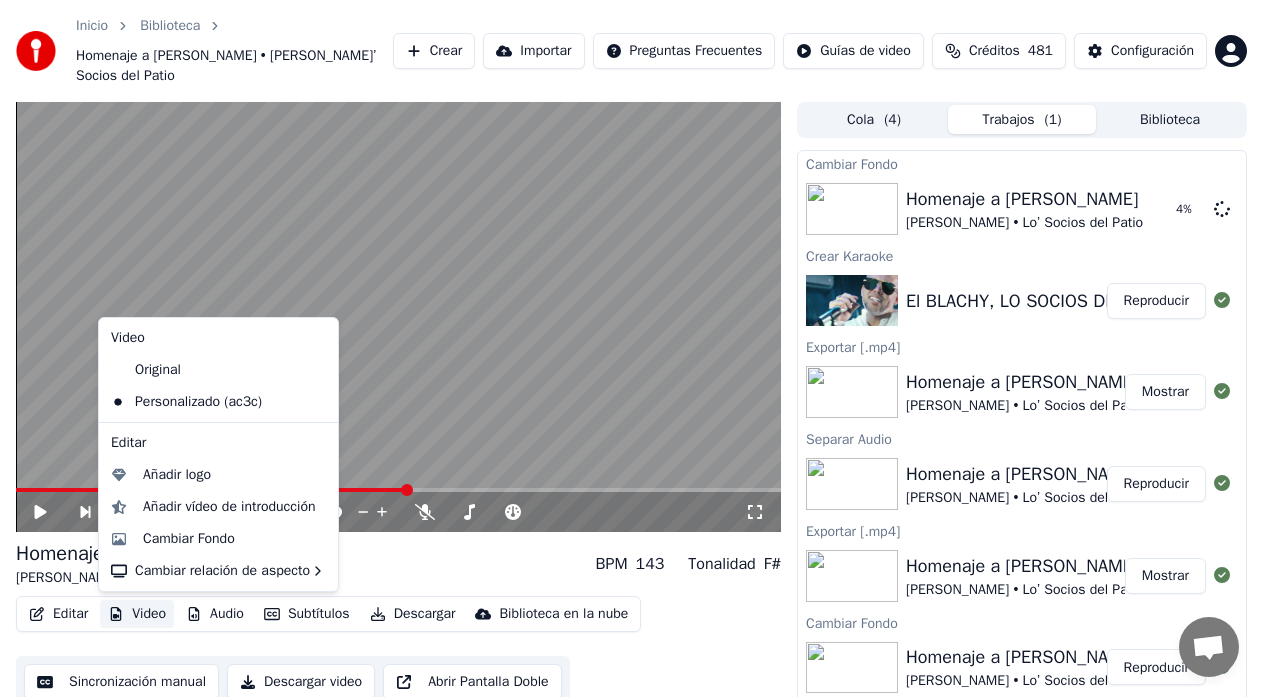click on "Video" at bounding box center [137, 614] 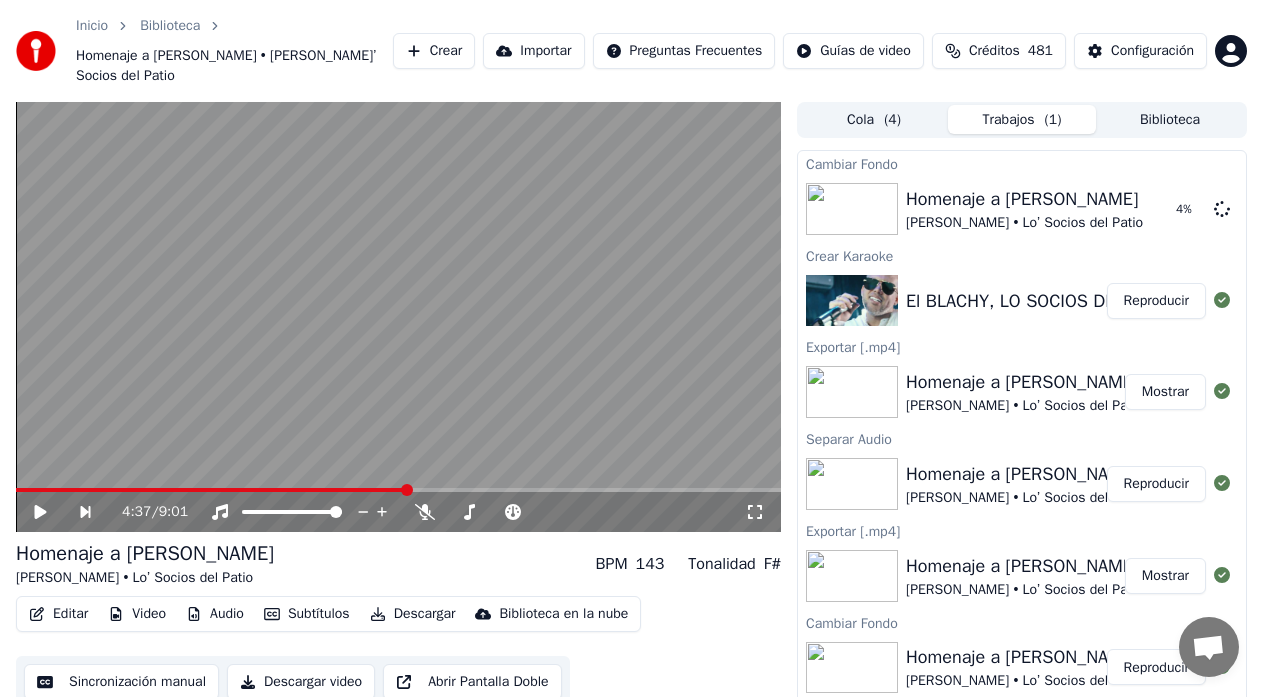 click on "Video" at bounding box center [137, 614] 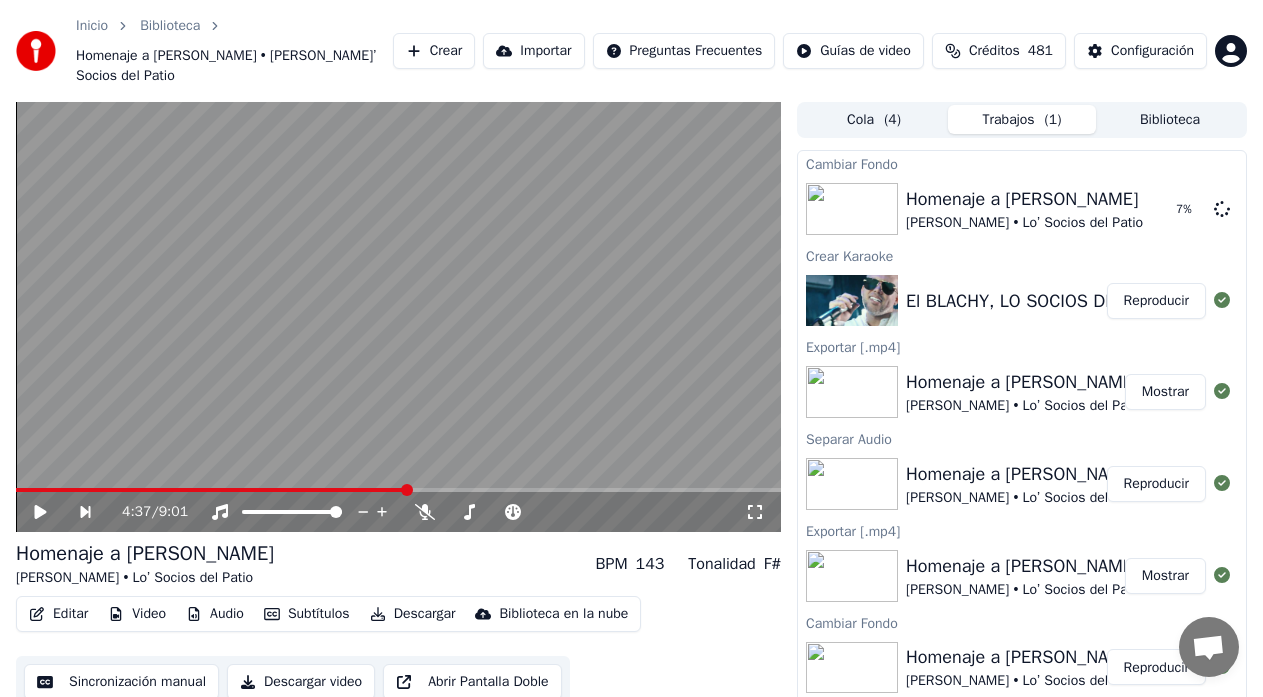 click on "Homenaje a [PERSON_NAME] [PERSON_NAME] • Lo’ Socios del Patio BPM 143 Tonalidad F#" at bounding box center [398, 564] 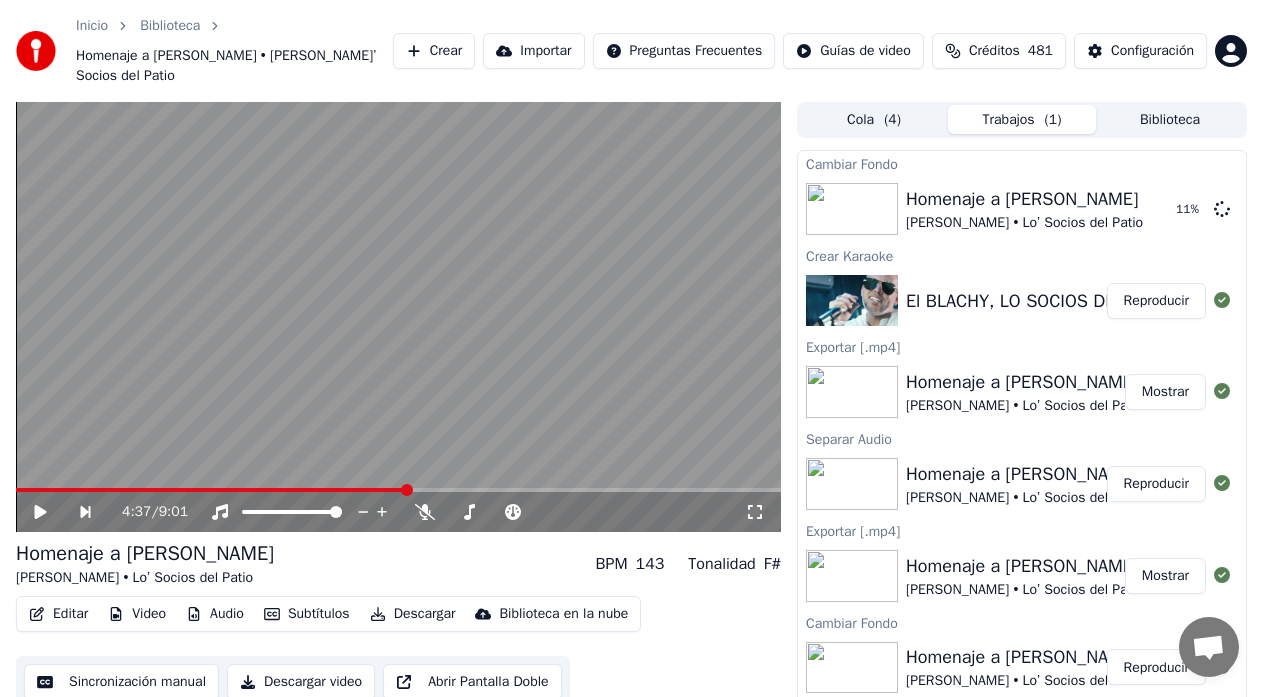 click on "Reproducir" at bounding box center [1156, 301] 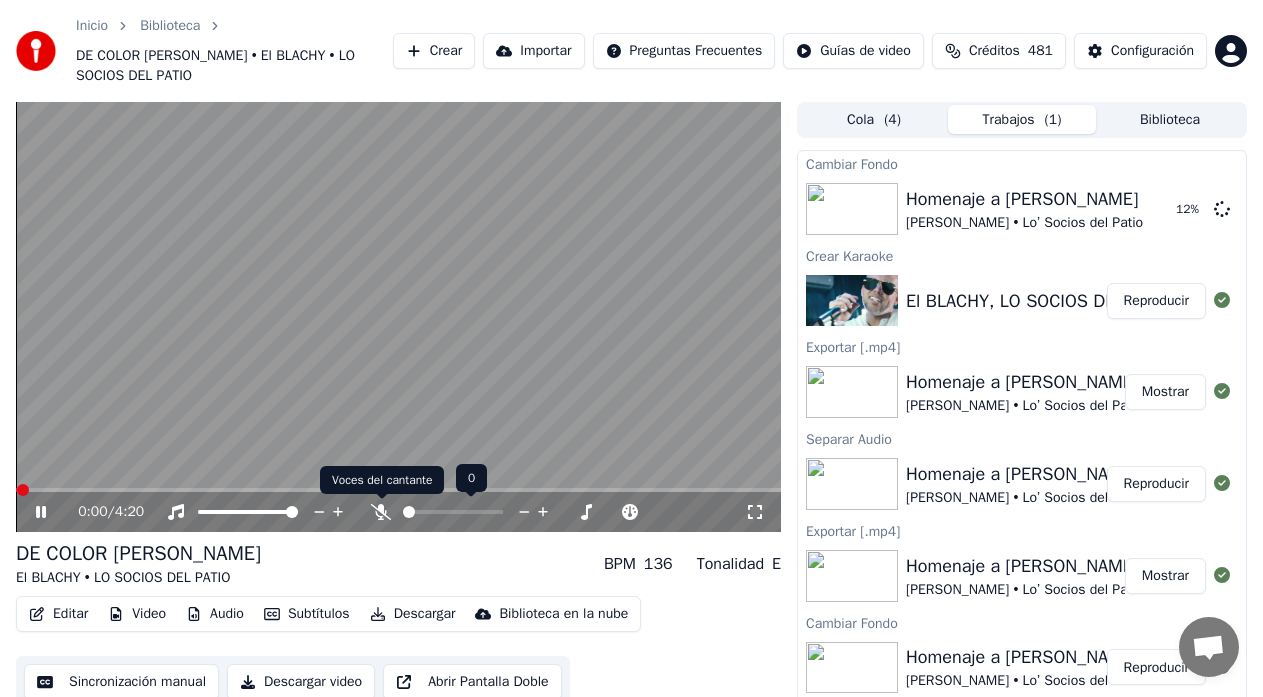 click 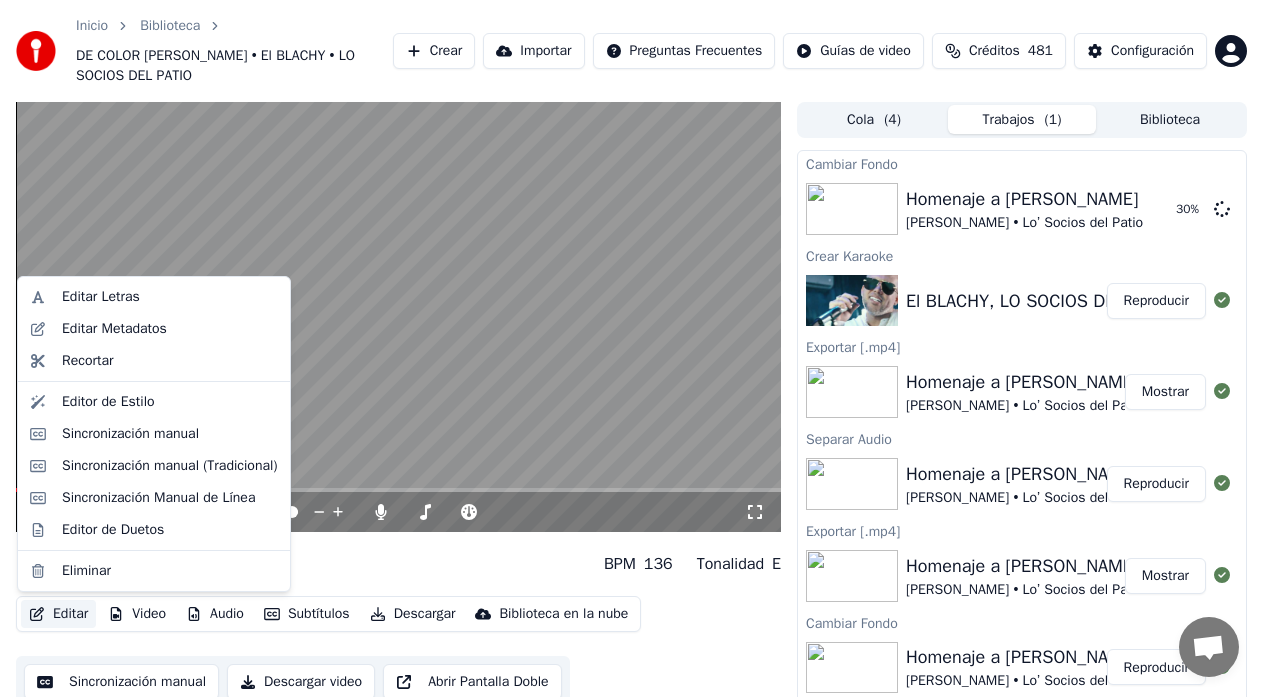 click on "Editar" at bounding box center [58, 614] 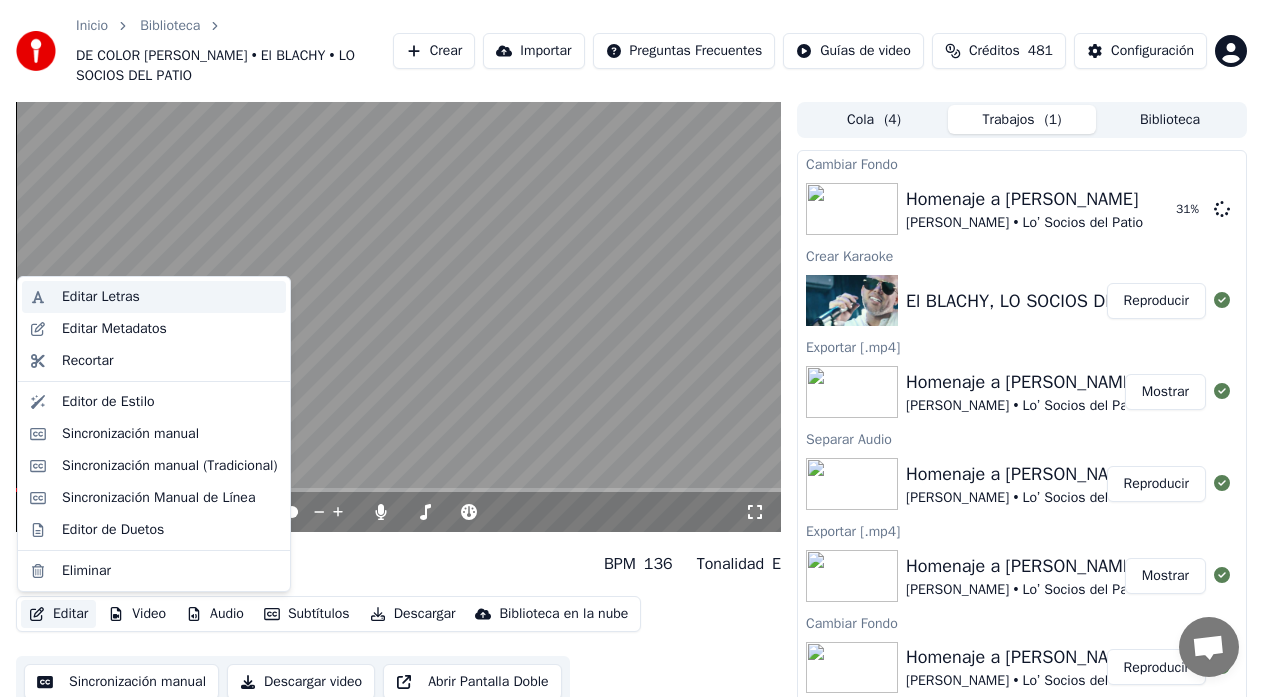 click on "Editar Letras" at bounding box center (101, 297) 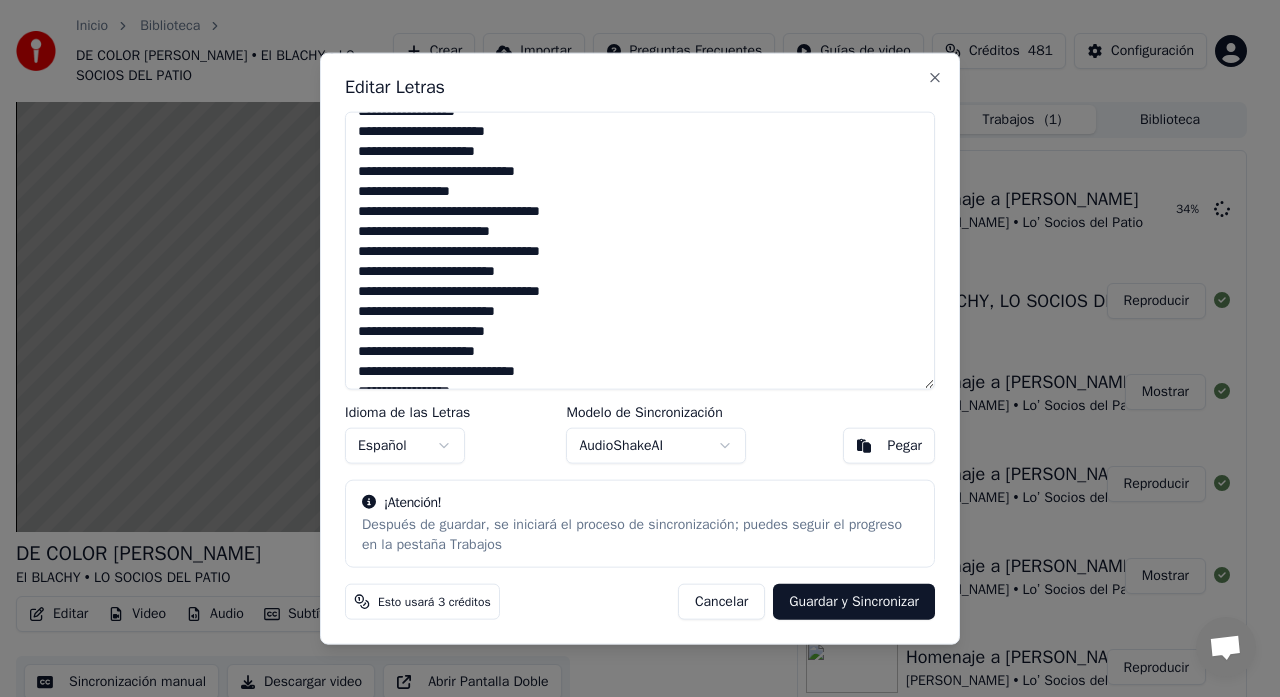 scroll, scrollTop: 518, scrollLeft: 0, axis: vertical 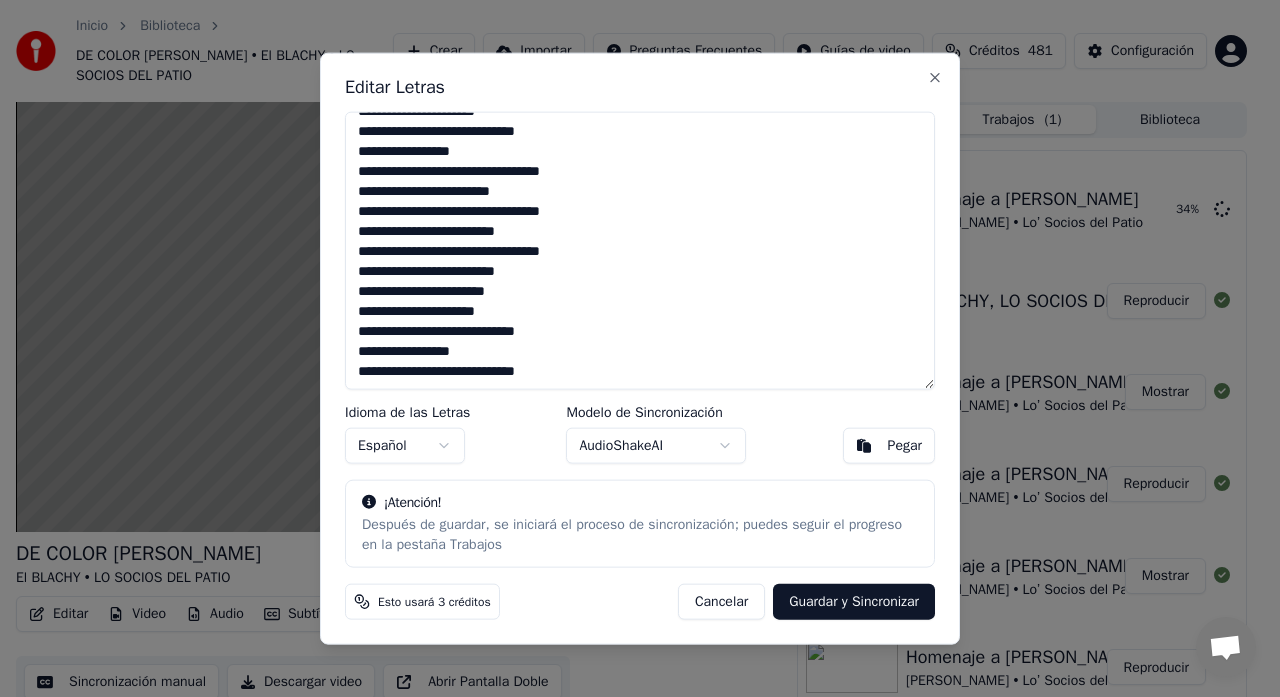 drag, startPoint x: 358, startPoint y: 123, endPoint x: 606, endPoint y: 405, distance: 375.53696 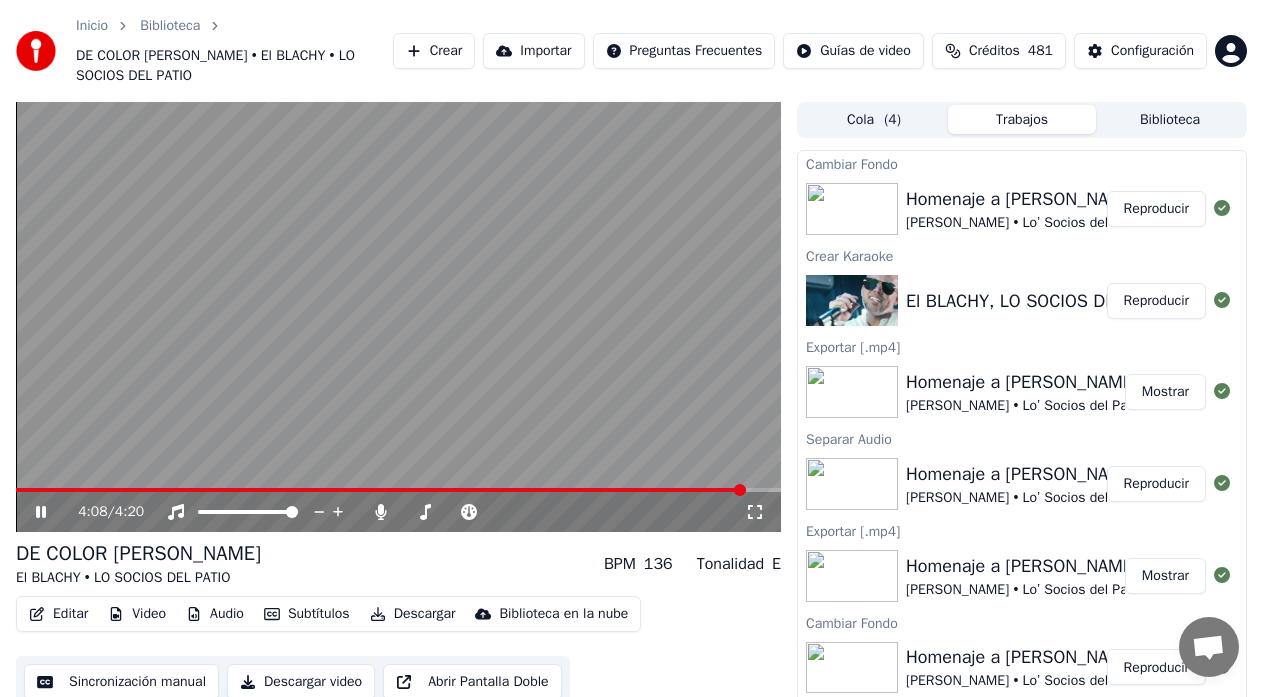 drag, startPoint x: 39, startPoint y: 509, endPoint x: 33, endPoint y: 534, distance: 25.70992 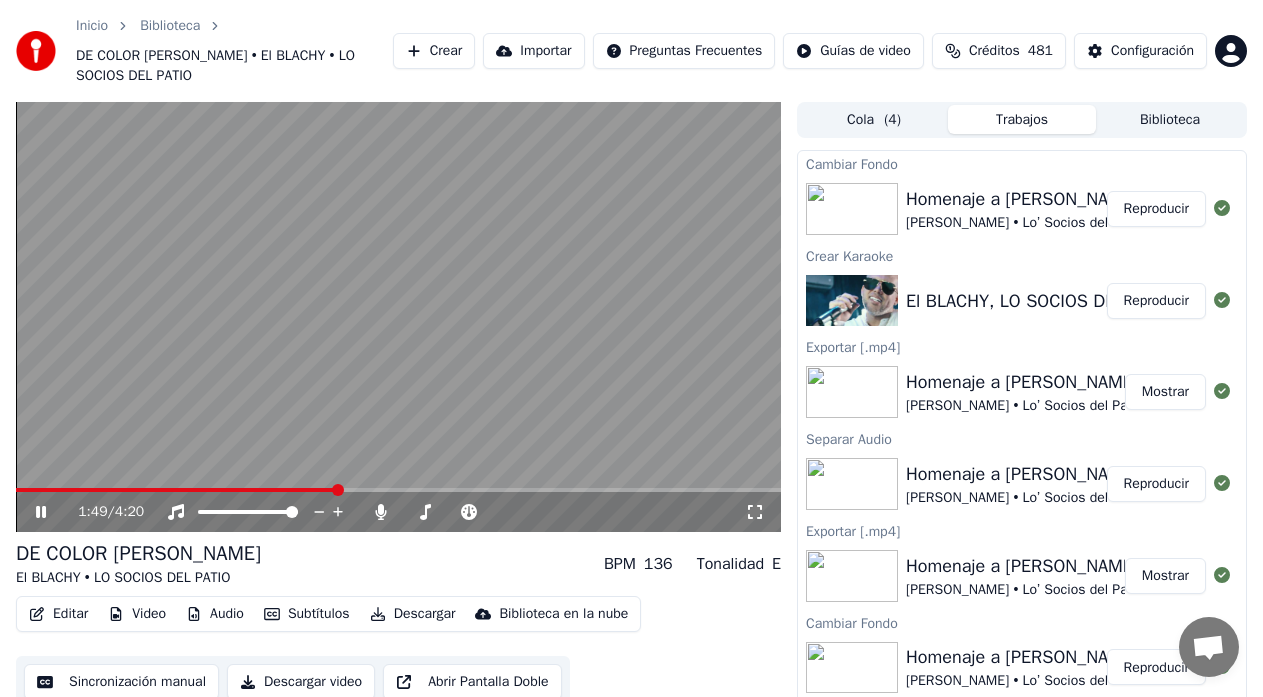 click at bounding box center (176, 490) 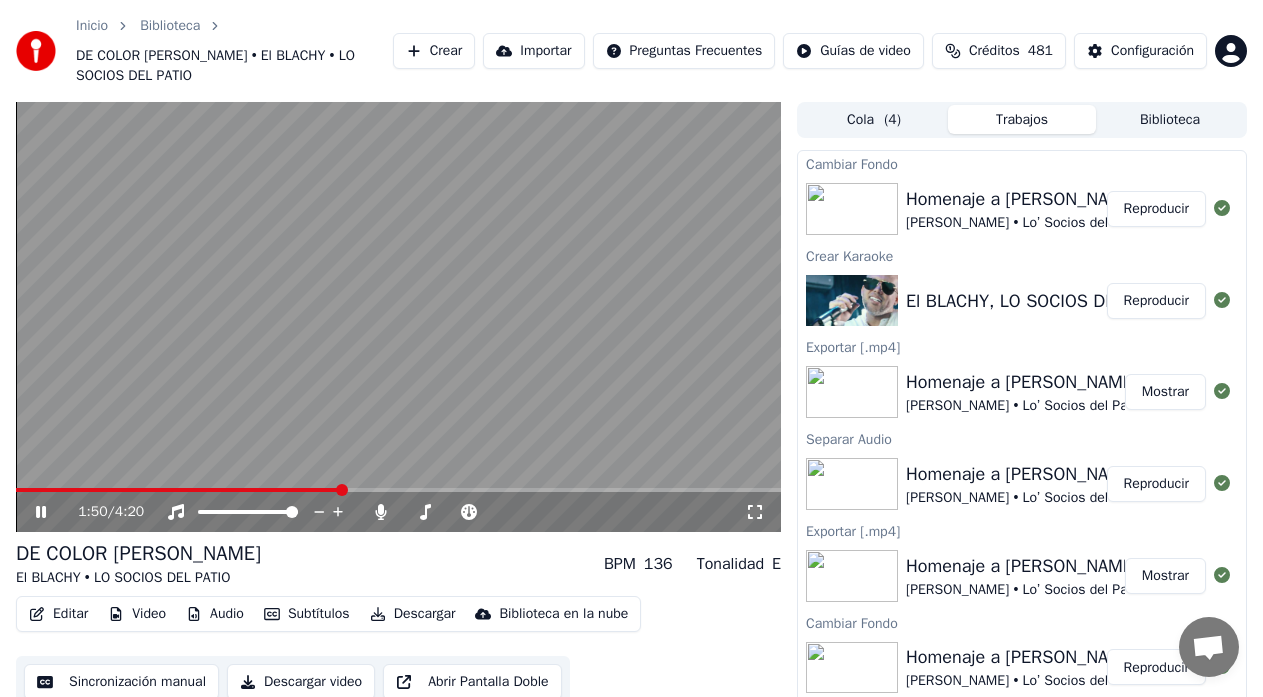 click 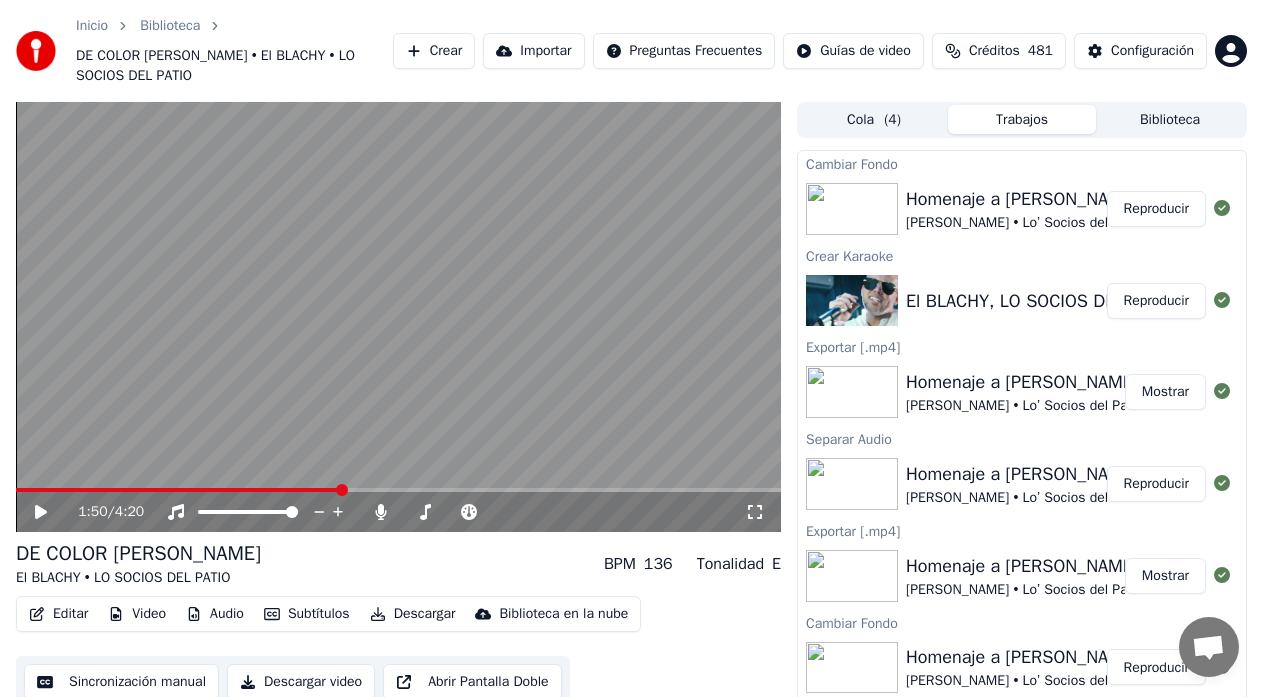 click on "1:50  /  4:20 DE COLOR [PERSON_NAME] El BLACHY • LO SOCIOS DEL PATIO BPM 136 Tonalidad E Editar Video Audio Subtítulos Descargar Biblioteca en la nube Sincronización manual Descargar video Abrir Pantalla Doble Cola ( 4 ) Trabajos Biblioteca Cambiar Fondo Homenaje a [PERSON_NAME] [PERSON_NAME] • Lo’ Socios del Patio Reproducir Crear Karaoke El BLACHY, LO SOCIOS DEL PATIO - DE COLOR [PERSON_NAME] Reproducir Exportar [.mp4] Homenaje a [PERSON_NAME] [PERSON_NAME] • Lo’ Socios del Patio Mostrar Separar Audio Homenaje a [PERSON_NAME] [PERSON_NAME] • Lo’ Socios del Patio Reproducir Exportar [.mp4] Homenaje a [PERSON_NAME] [PERSON_NAME] • Lo’ Socios del Patio Mostrar Cambiar Fondo Homenaje a [PERSON_NAME] [PERSON_NAME] • Lo’ Socios del Patio Reproducir Exportar [.inandon] Homenaje a [PERSON_NAME] [PERSON_NAME] • Lo’ Socios del Patio Mostrar Exportar [.mp4] Homenaje a [PERSON_NAME] [PERSON_NAME] • Lo’ Socios del Patio Mostrar Exportar [.mov] Homenaje a [PERSON_NAME] [PERSON_NAME] • Lo’ Socios del Patio" at bounding box center (631, 422) 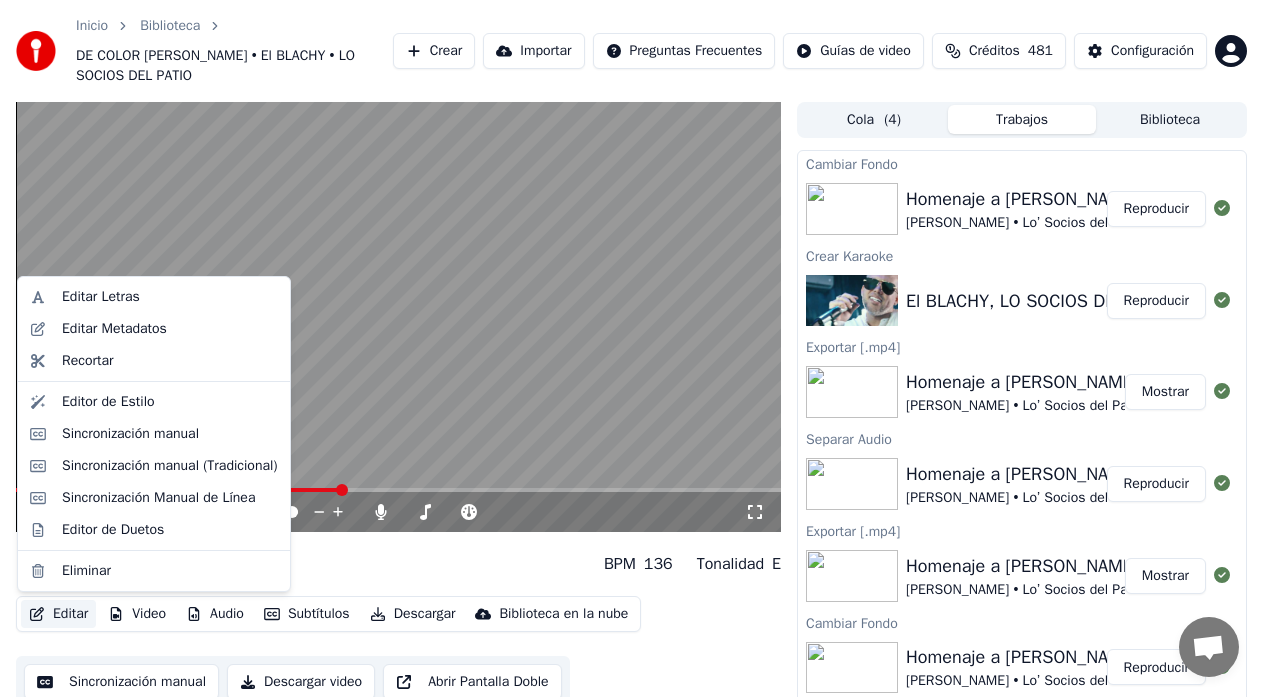 click on "Editar" at bounding box center [58, 614] 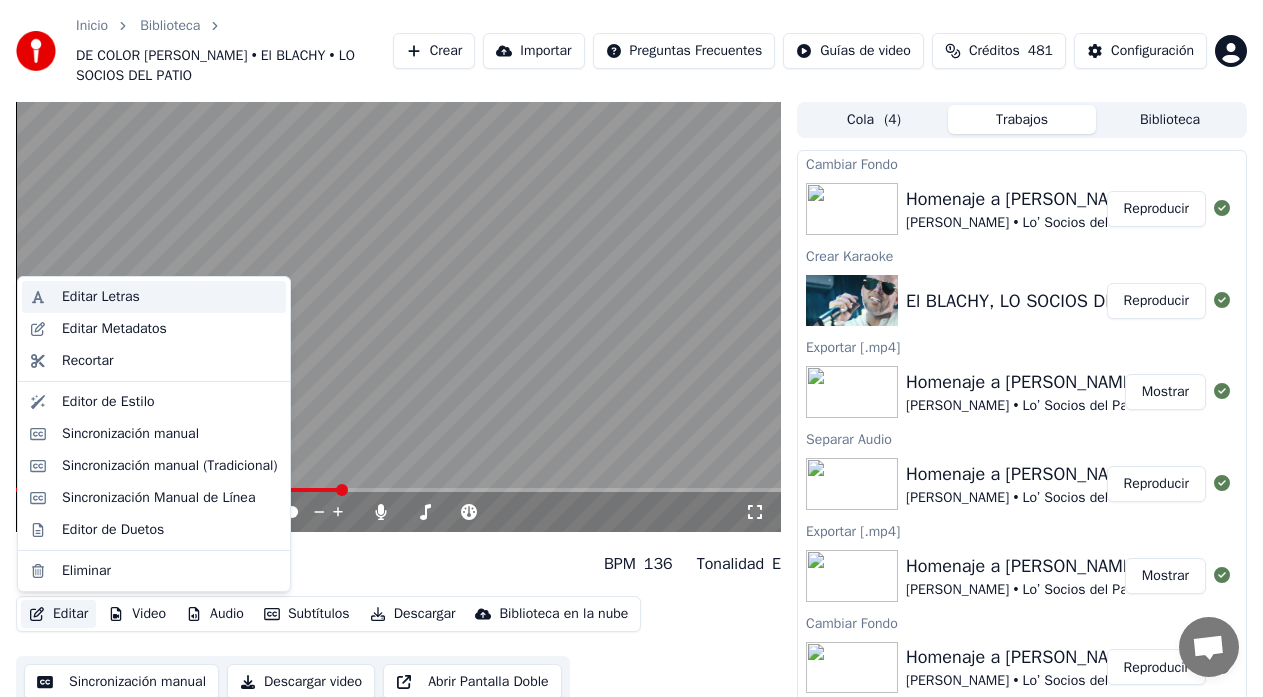 click on "Editar Letras" at bounding box center [101, 297] 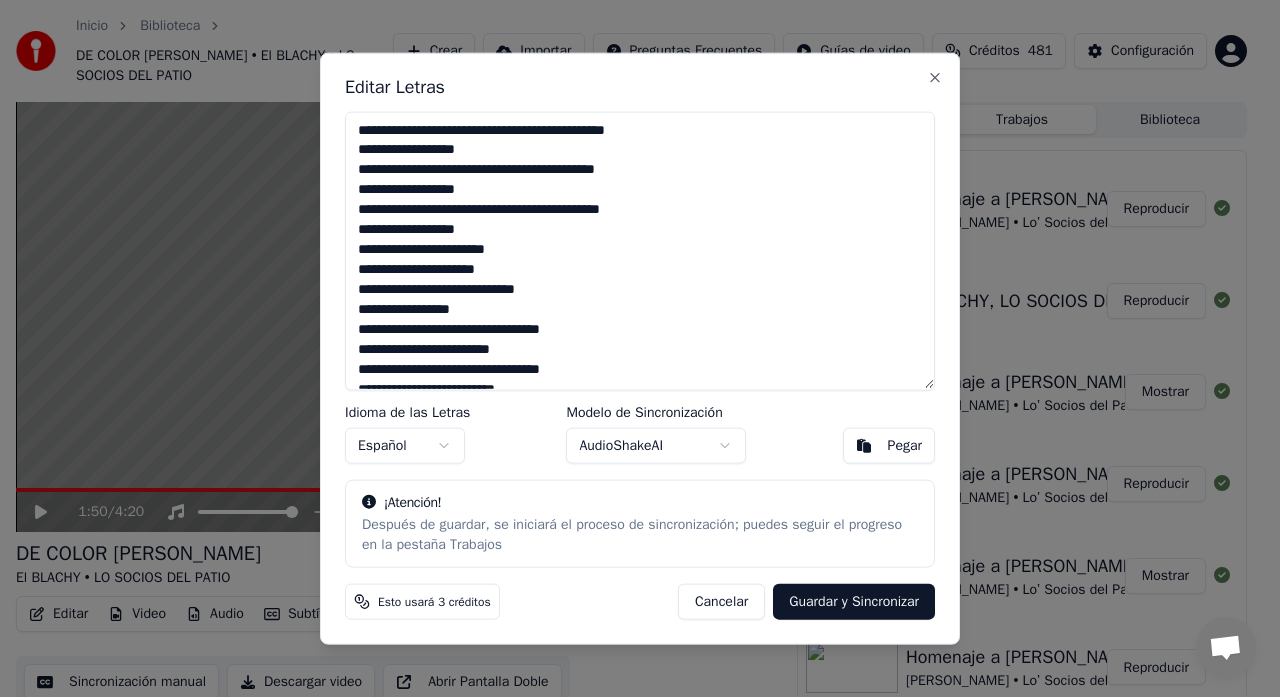 scroll, scrollTop: 518, scrollLeft: 0, axis: vertical 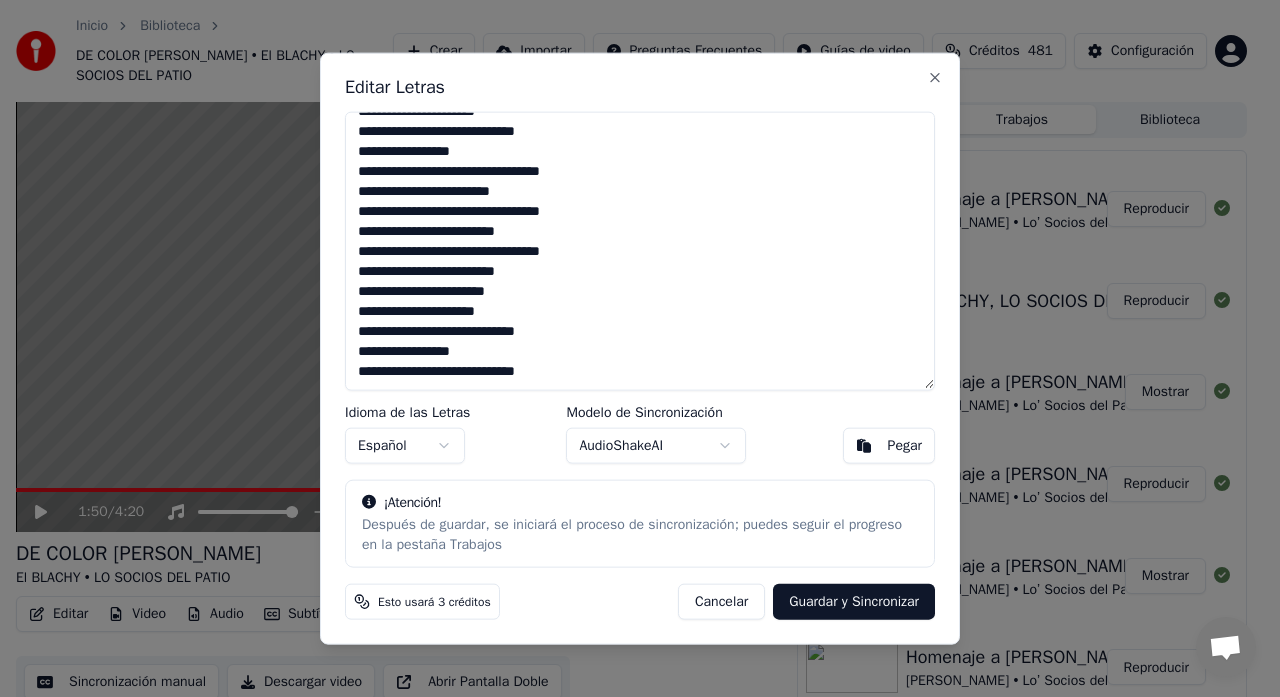 drag, startPoint x: 357, startPoint y: 124, endPoint x: 593, endPoint y: 388, distance: 354.10733 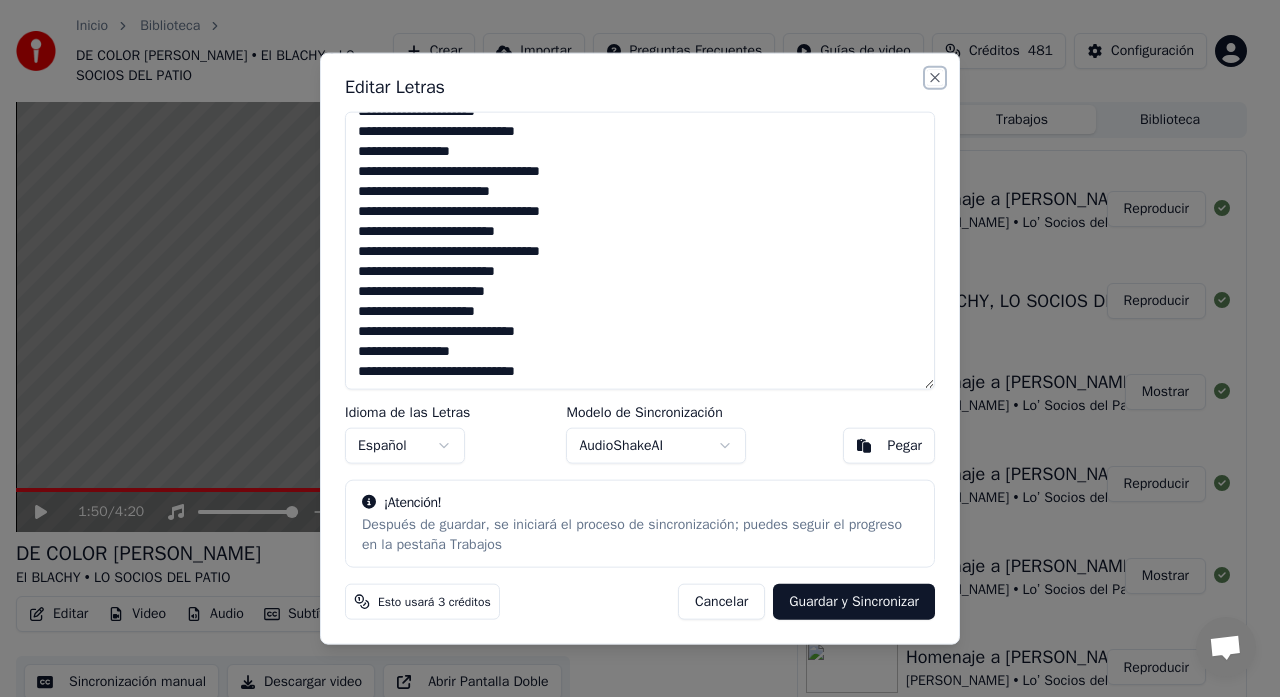 click on "Close" at bounding box center [935, 77] 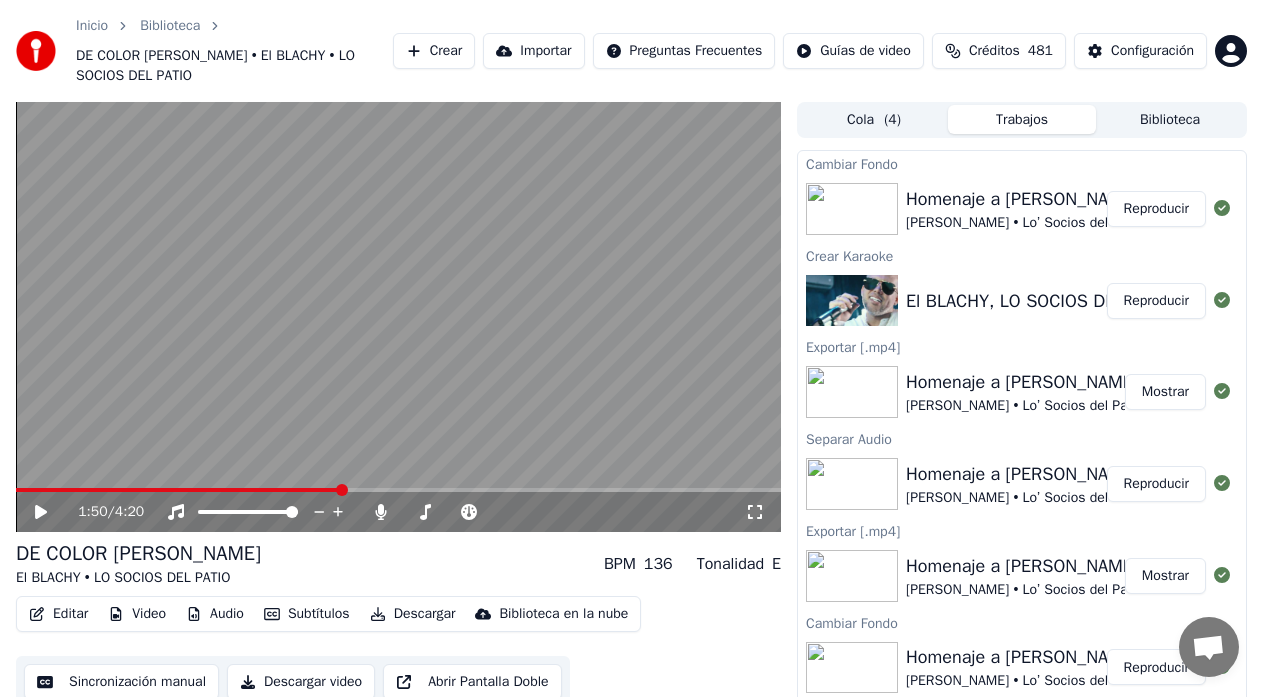 click on "Editar" at bounding box center (58, 614) 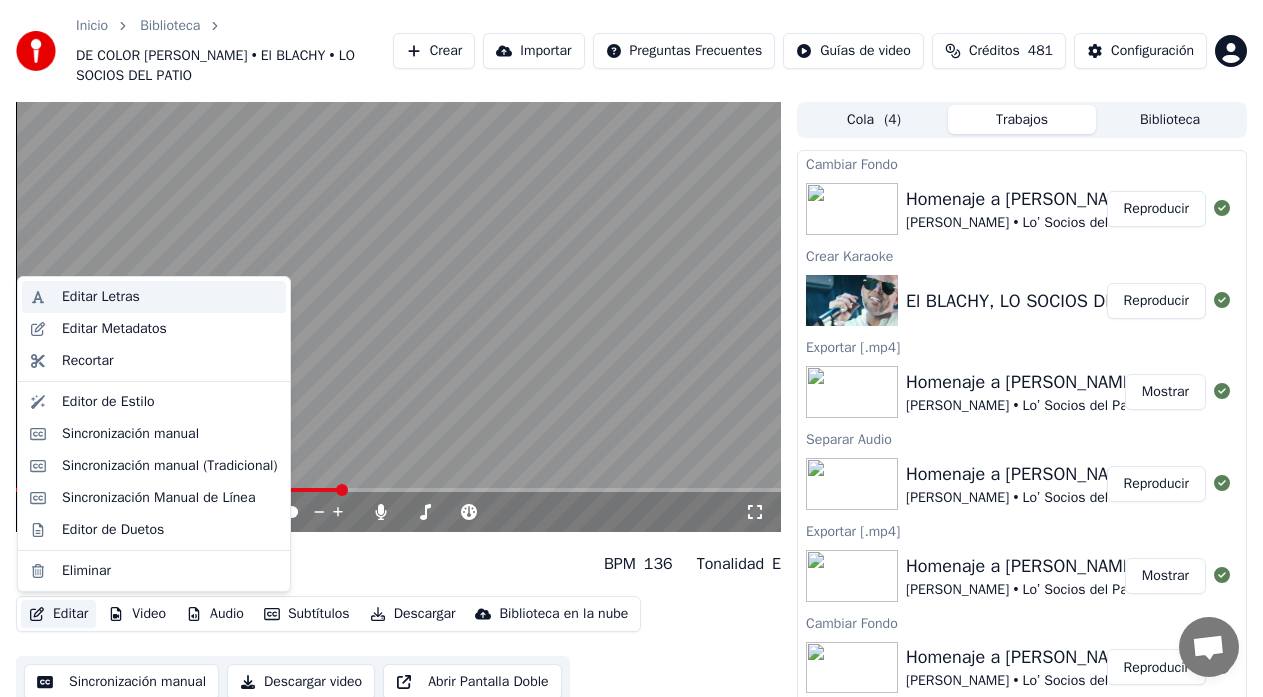 click on "Editar Letras" at bounding box center (154, 297) 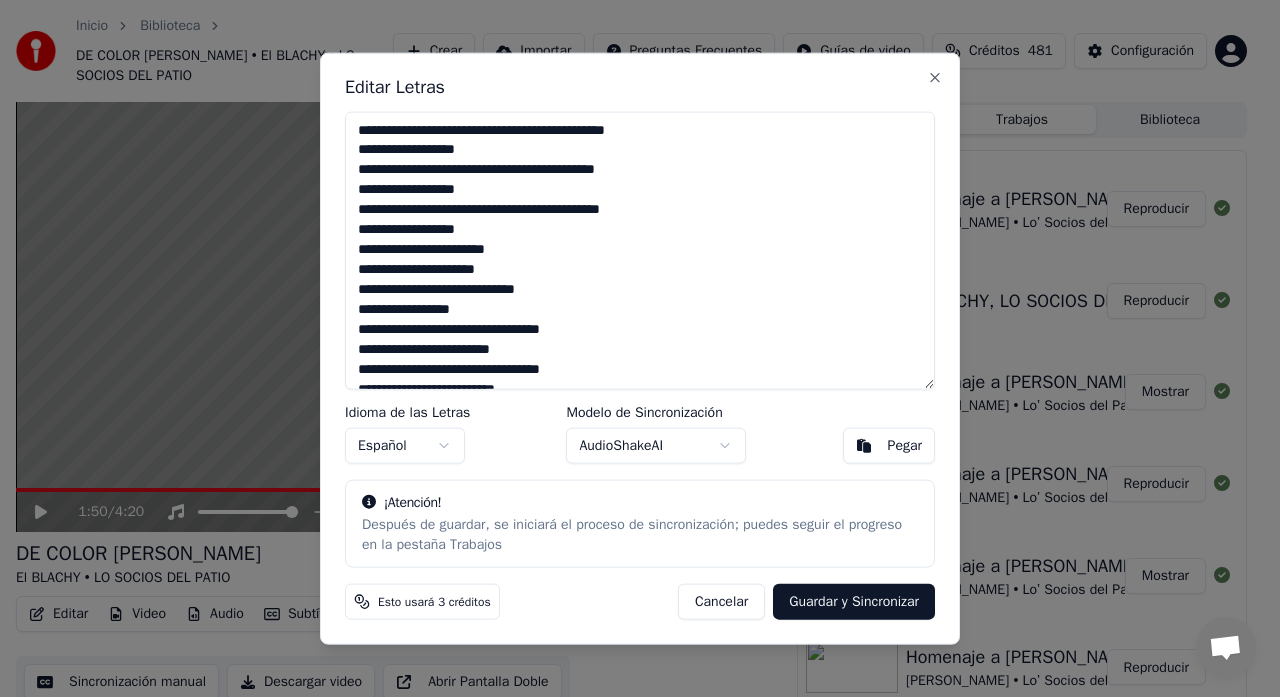 scroll, scrollTop: 518, scrollLeft: 0, axis: vertical 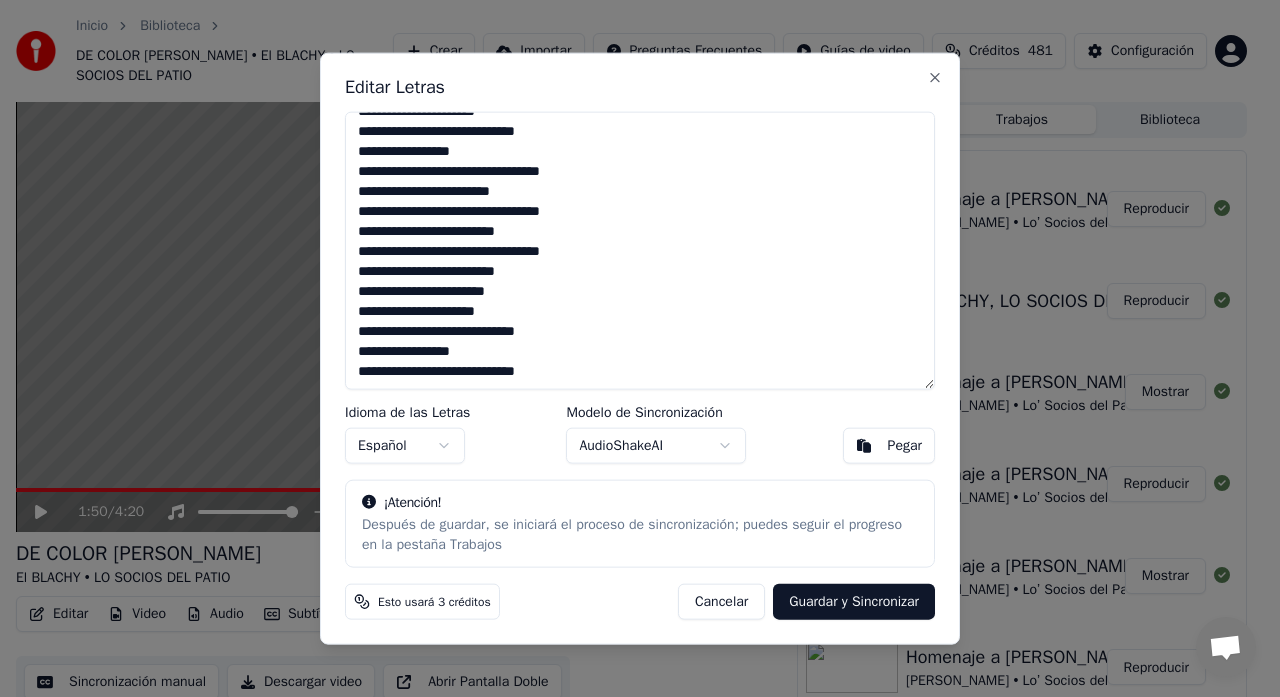drag, startPoint x: 356, startPoint y: 132, endPoint x: 664, endPoint y: 458, distance: 448.48633 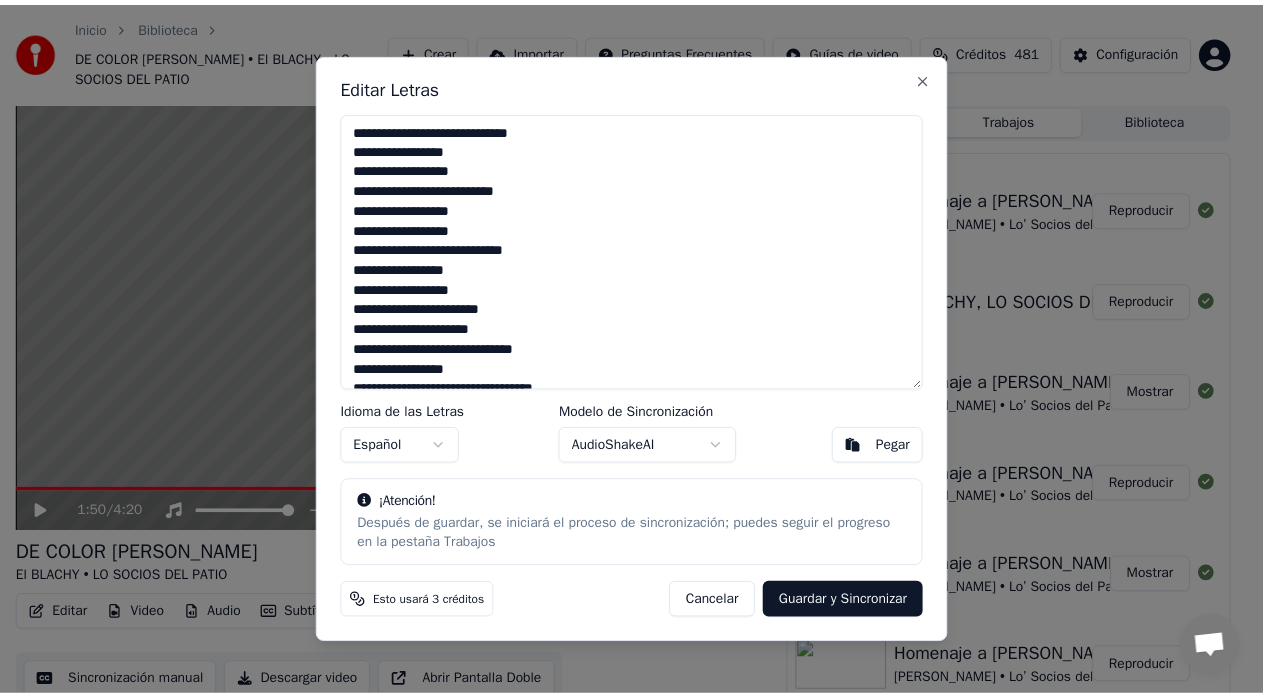 scroll, scrollTop: 590, scrollLeft: 0, axis: vertical 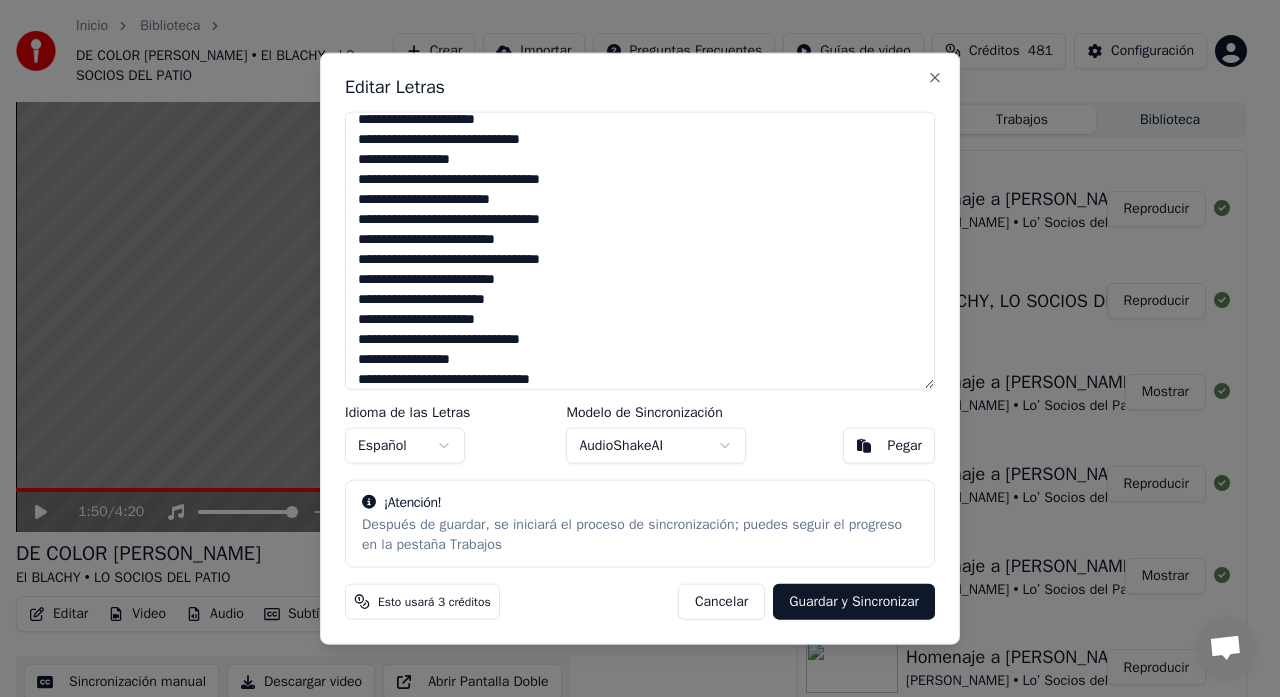type on "**********" 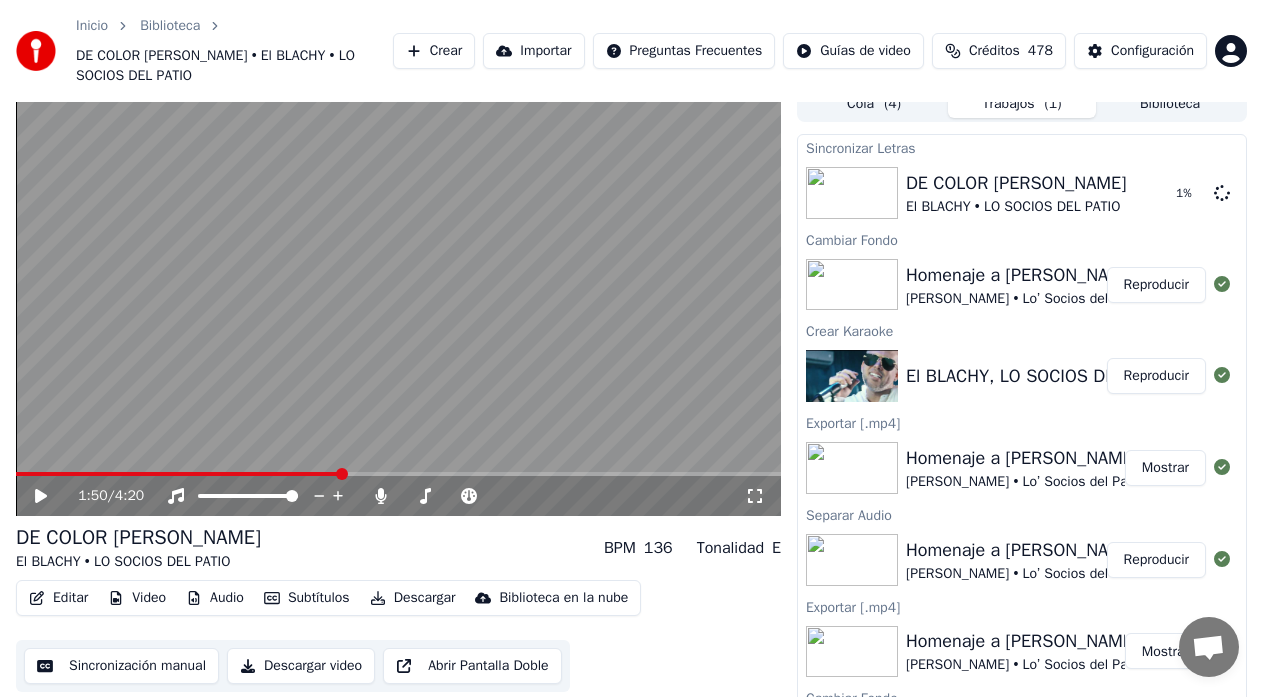 scroll, scrollTop: 0, scrollLeft: 0, axis: both 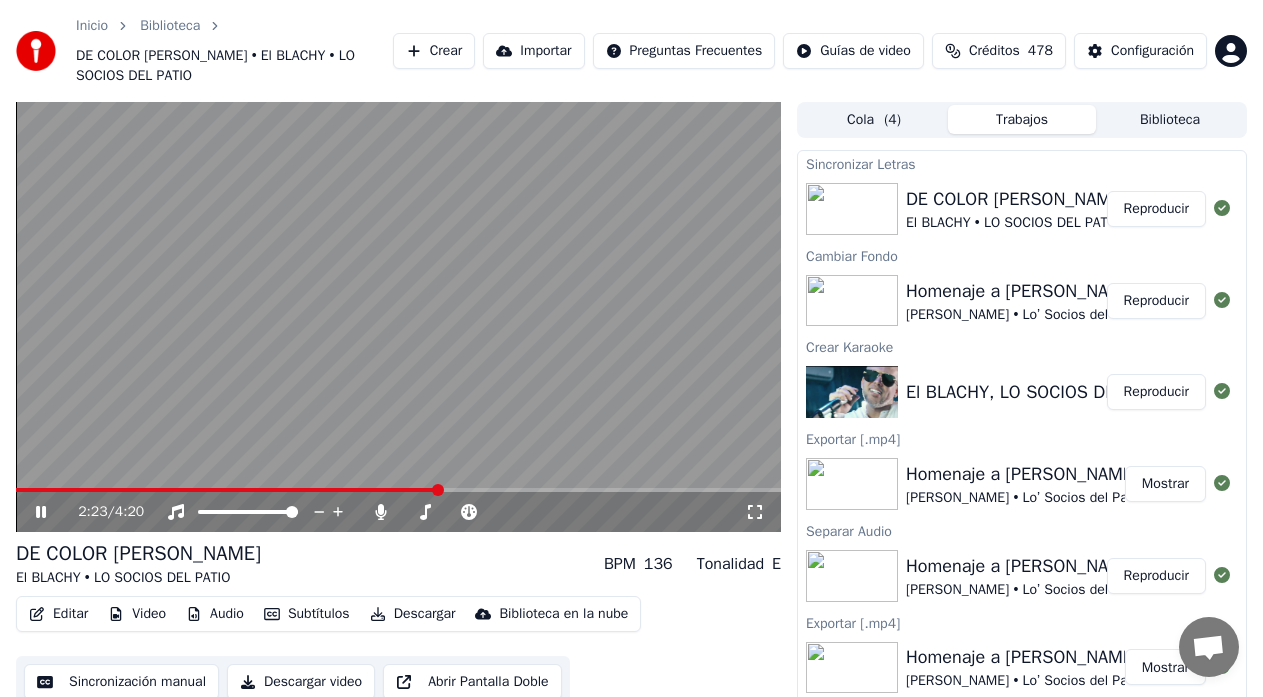 click on "Reproducir" at bounding box center [1156, 209] 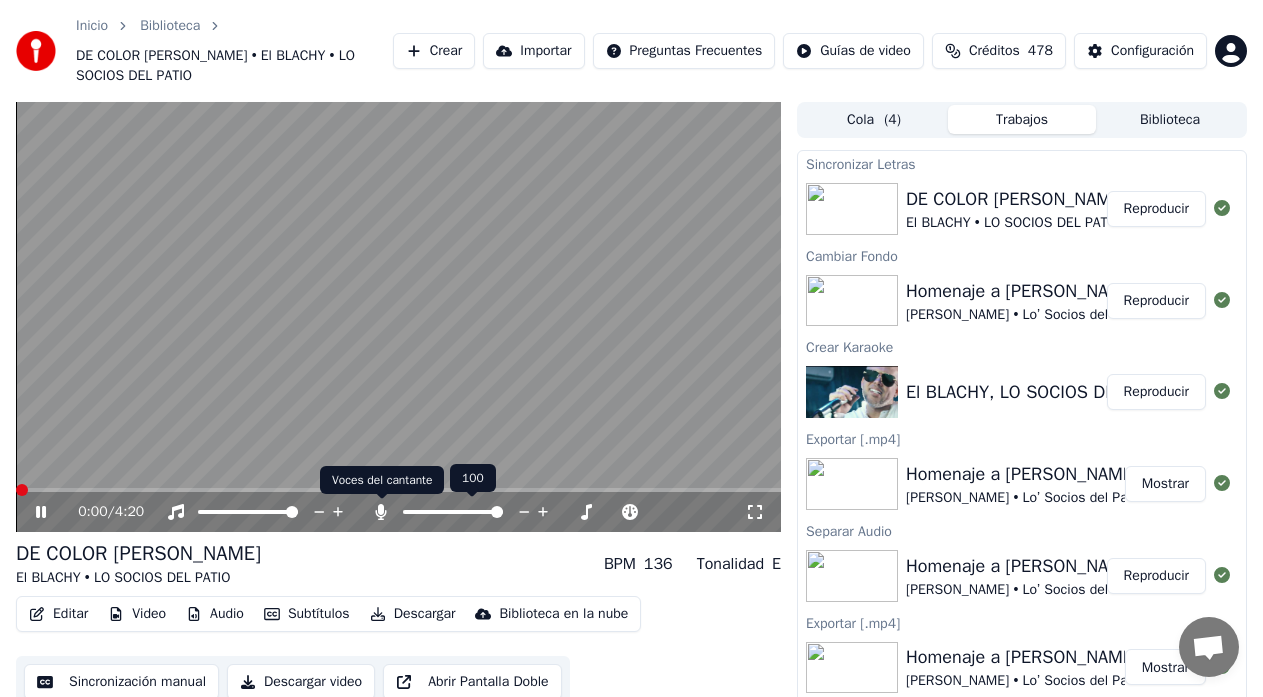 drag, startPoint x: 381, startPoint y: 512, endPoint x: 366, endPoint y: 528, distance: 21.931713 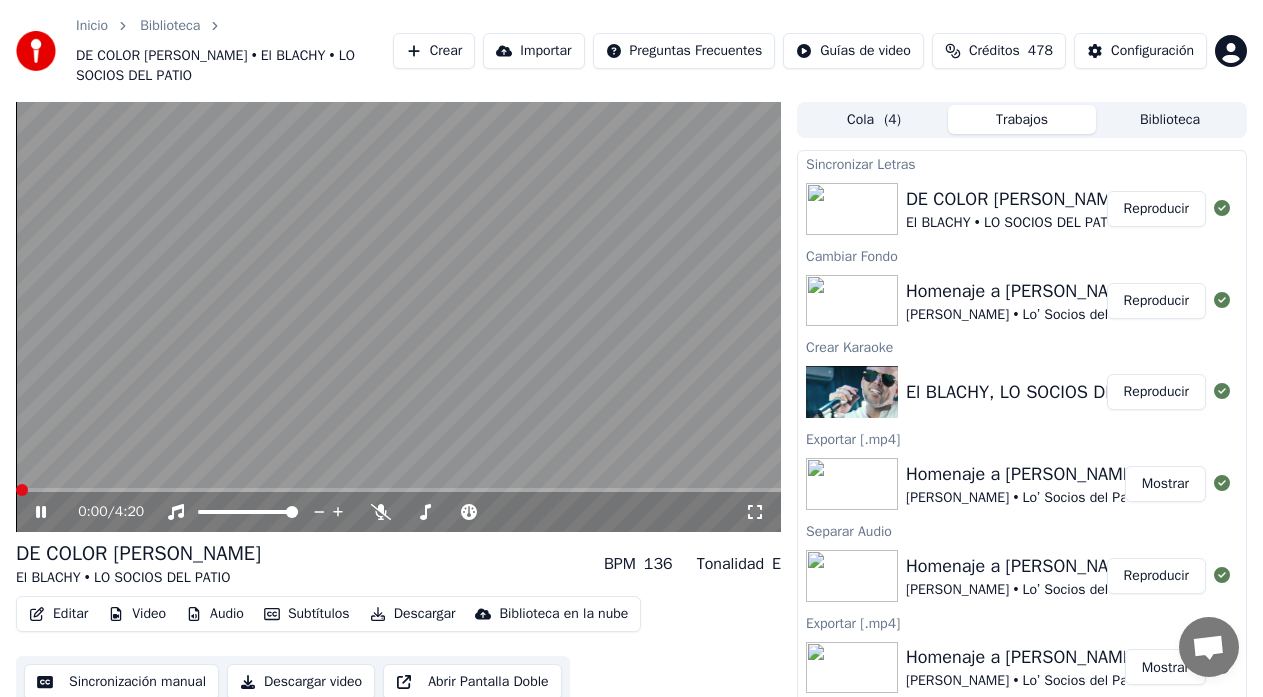 click on "Descargar" at bounding box center (413, 614) 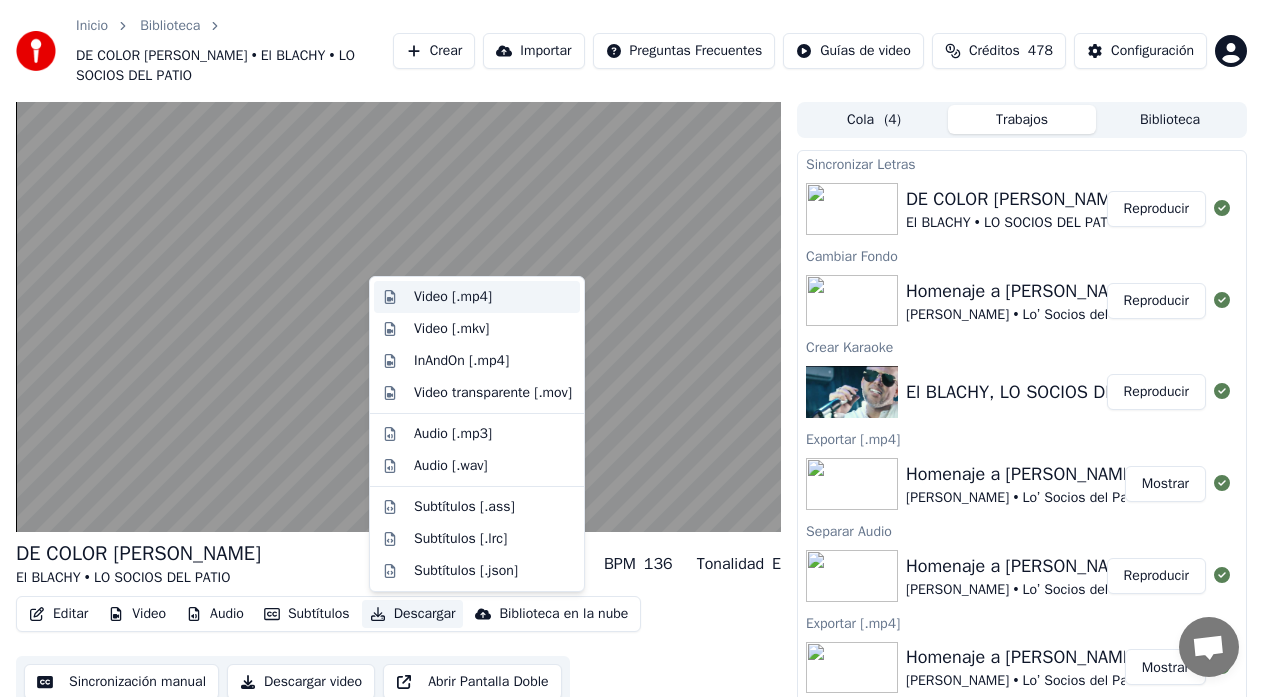 click on "Video [.mp4]" at bounding box center (453, 297) 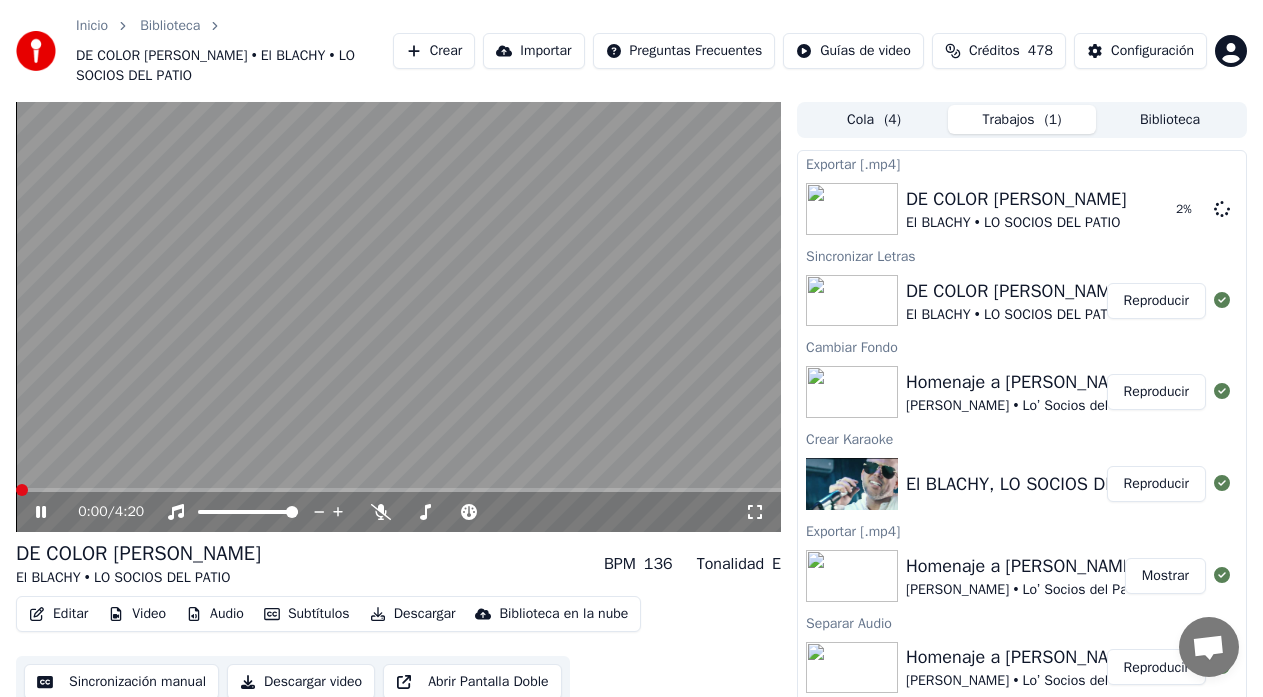 click 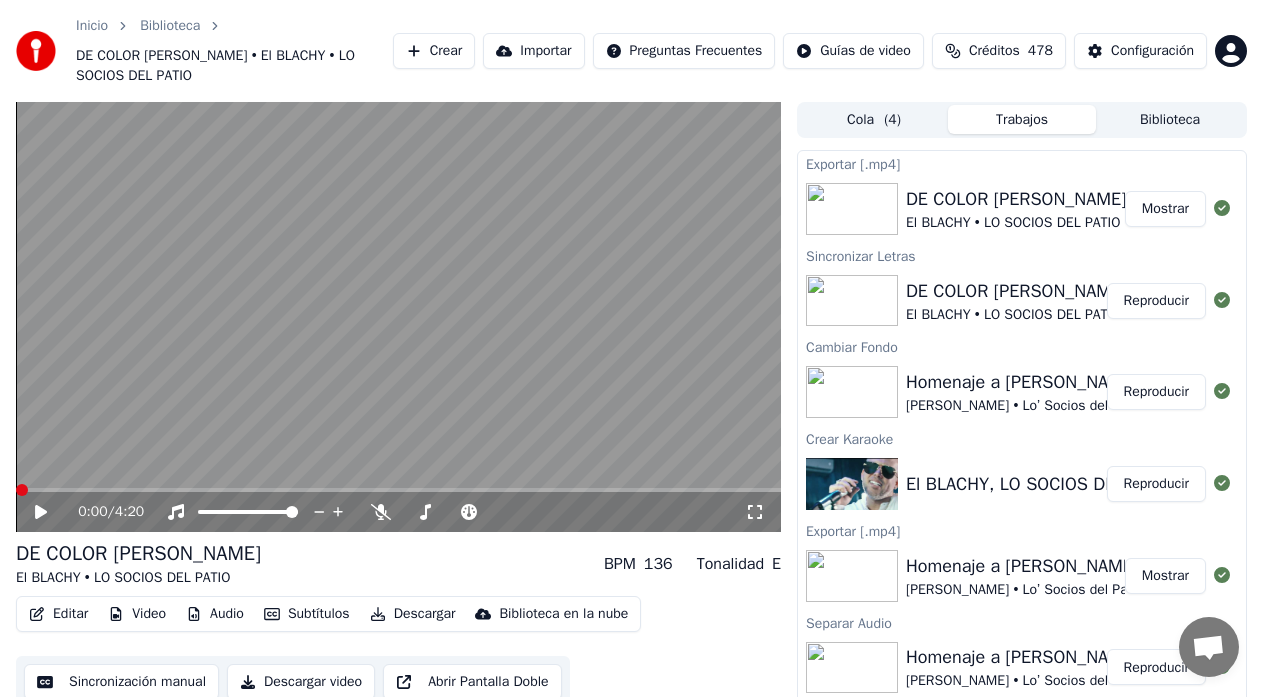 click at bounding box center (398, 317) 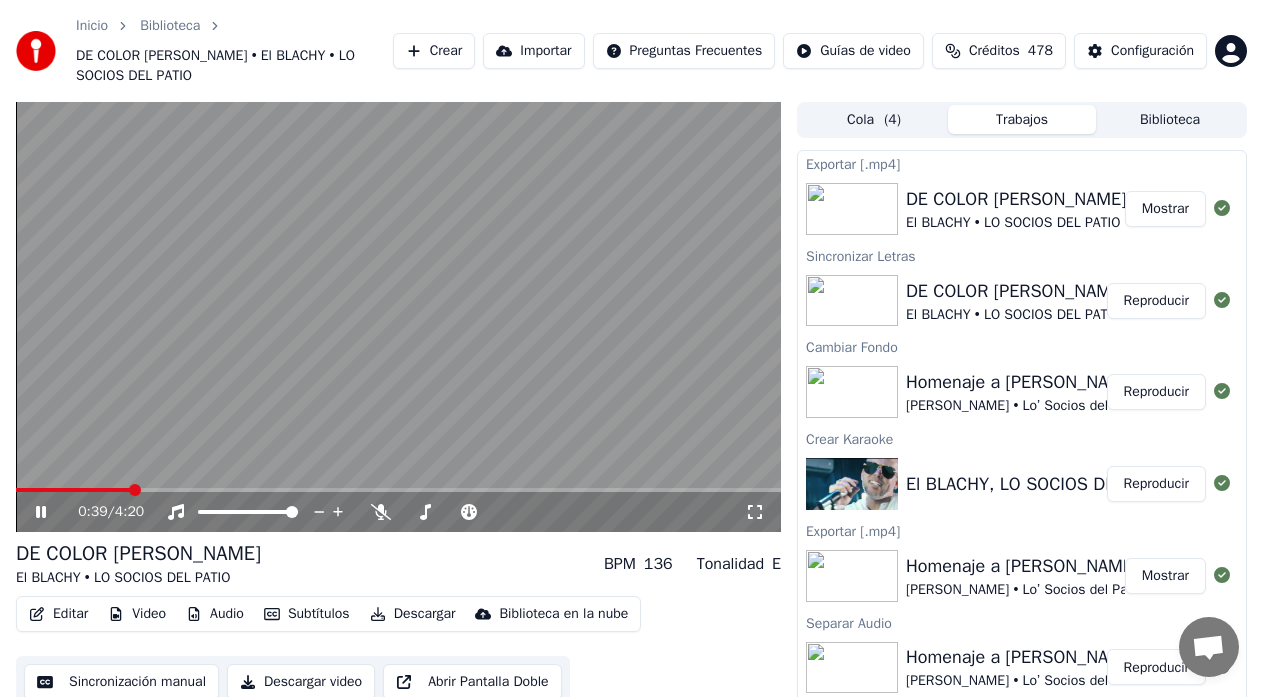 click 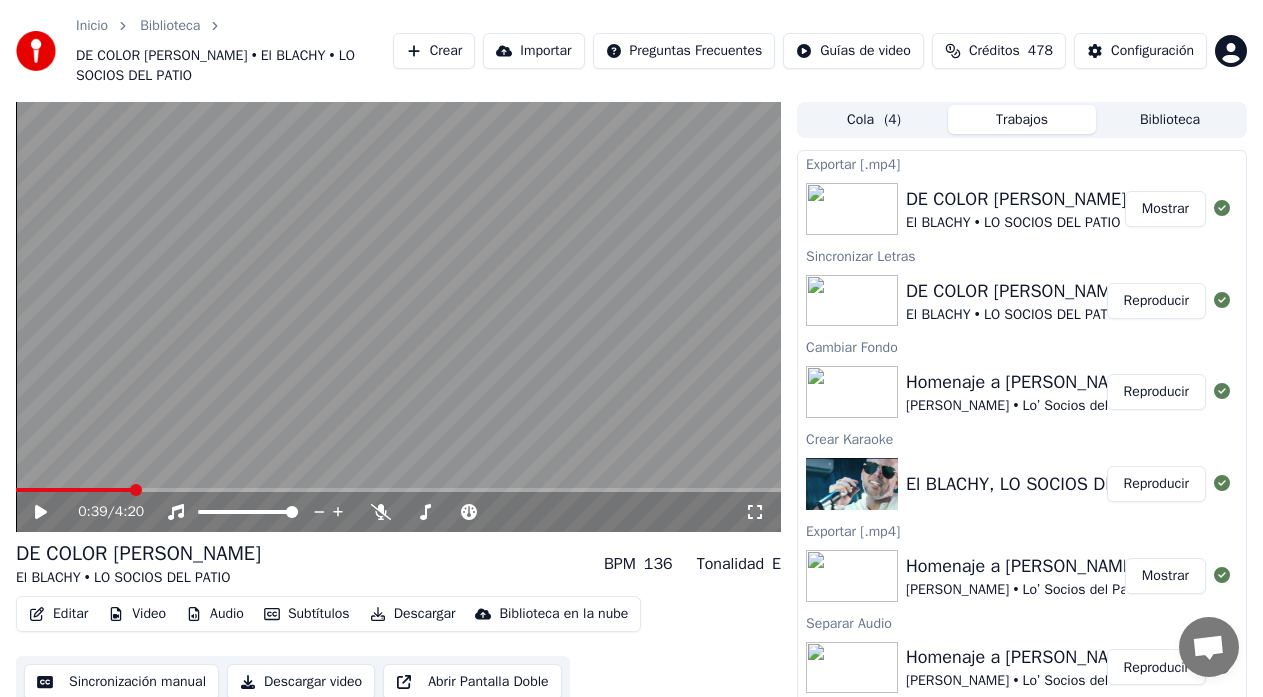 click on "Mostrar" at bounding box center (1165, 209) 